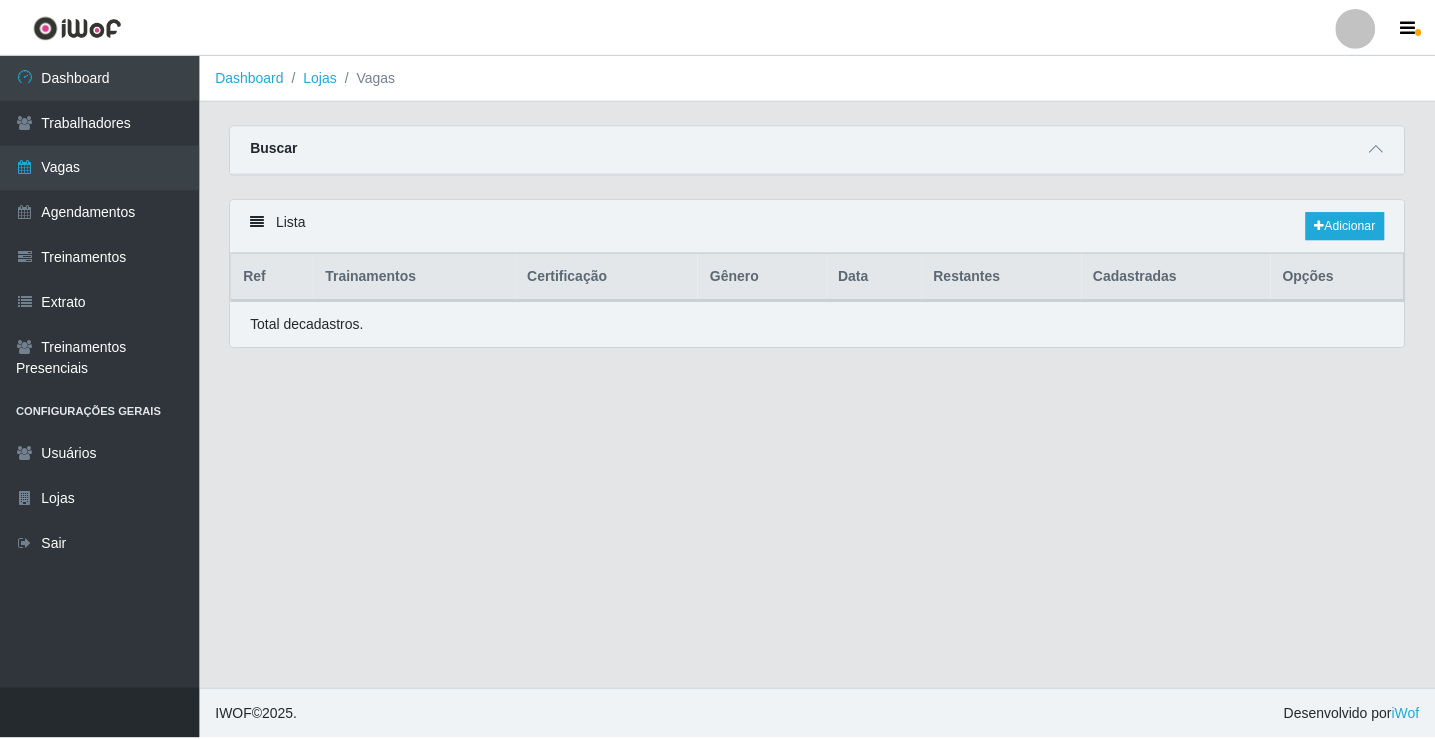 scroll, scrollTop: 0, scrollLeft: 0, axis: both 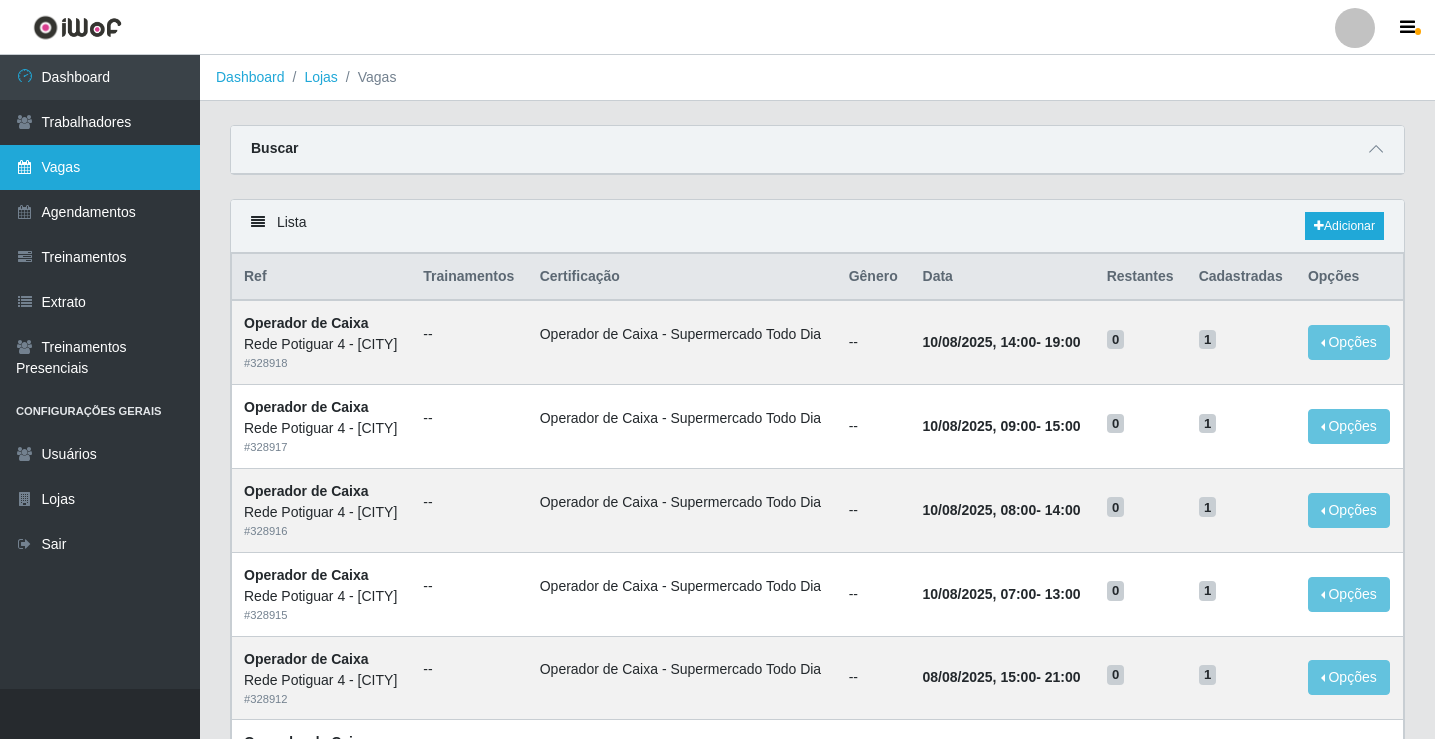 click on "Vagas" at bounding box center [100, 167] 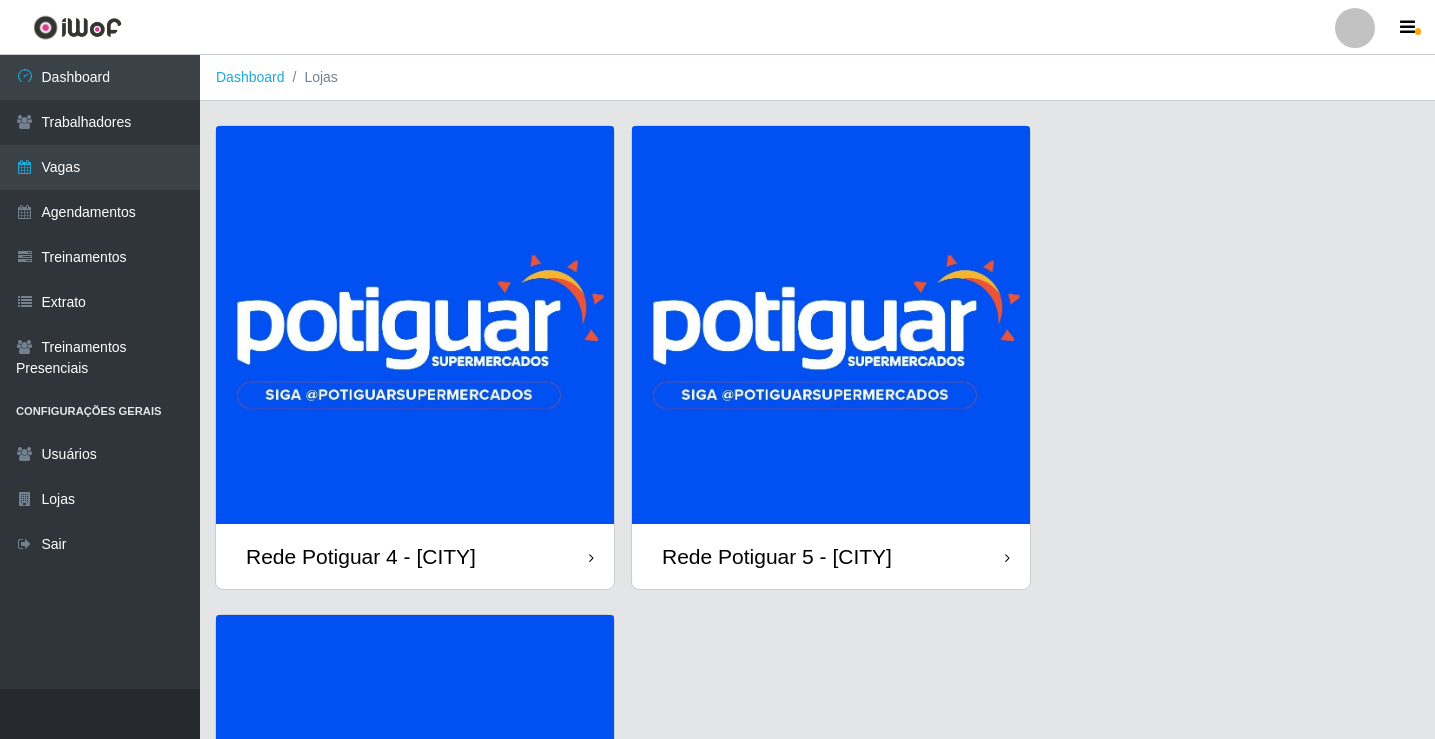 click at bounding box center [415, 325] 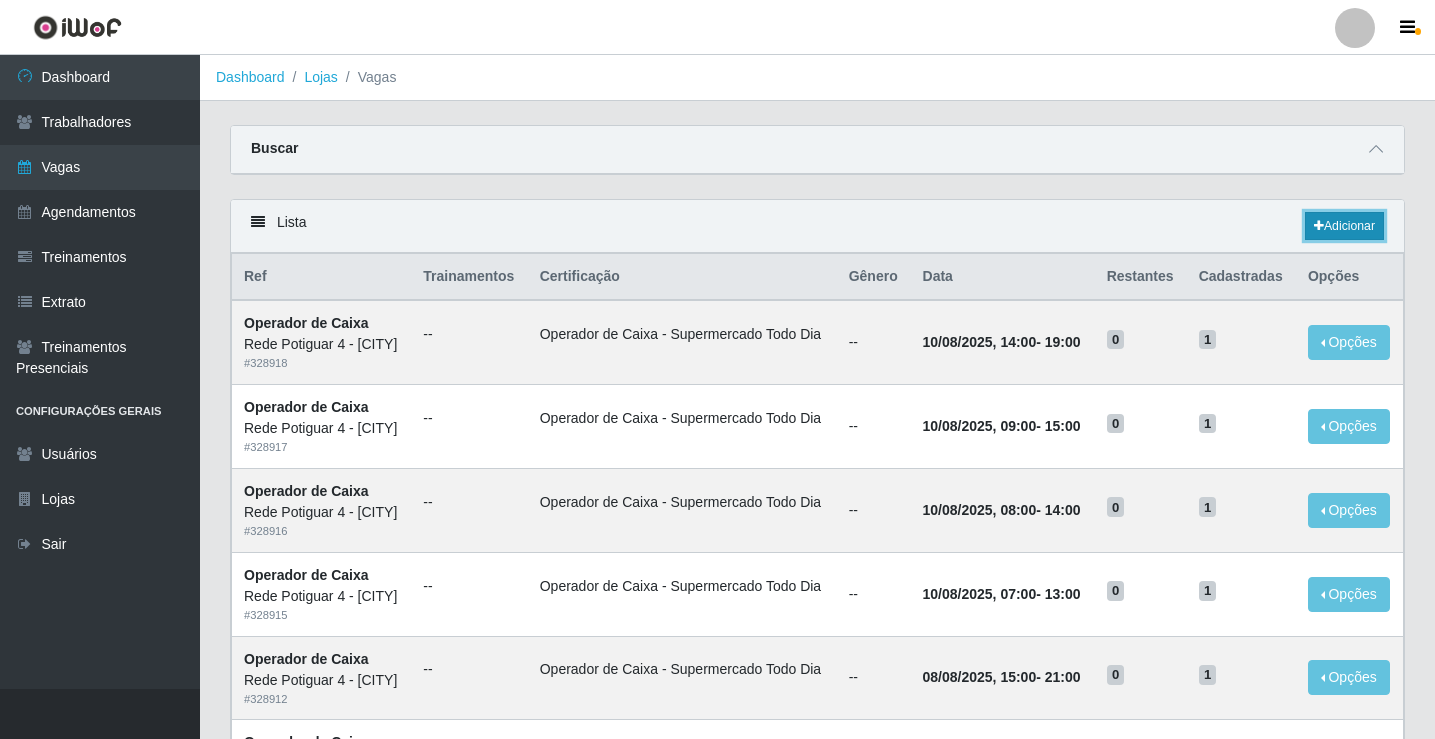 click on "Adicionar" at bounding box center [1344, 226] 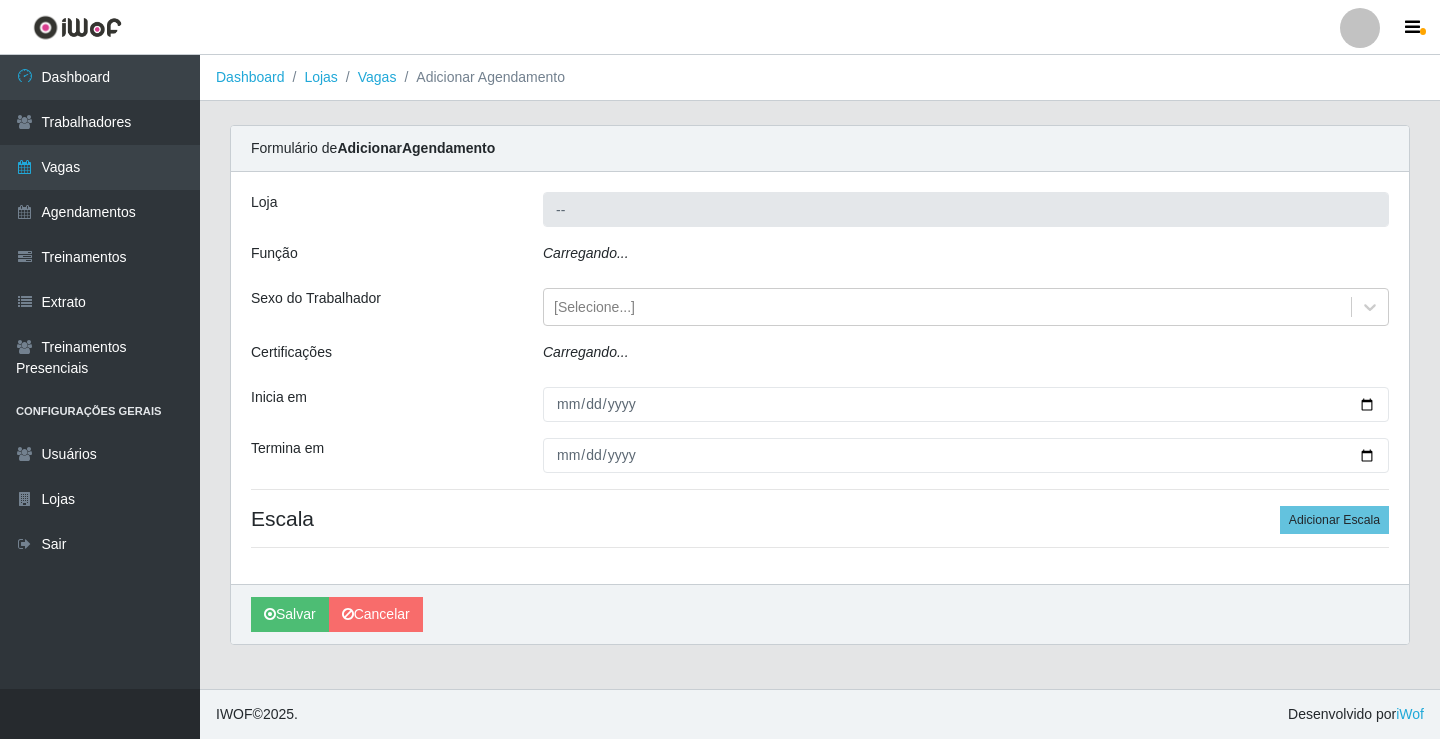 type on "Rede Potiguar 4 - Extremoz" 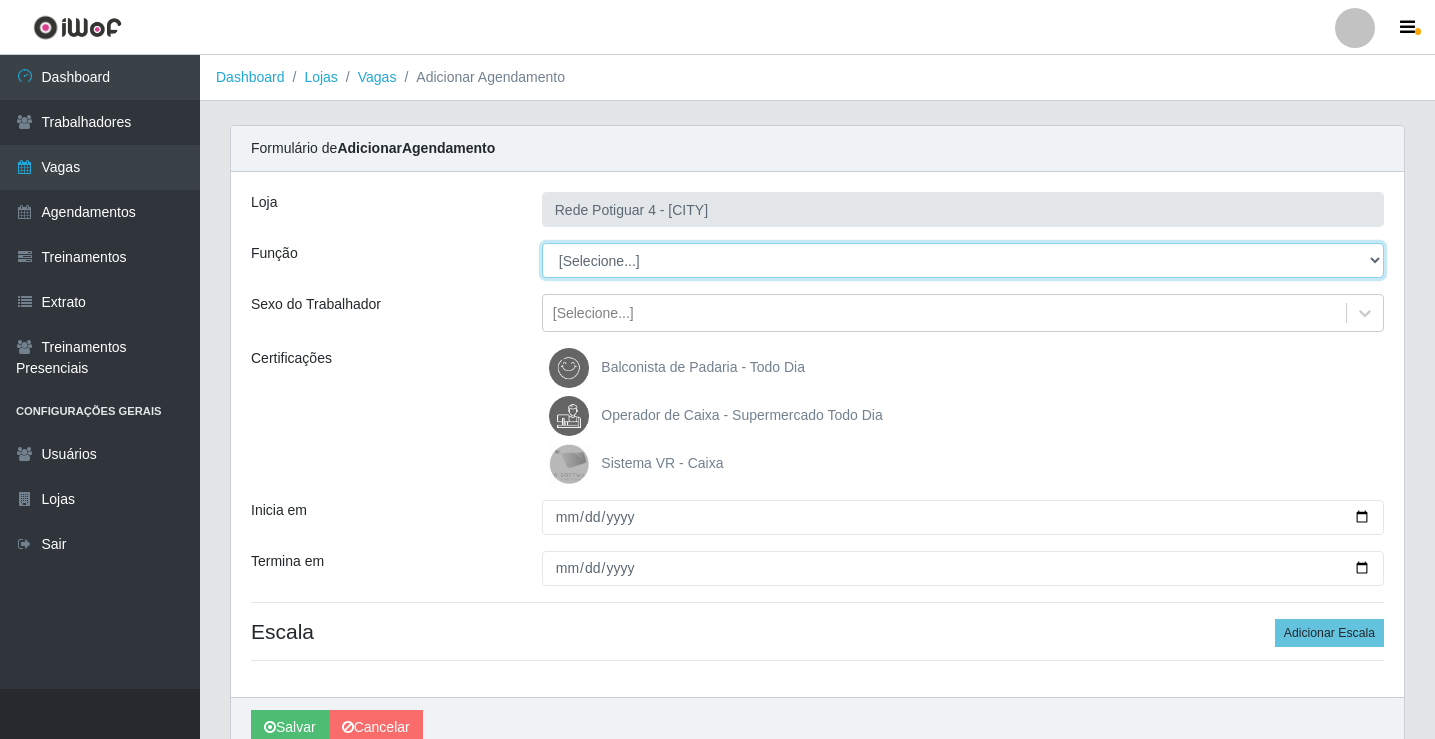 click on "[Selecione...] ASG Auxiliar de Estacionamento Balconista Embalador Operador de Caixa Operador de Loja Repositor" at bounding box center [963, 260] 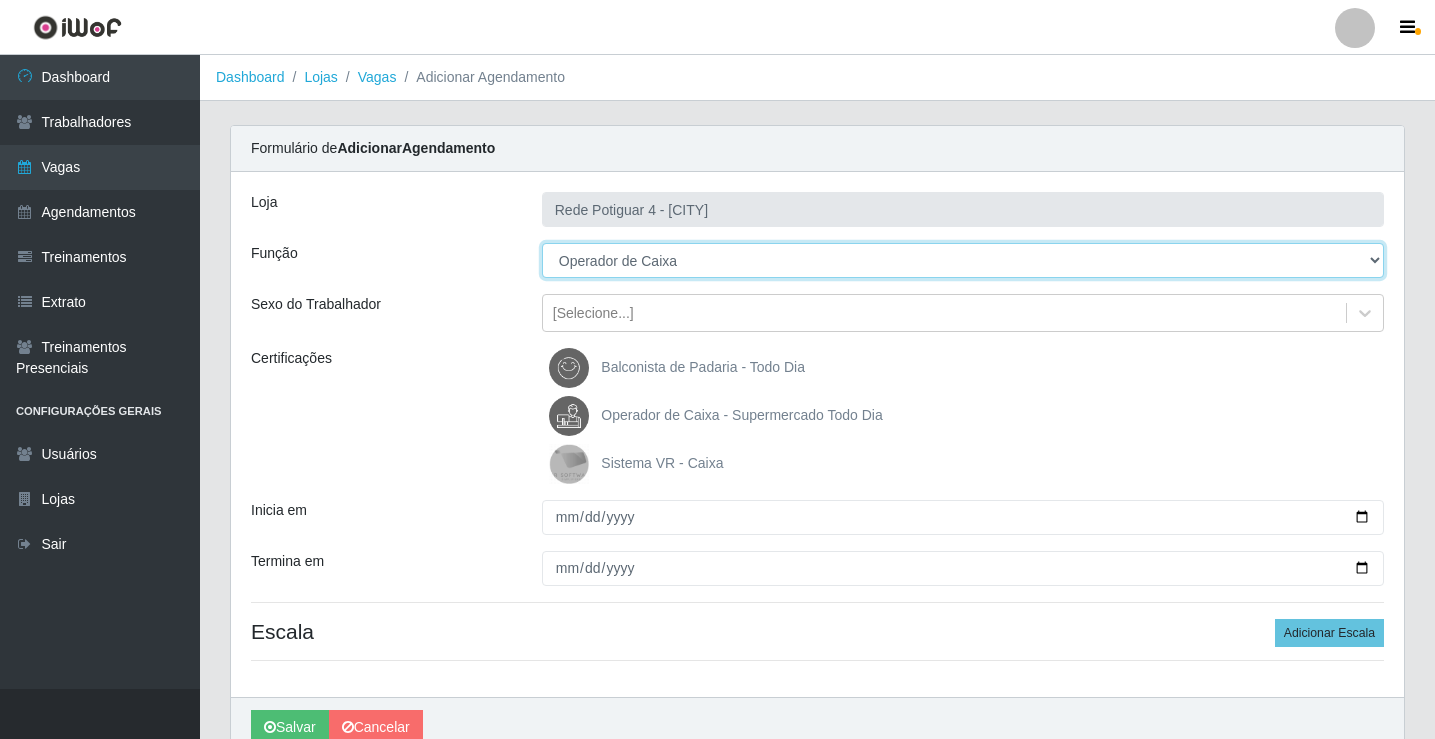 click on "[Selecione...] ASG Auxiliar de Estacionamento Balconista Embalador Operador de Caixa Operador de Loja Repositor" at bounding box center [963, 260] 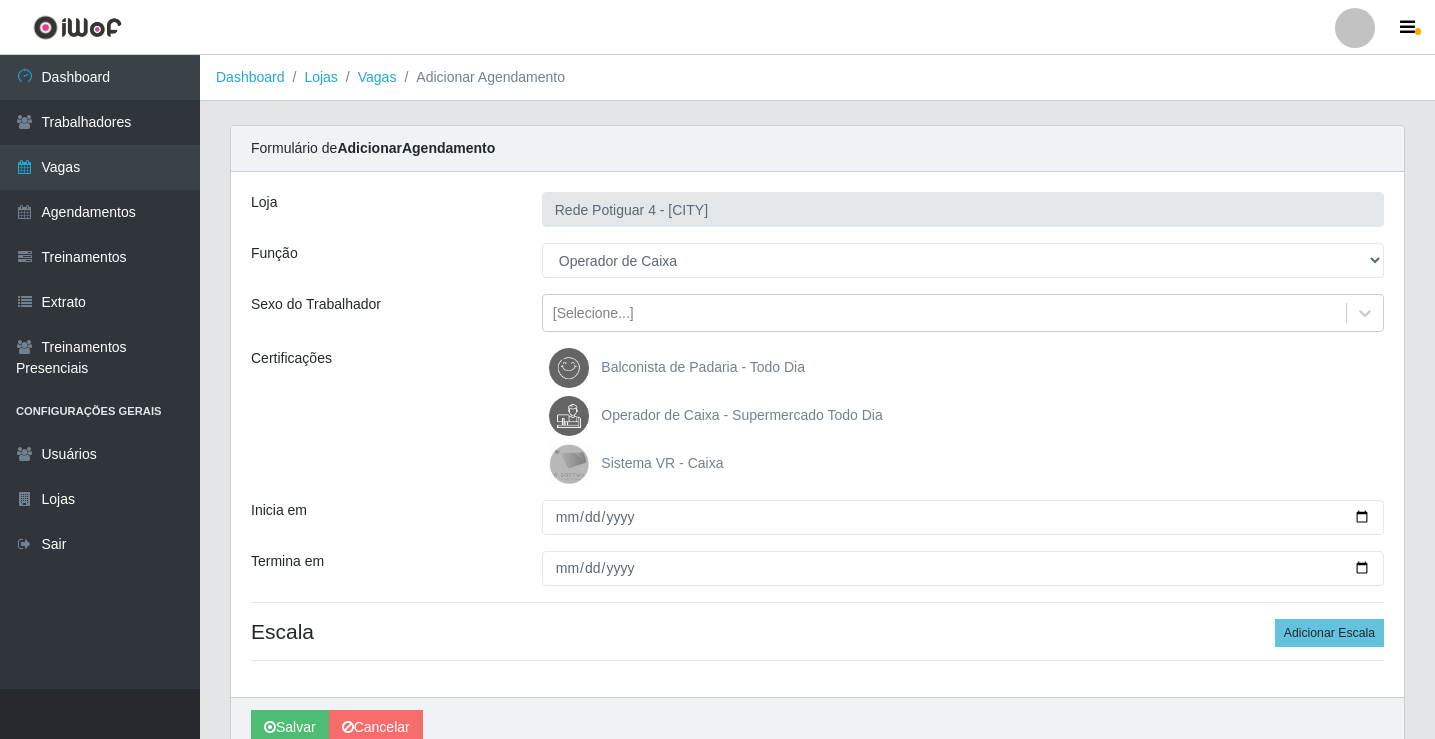 click on "Operador de Caixa - Supermercado Todo Dia" at bounding box center (741, 415) 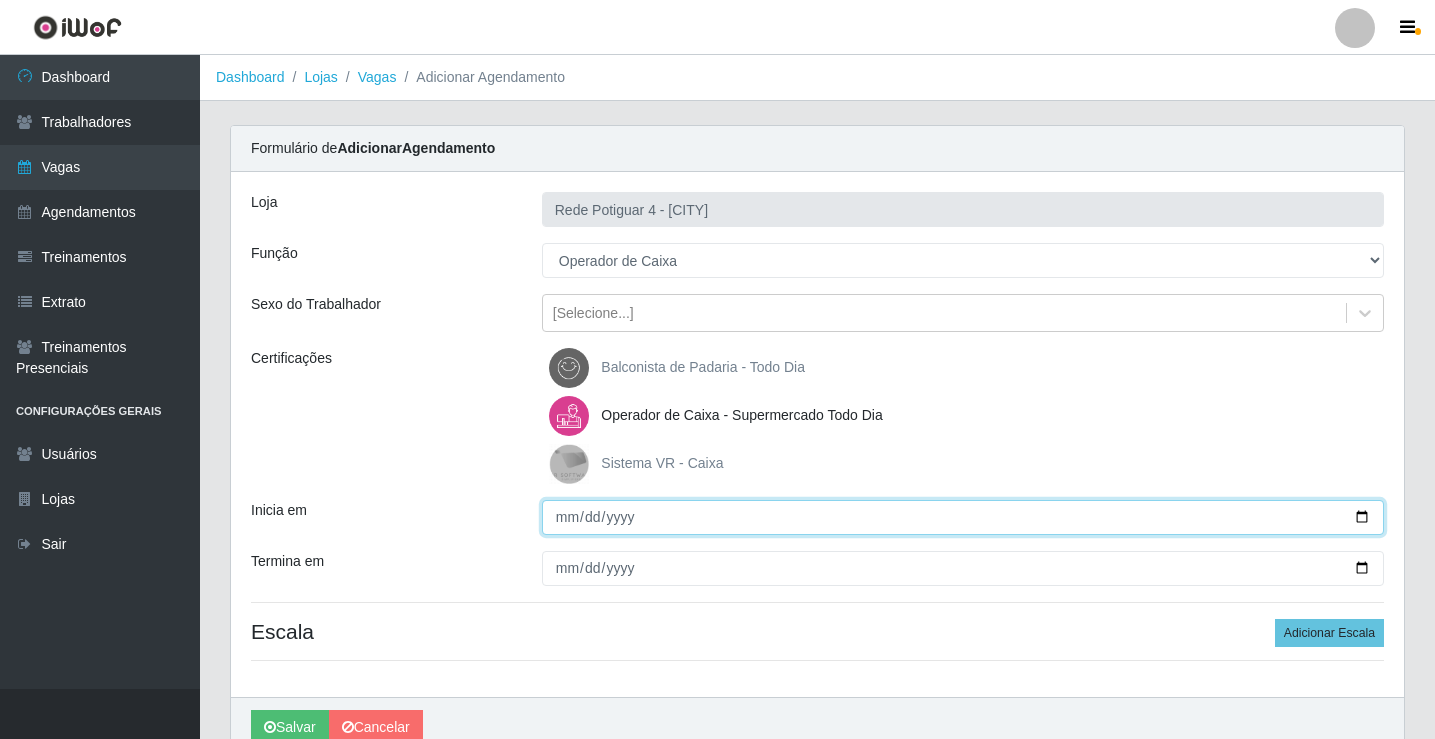 click on "Inicia em" at bounding box center (963, 517) 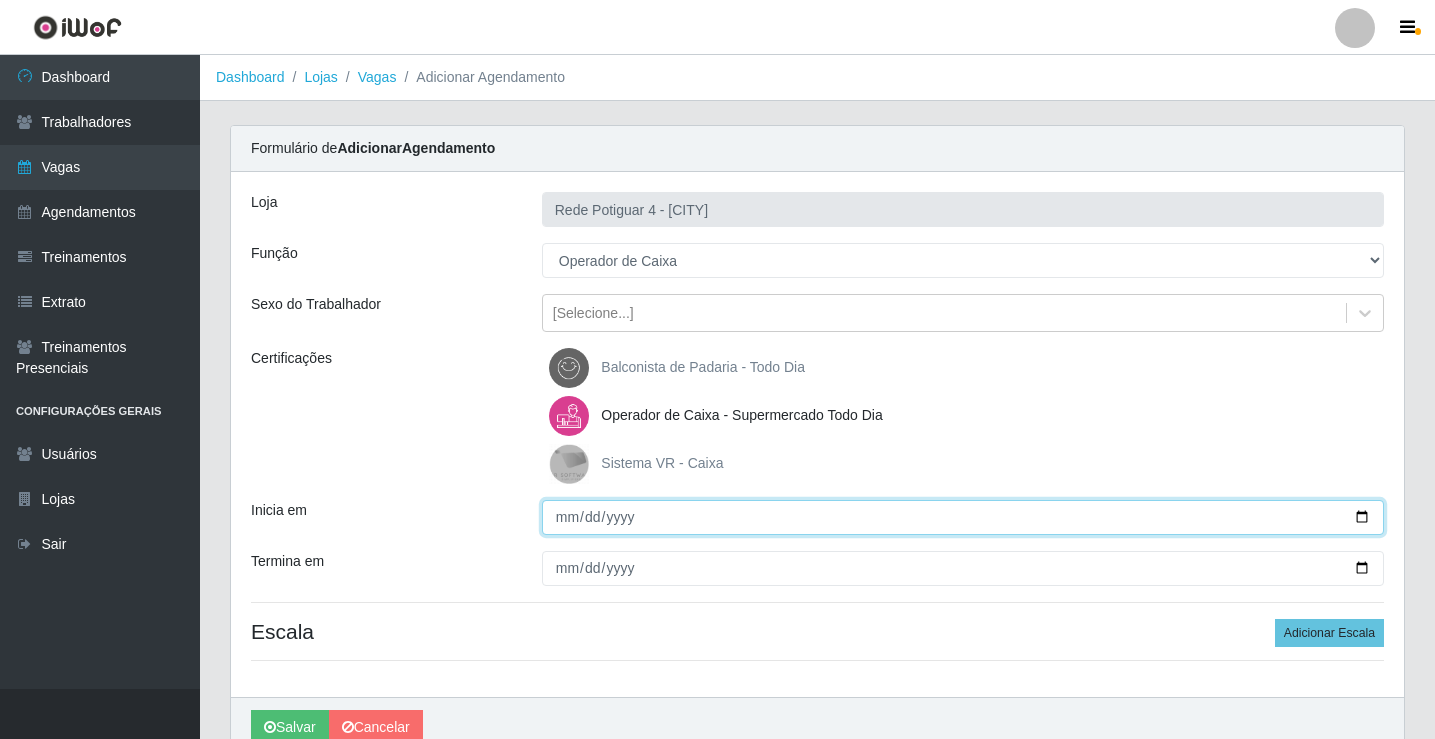 type on "20025-08-12" 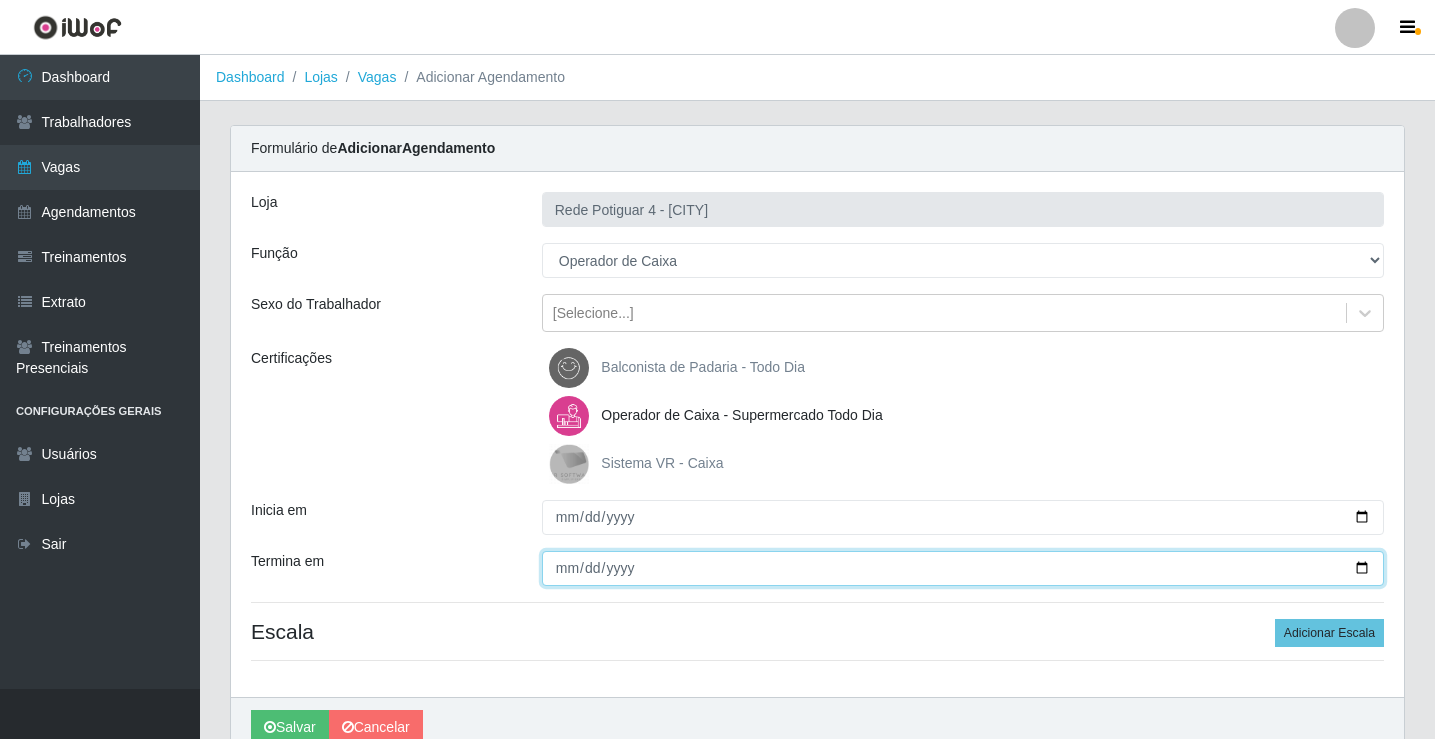 type on "[DATE]" 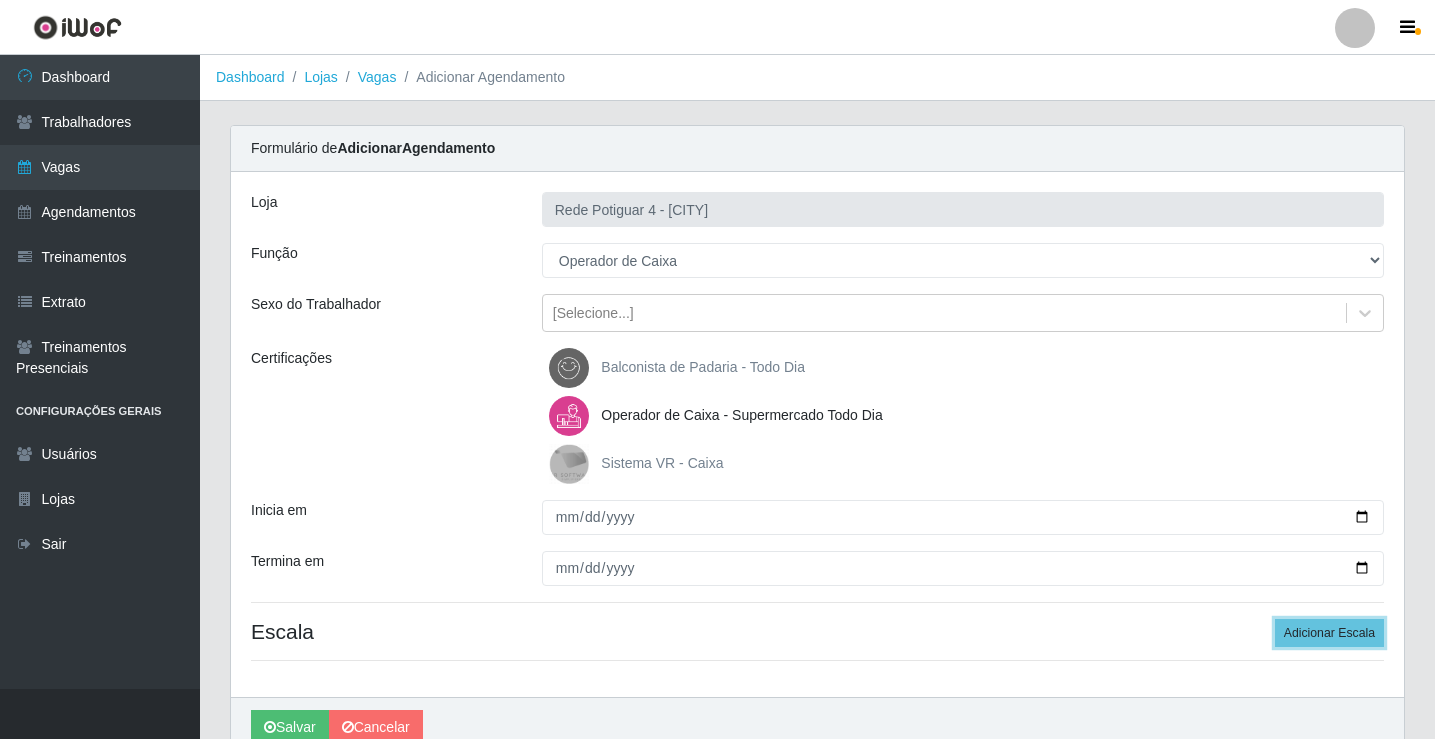 type 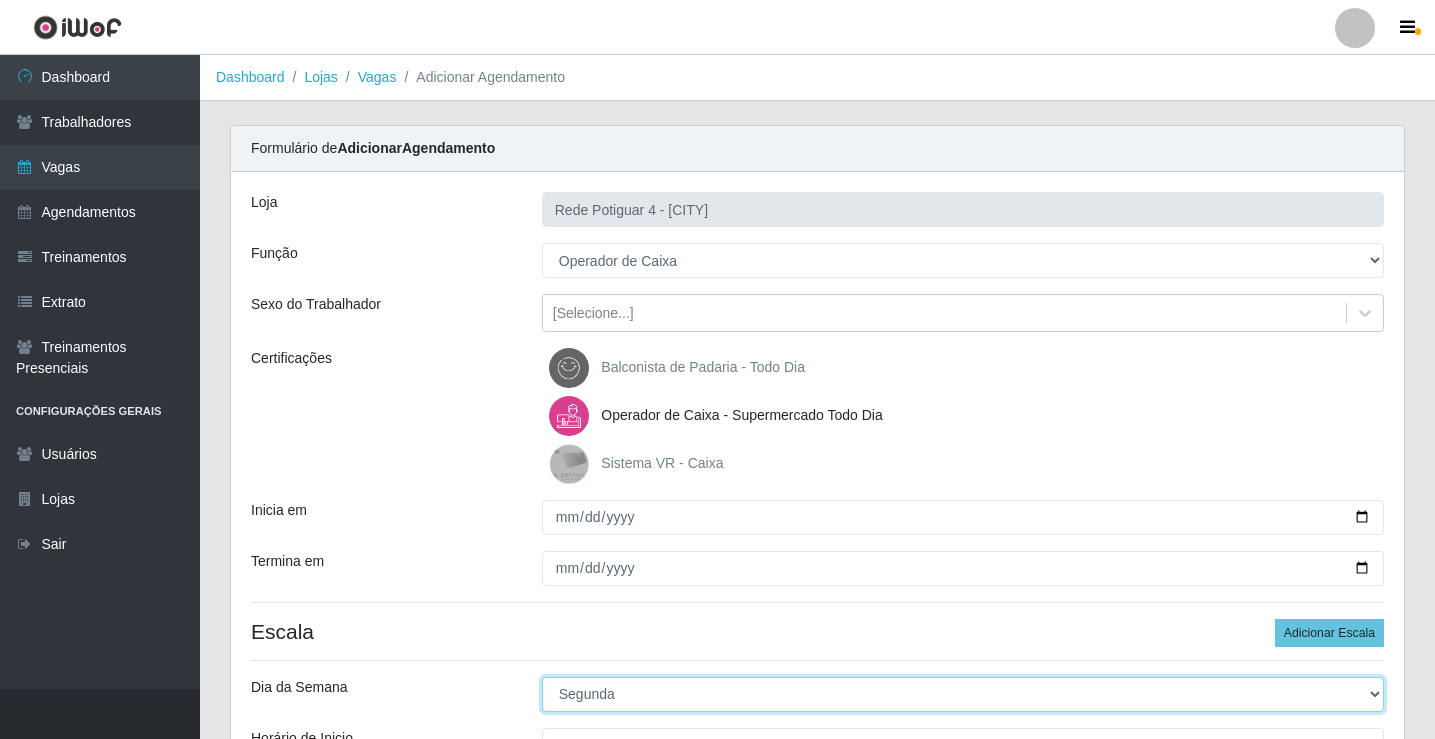 select on "2" 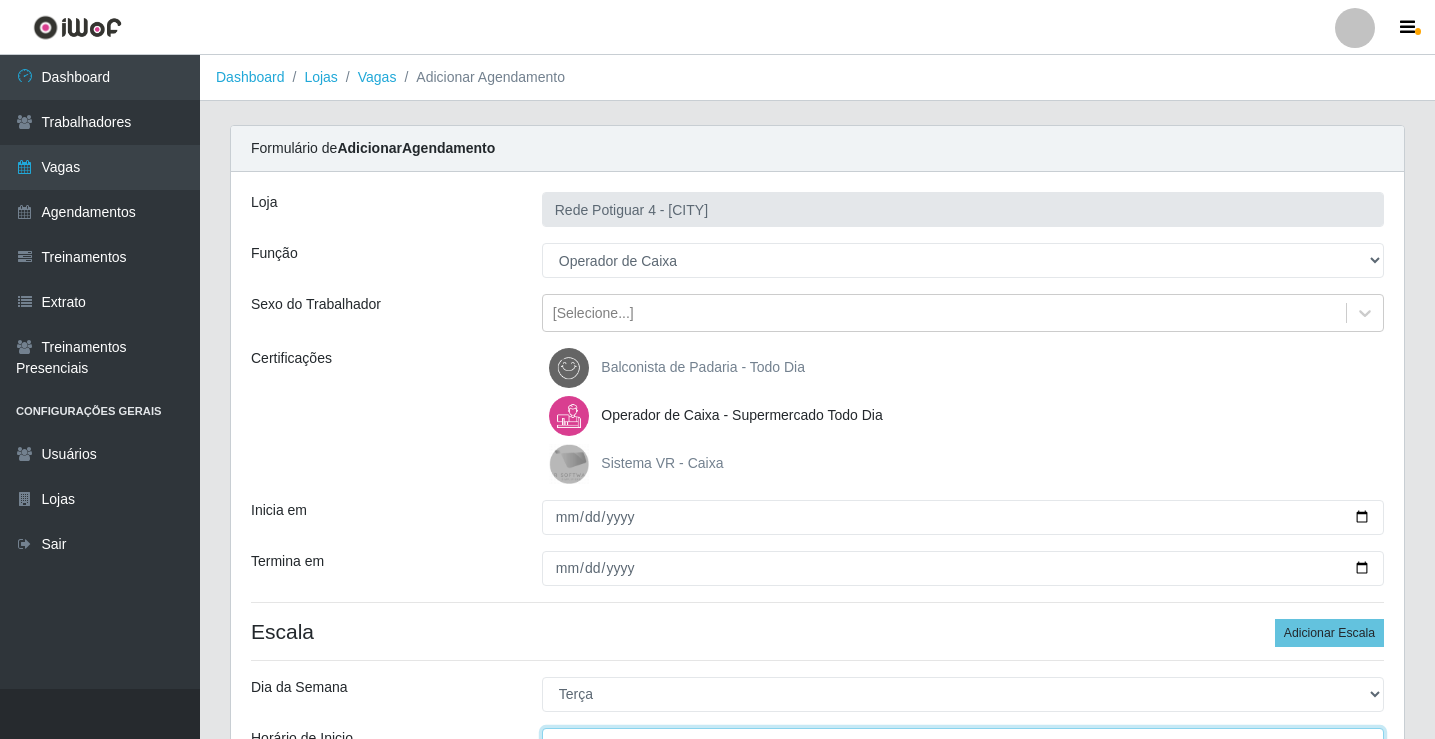 scroll, scrollTop: 24, scrollLeft: 0, axis: vertical 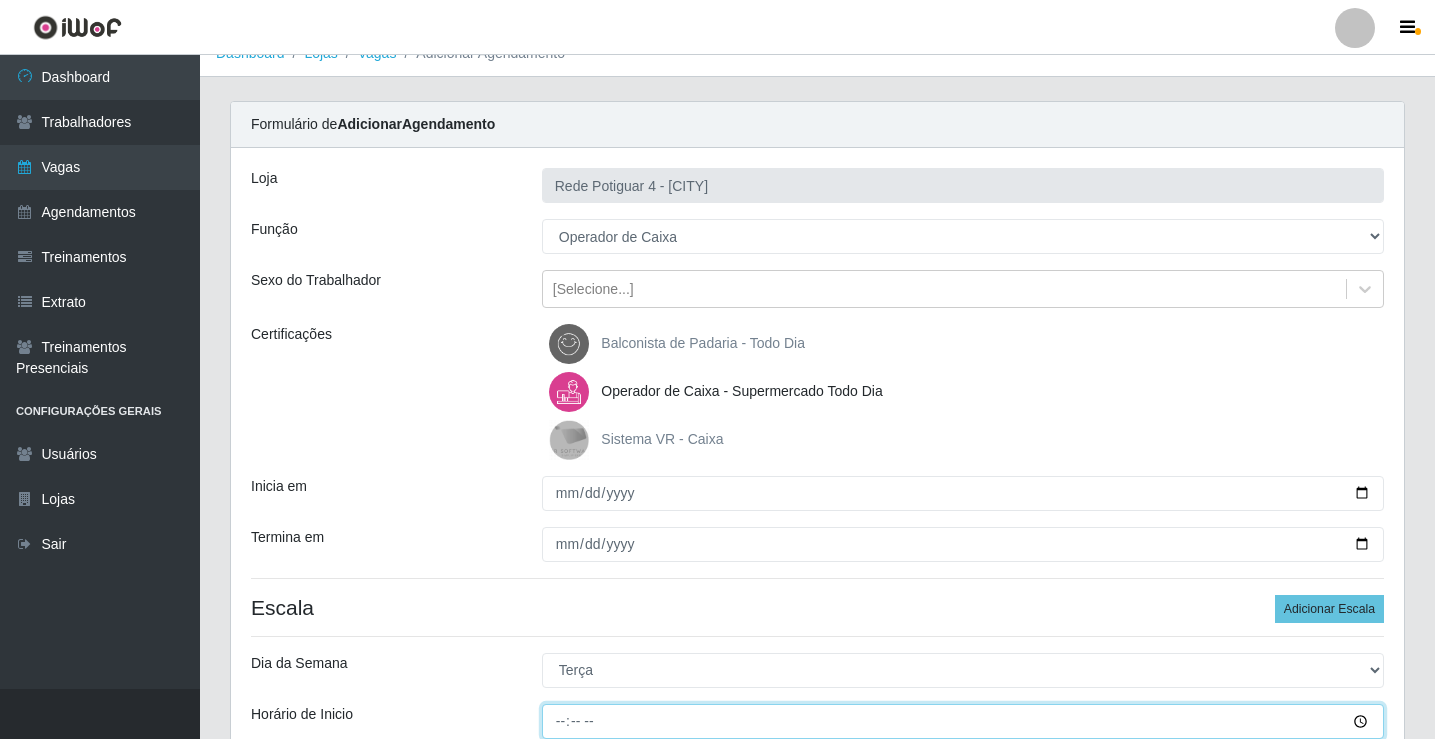 type on "16:00" 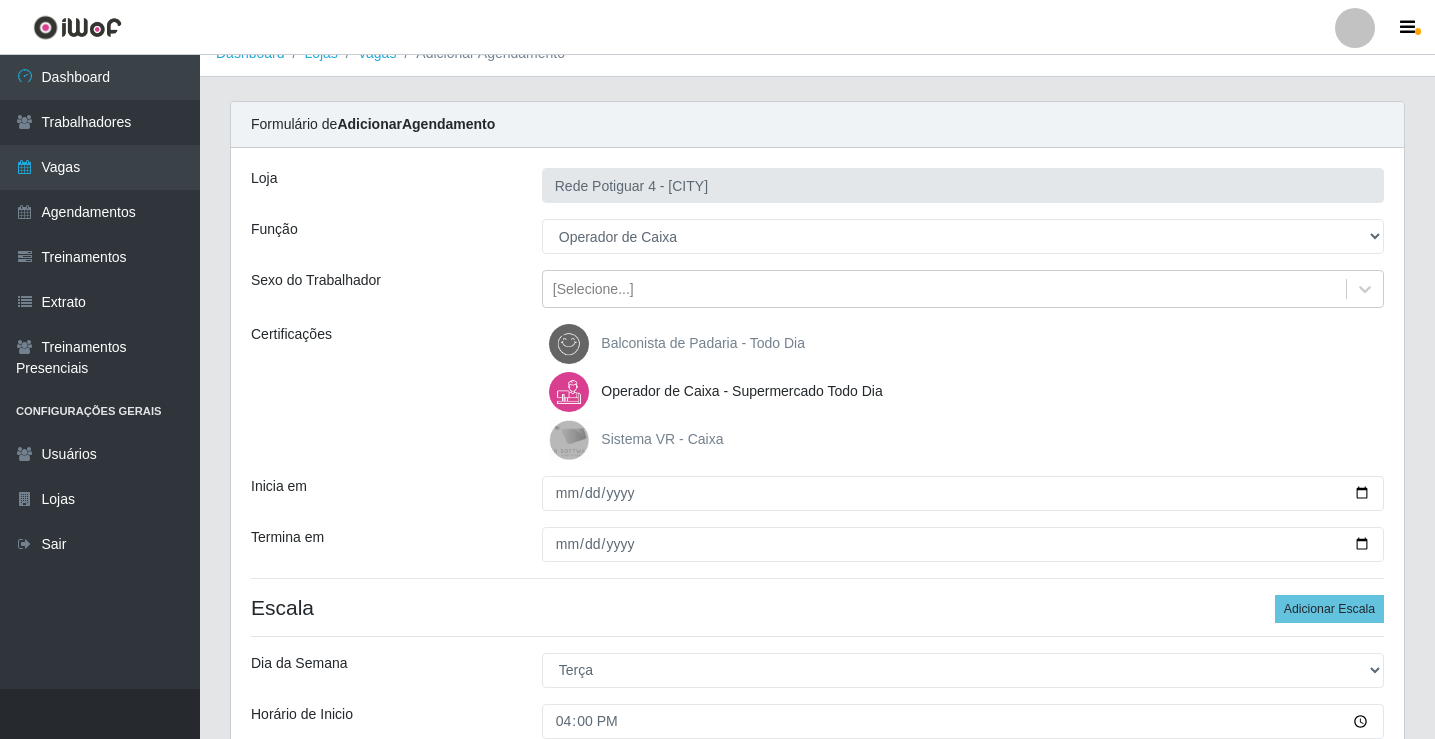 scroll, scrollTop: 314, scrollLeft: 0, axis: vertical 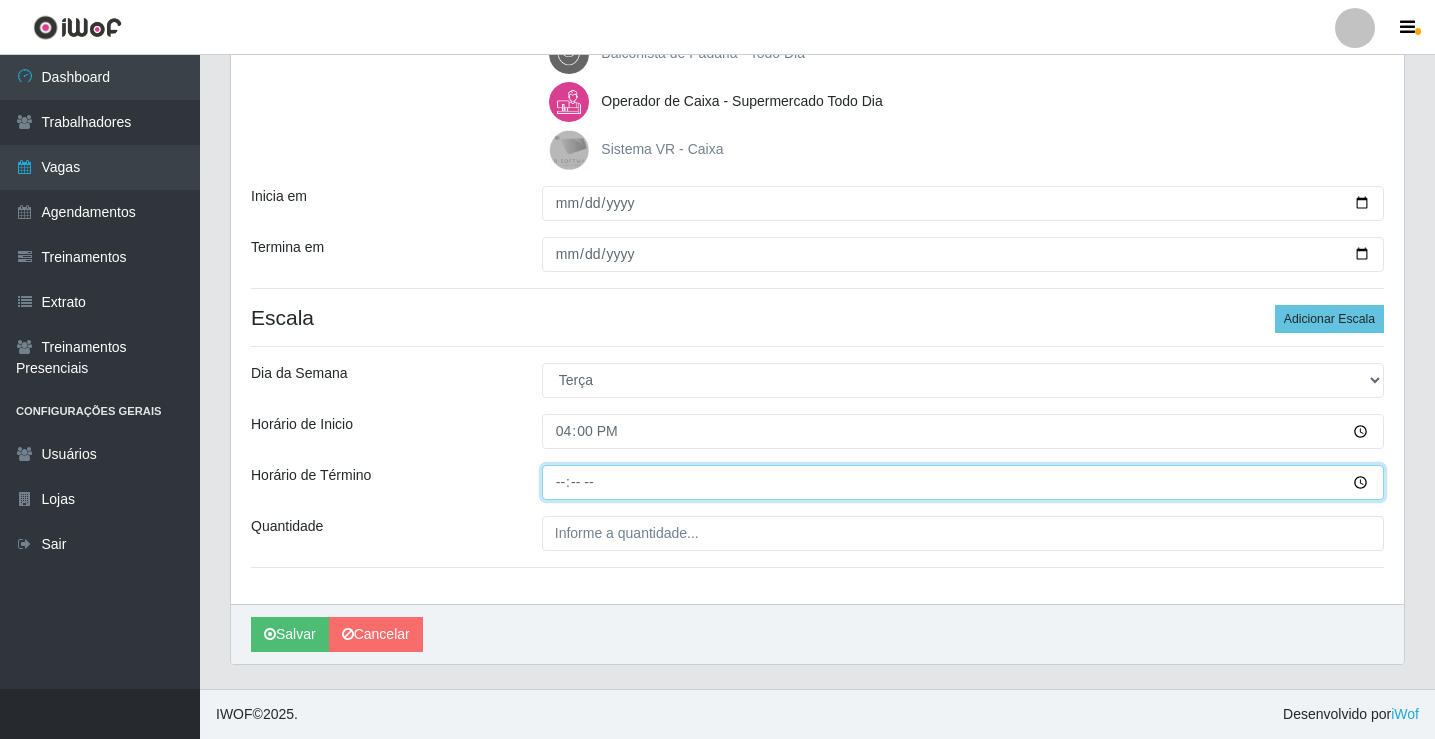 type on "21:00" 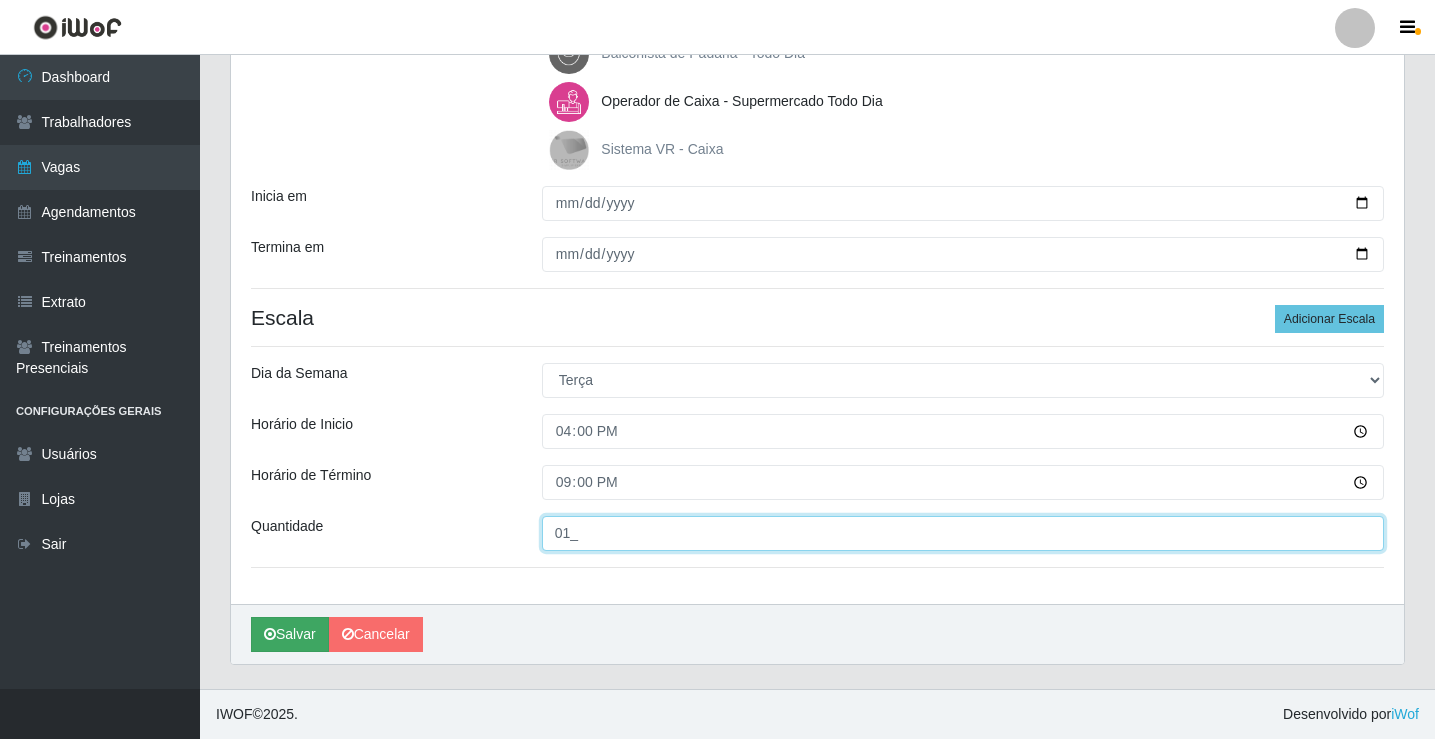 type on "01_" 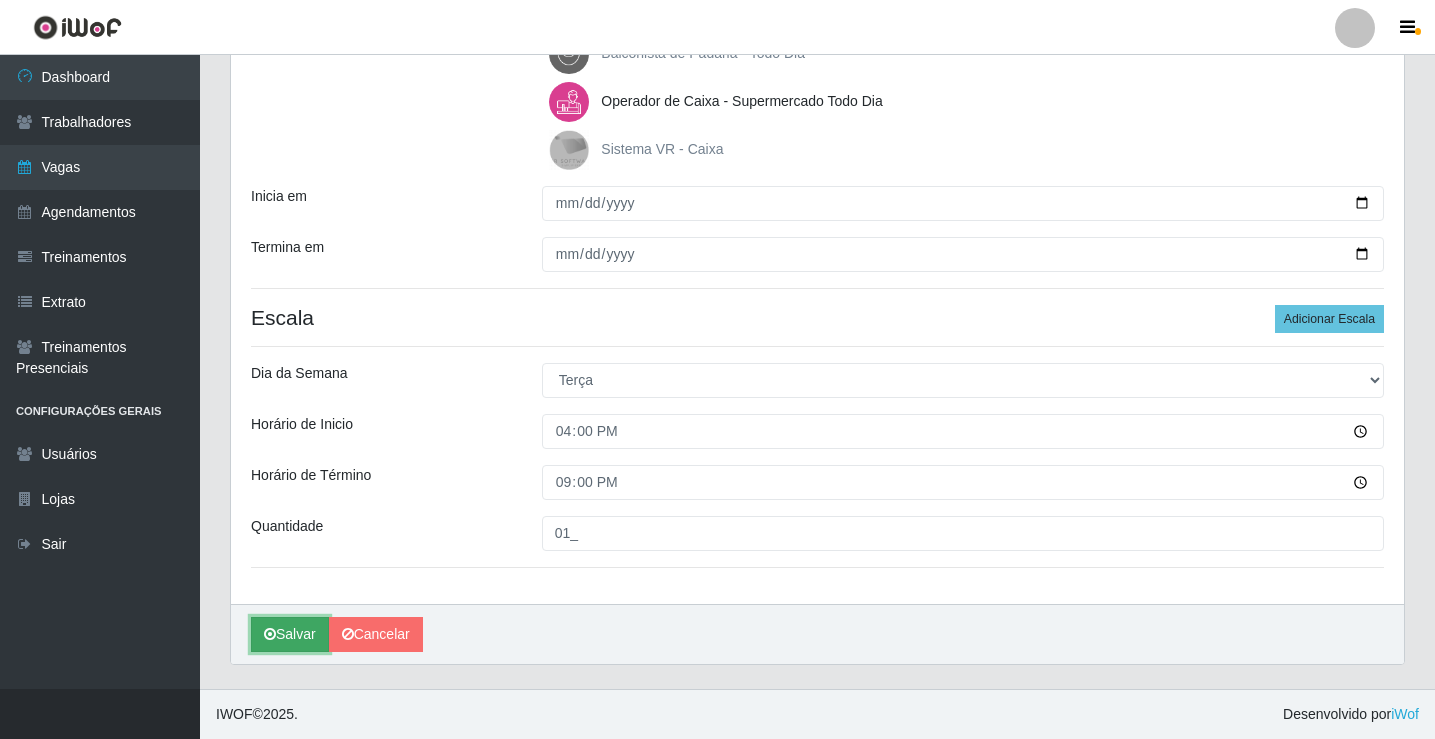 click on "Salvar" at bounding box center [290, 634] 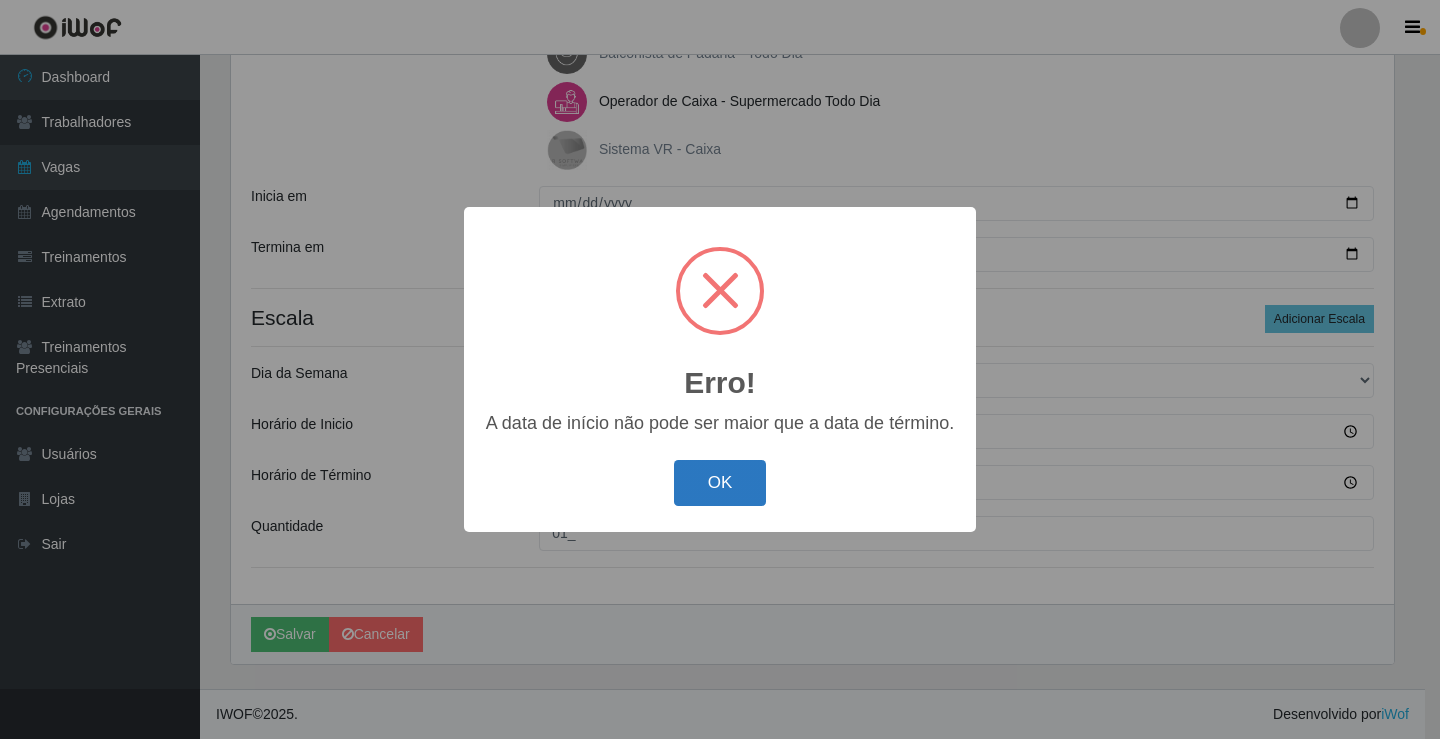 click on "OK" at bounding box center (720, 483) 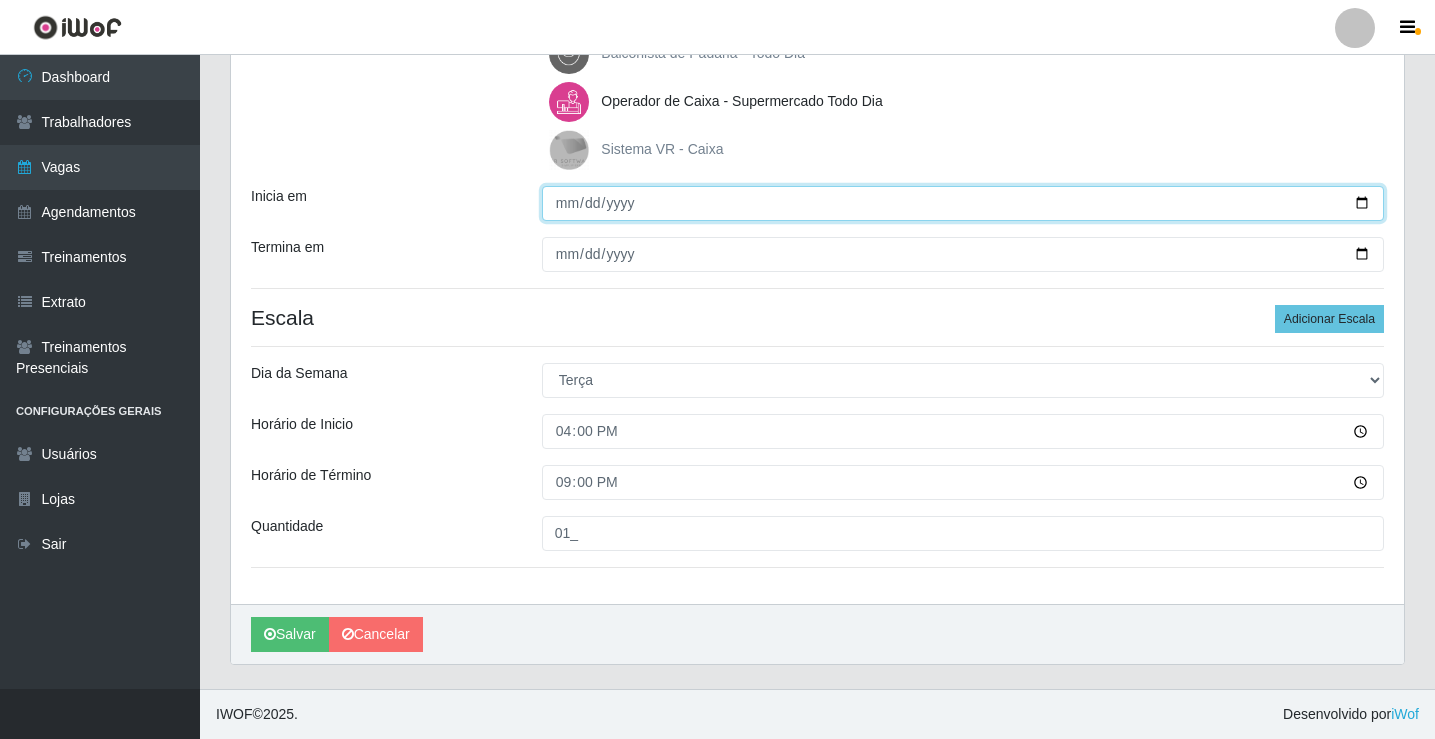 click on "20025-08-12" at bounding box center (963, 203) 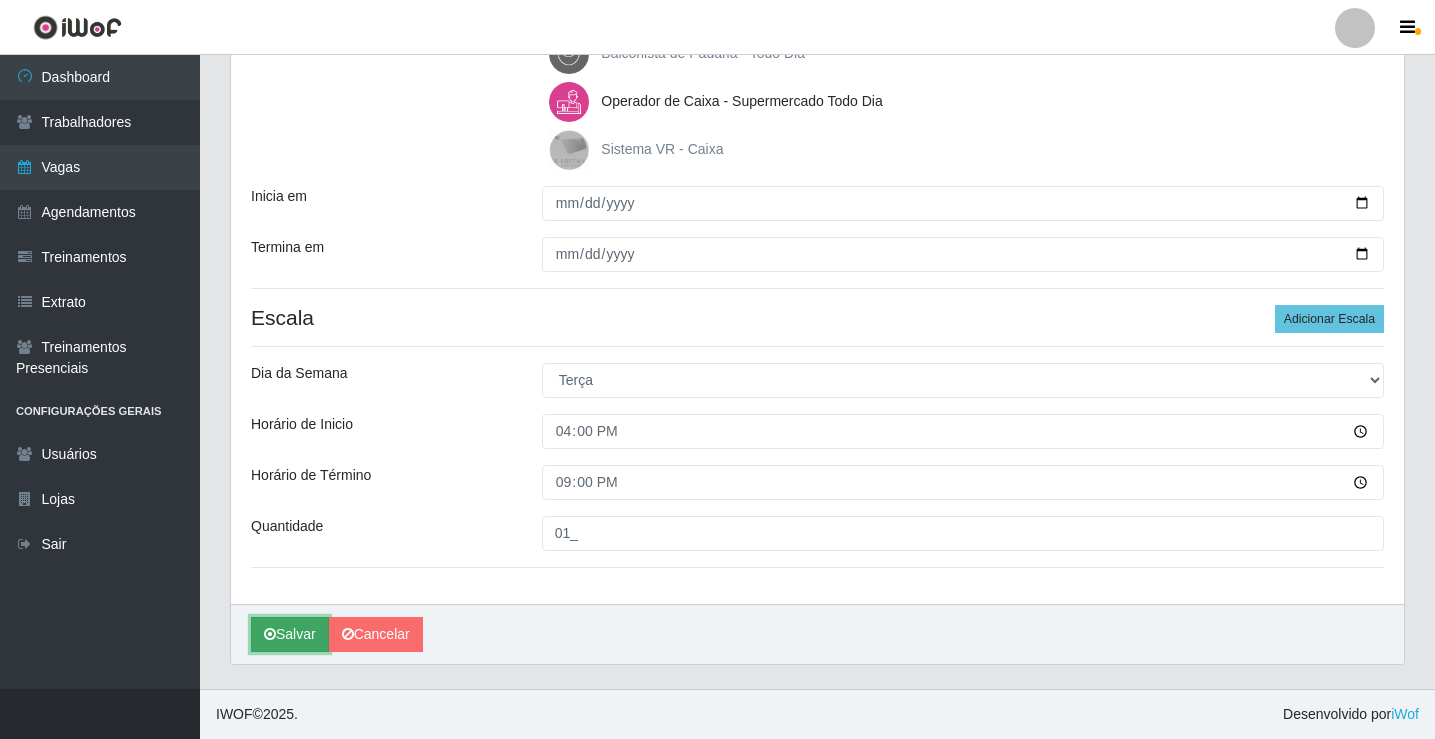 click on "Salvar" at bounding box center [290, 634] 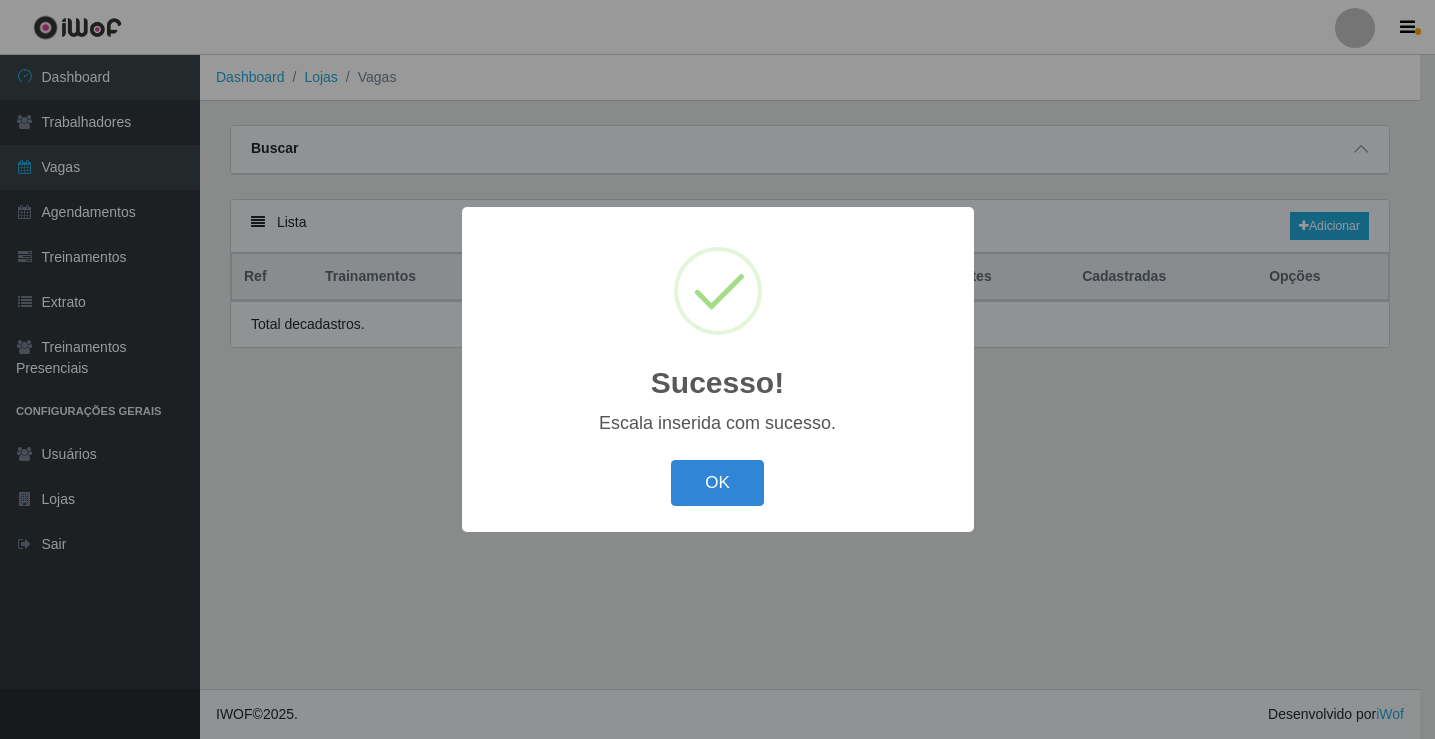 scroll, scrollTop: 0, scrollLeft: 0, axis: both 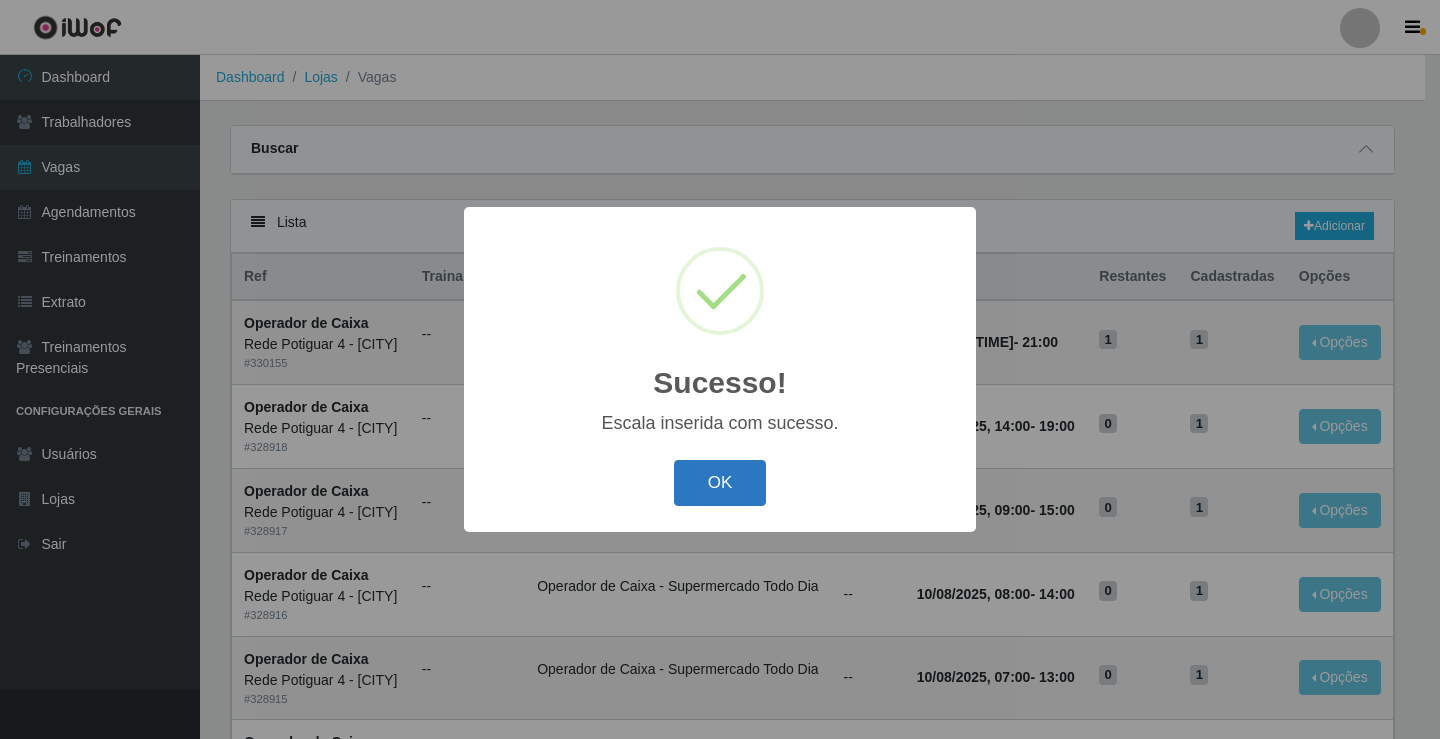 click on "OK" at bounding box center [720, 483] 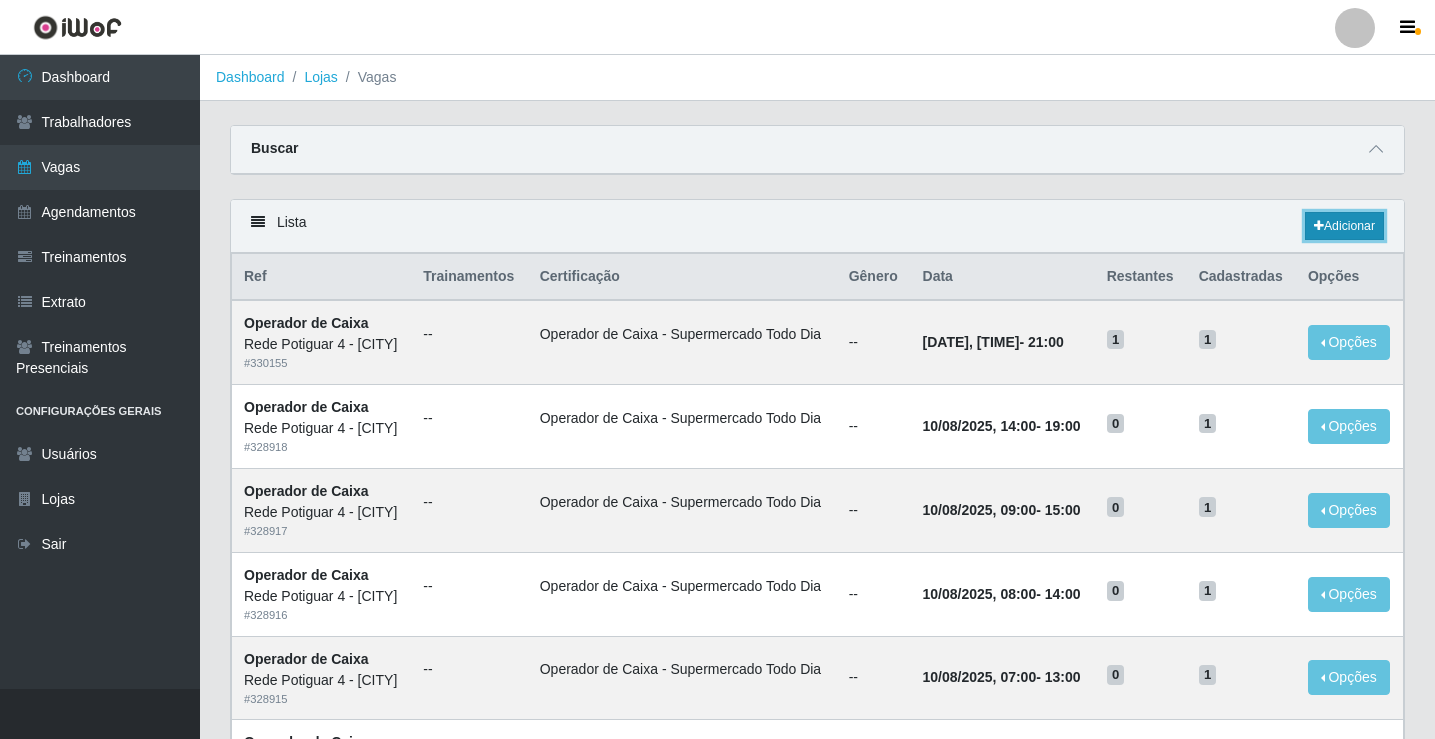 click on "Adicionar" at bounding box center (1344, 226) 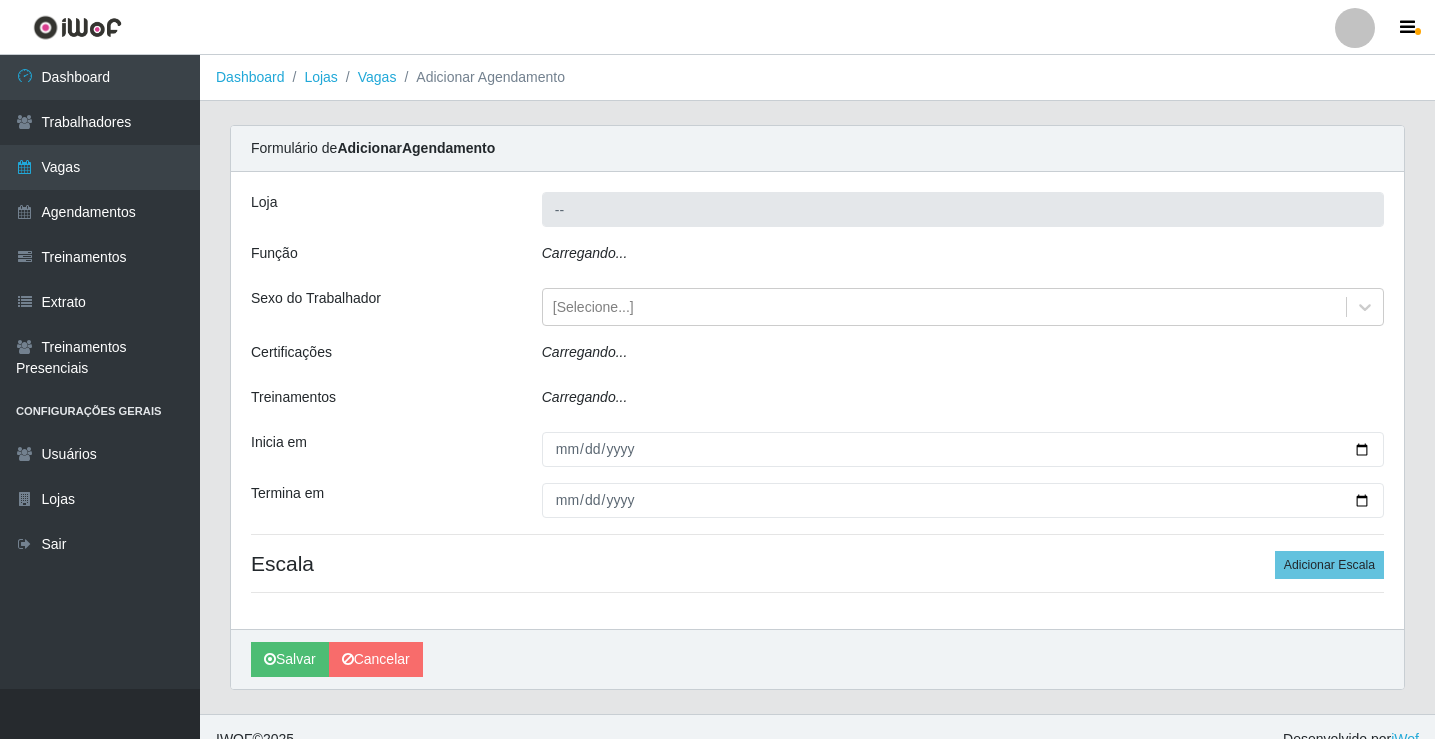 type on "Rede Potiguar 4 - Extremoz" 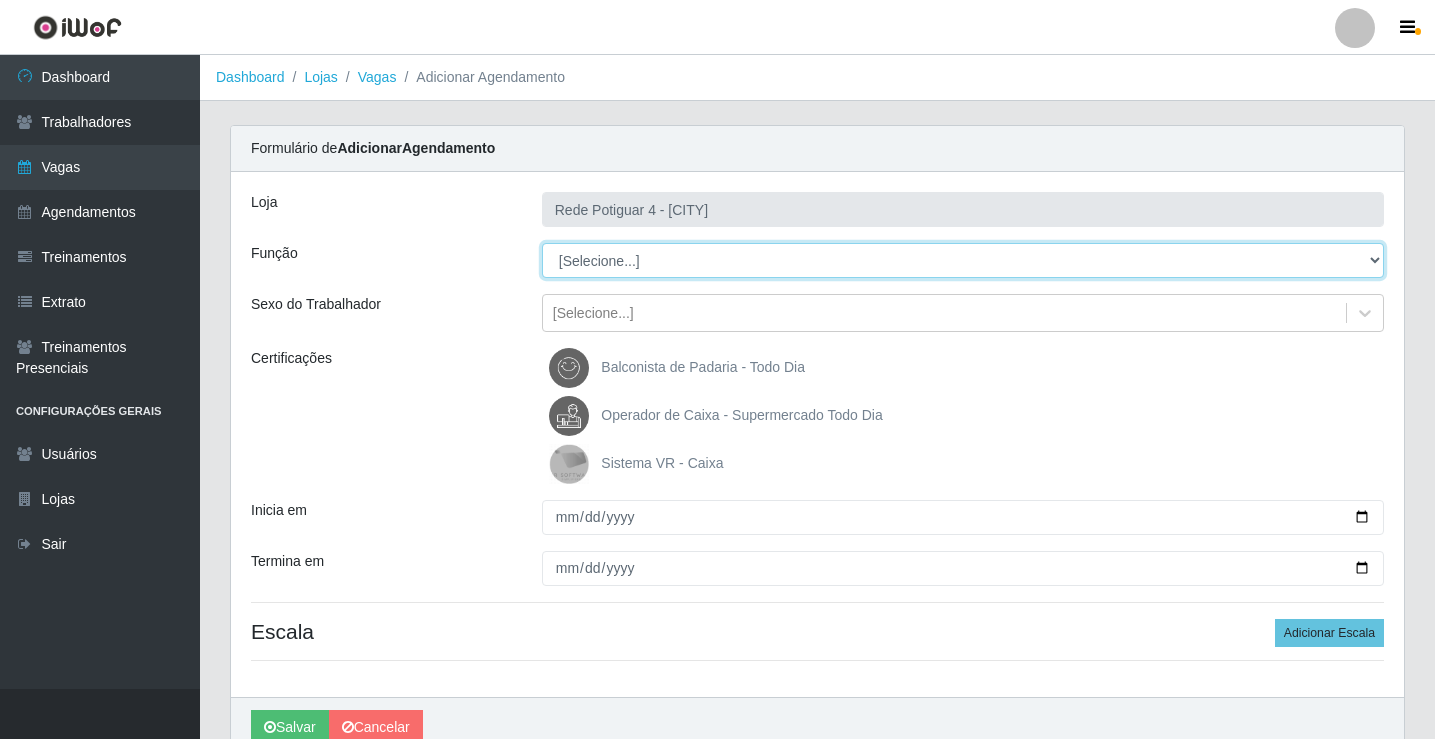 click on "[Selecione...] ASG Auxiliar de Estacionamento Balconista Embalador Operador de Caixa Operador de Loja Repositor" at bounding box center [963, 260] 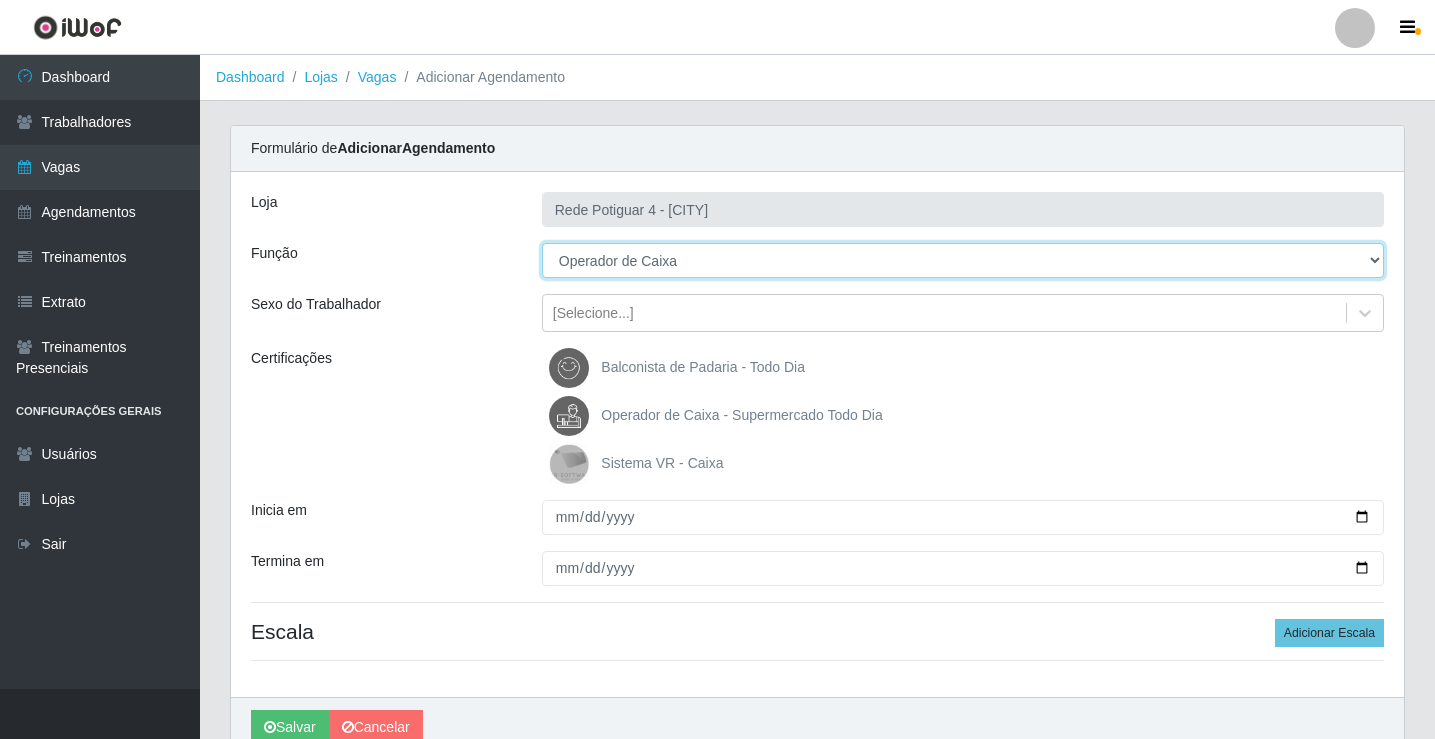 click on "[Selecione...] ASG Auxiliar de Estacionamento Balconista Embalador Operador de Caixa Operador de Loja Repositor" at bounding box center [963, 260] 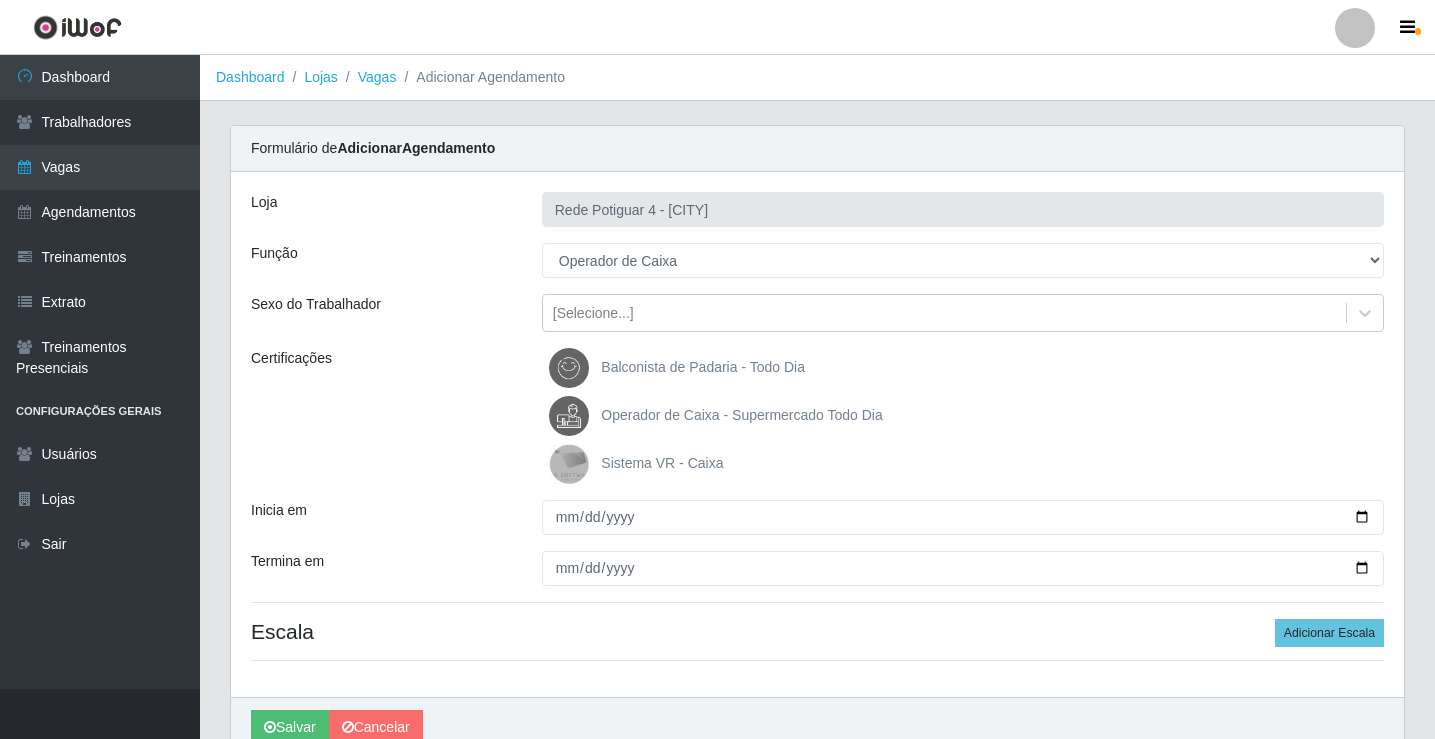click on "Operador de Caixa - Supermercado Todo Dia" at bounding box center (741, 415) 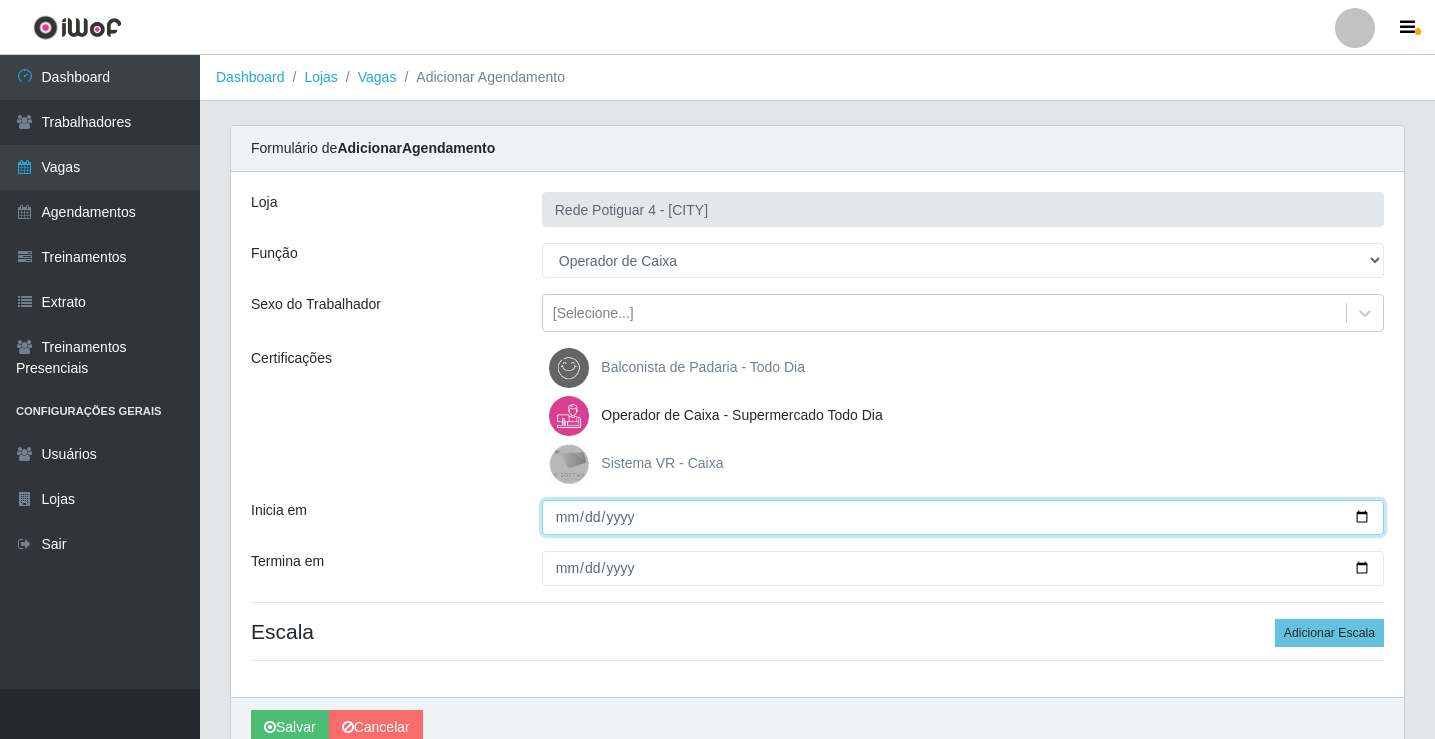 click on "Inicia em" at bounding box center (963, 517) 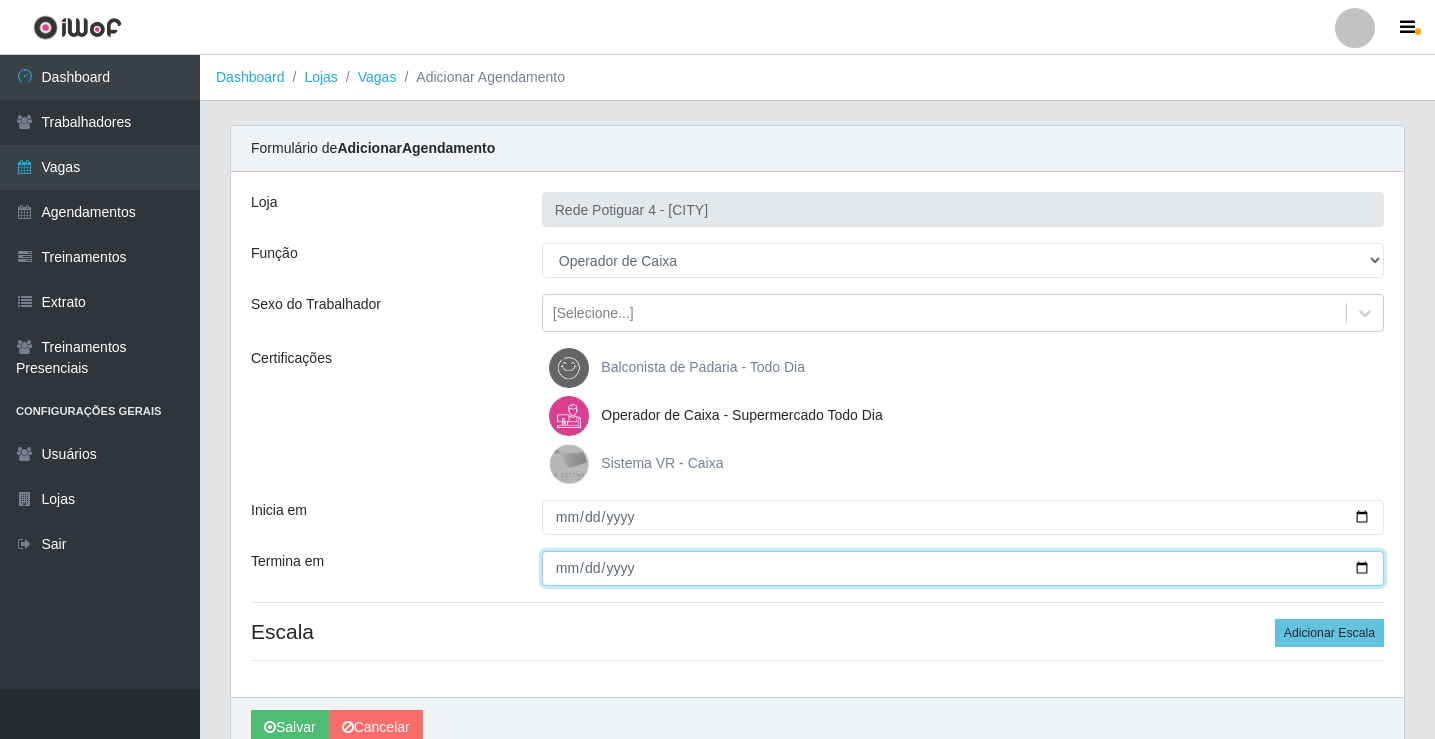 type on "2025-08-13" 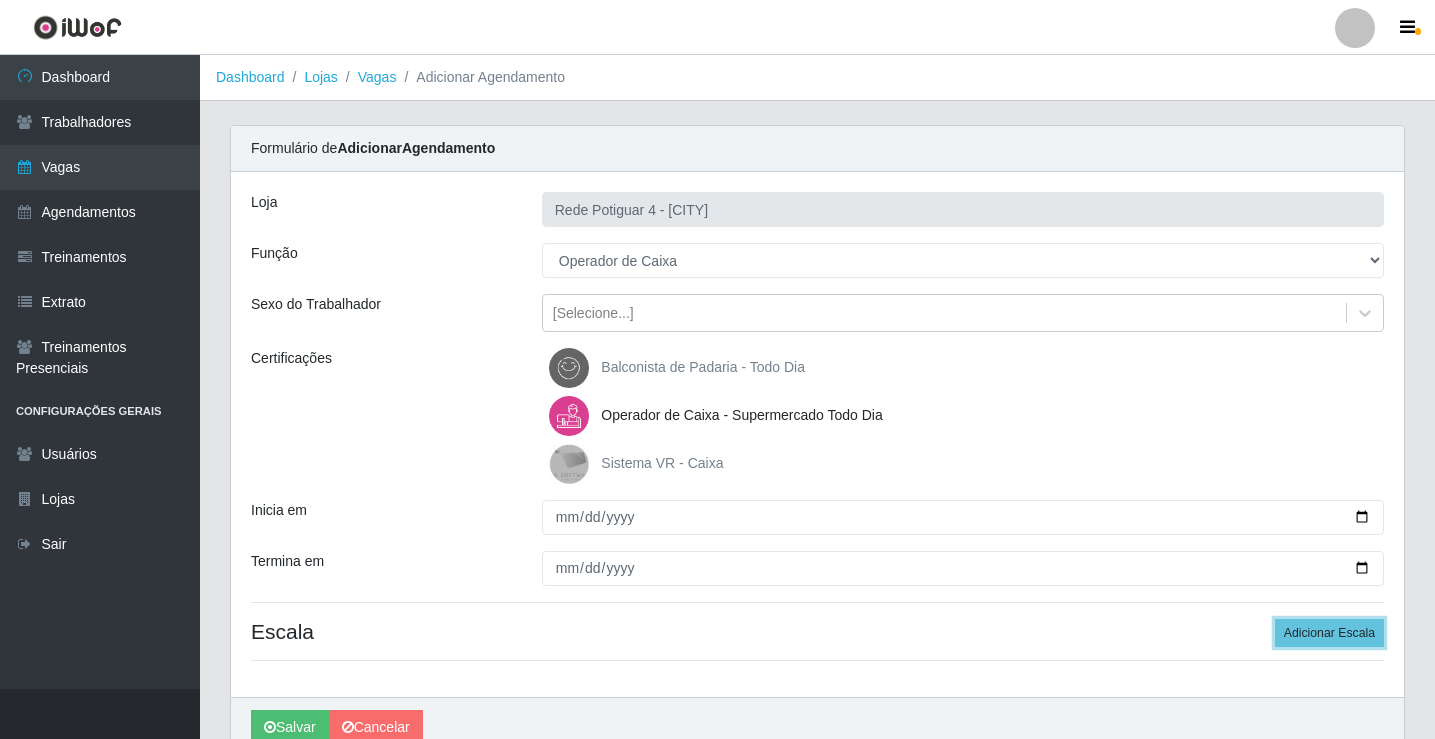 type 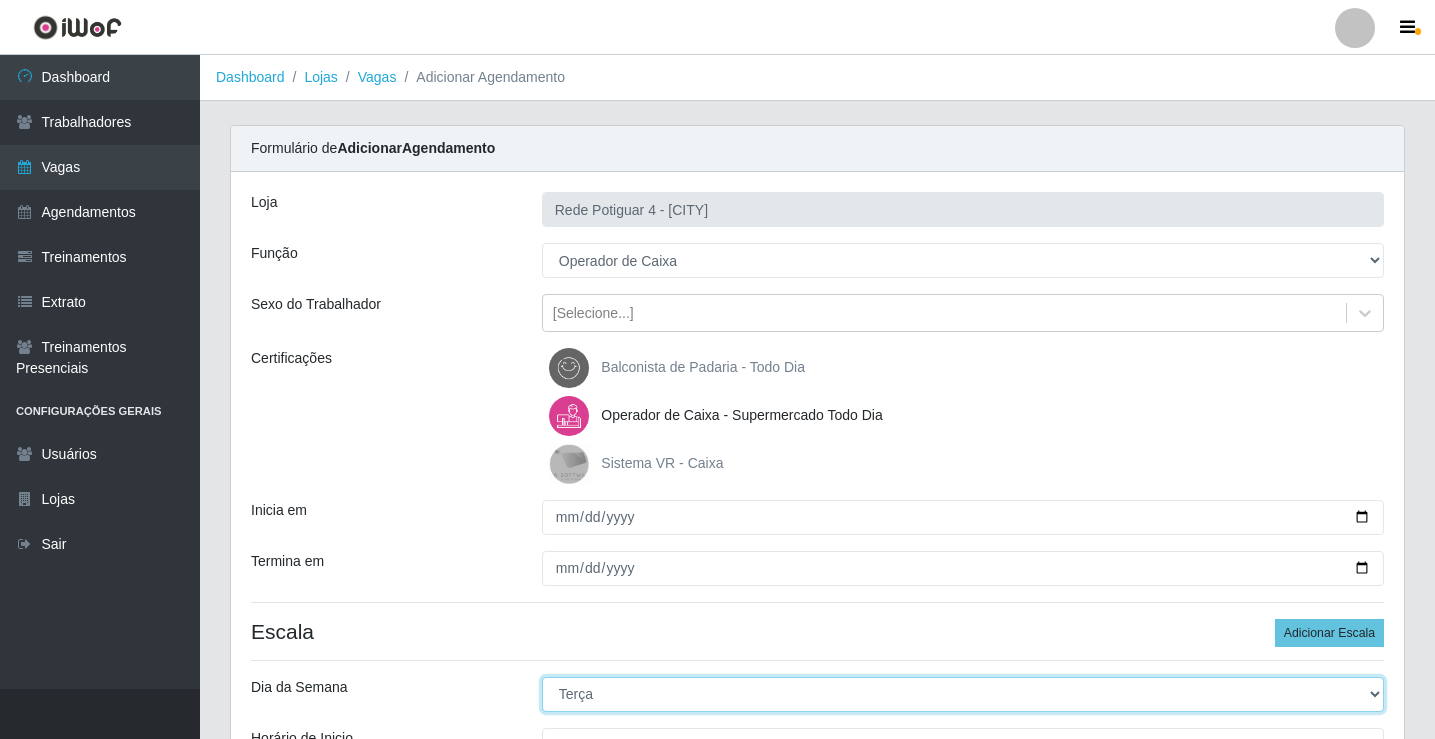 select on "3" 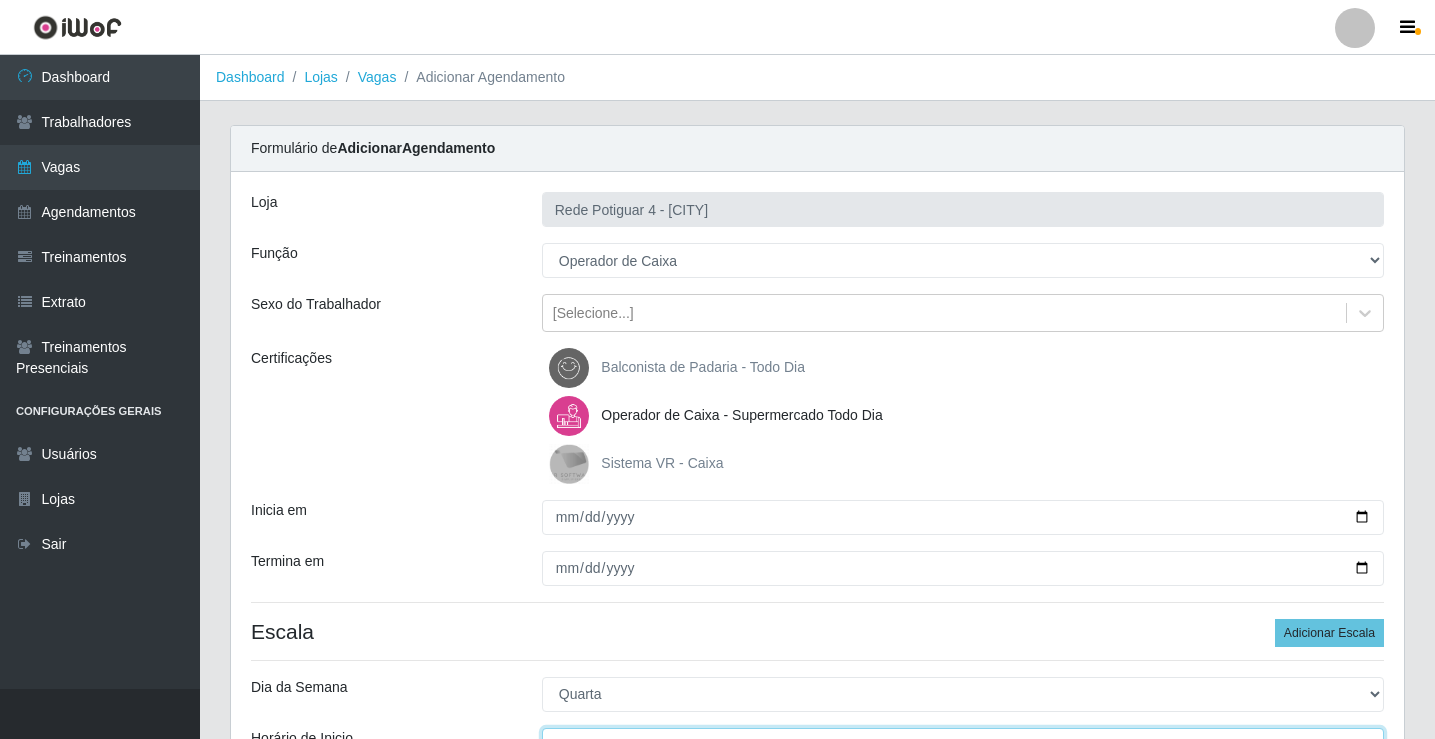 scroll, scrollTop: 24, scrollLeft: 0, axis: vertical 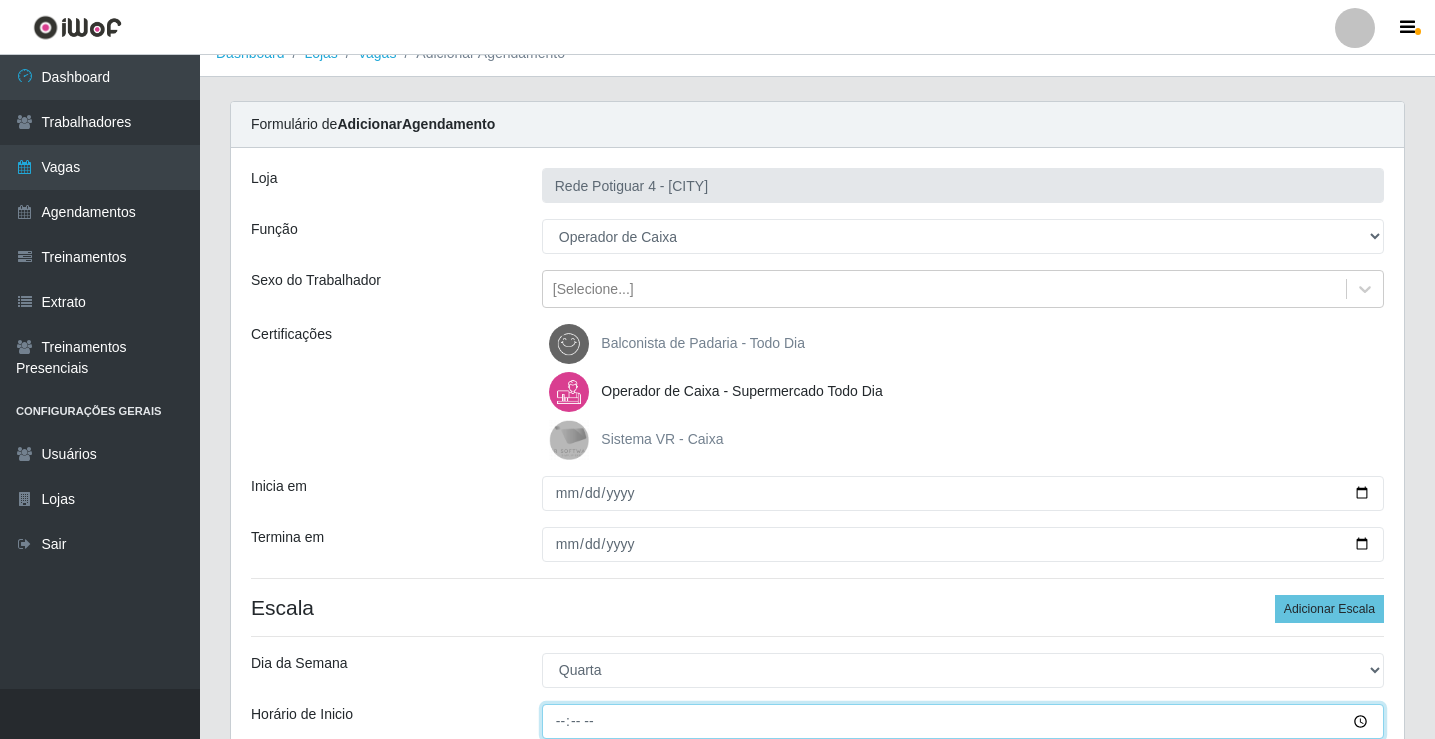 type on "16:00" 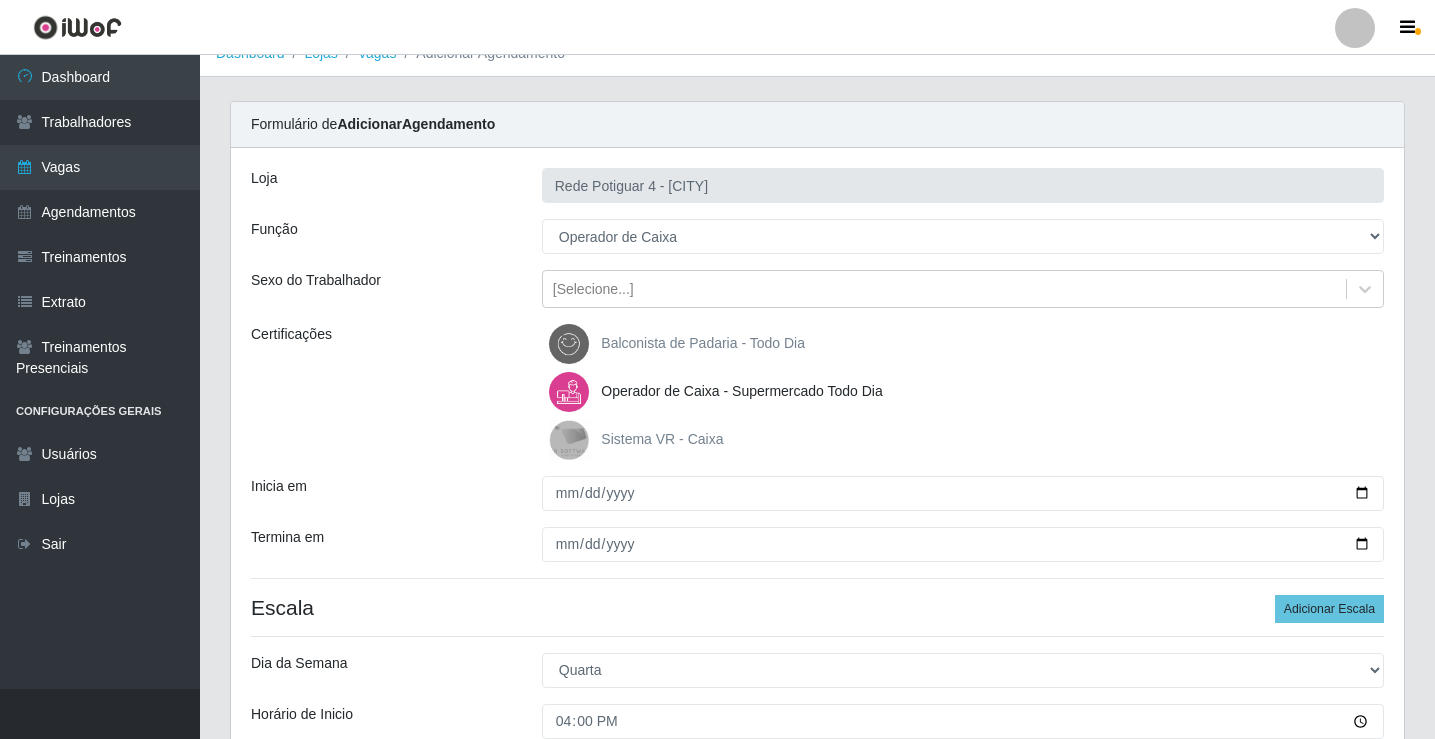 scroll, scrollTop: 314, scrollLeft: 0, axis: vertical 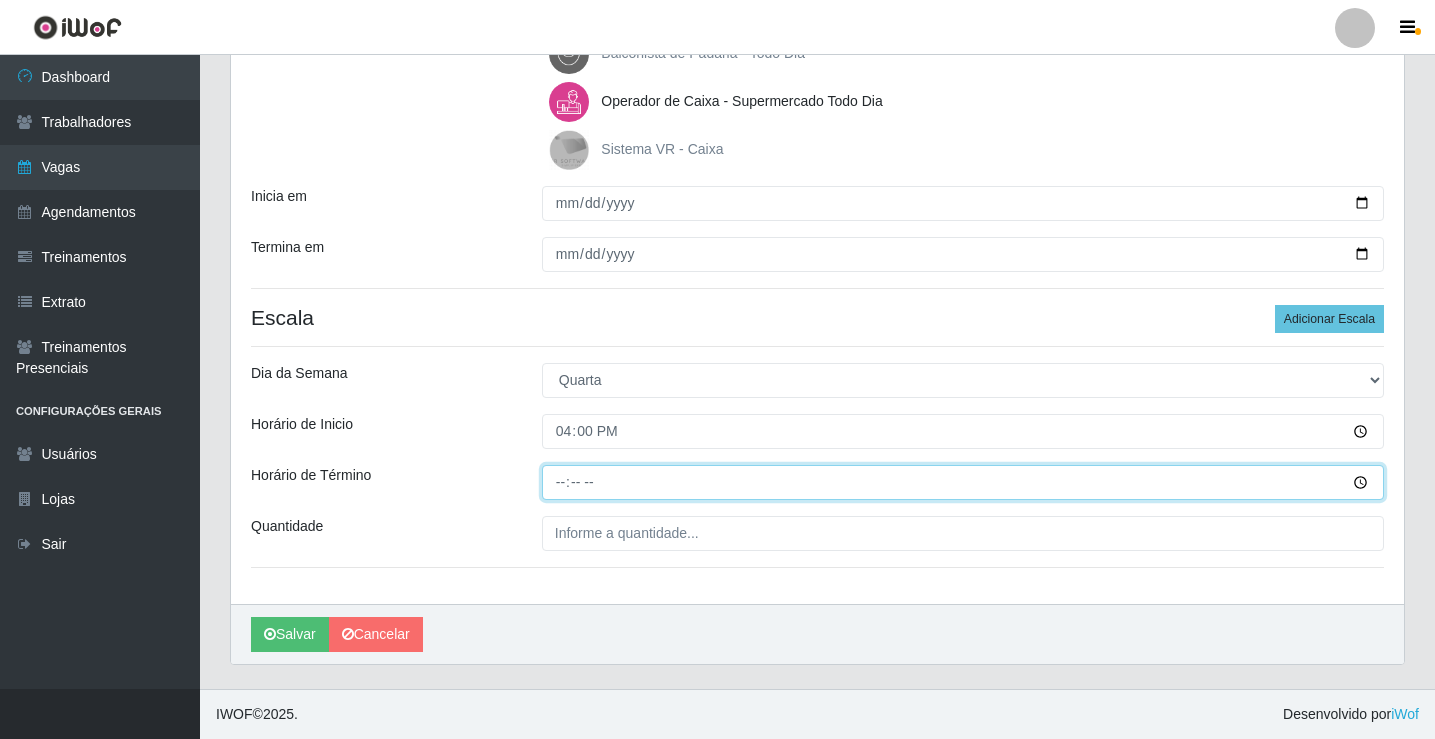 type on "21:00" 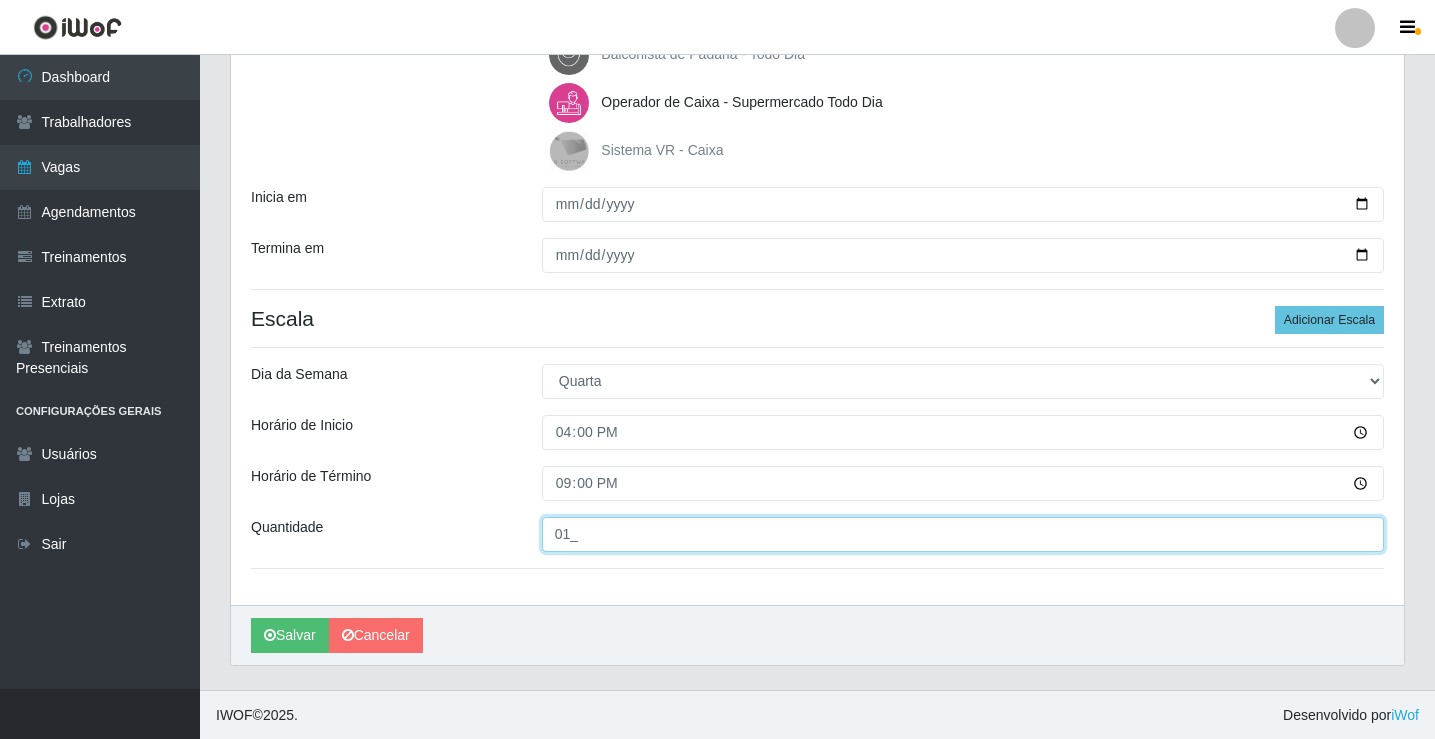 scroll, scrollTop: 314, scrollLeft: 0, axis: vertical 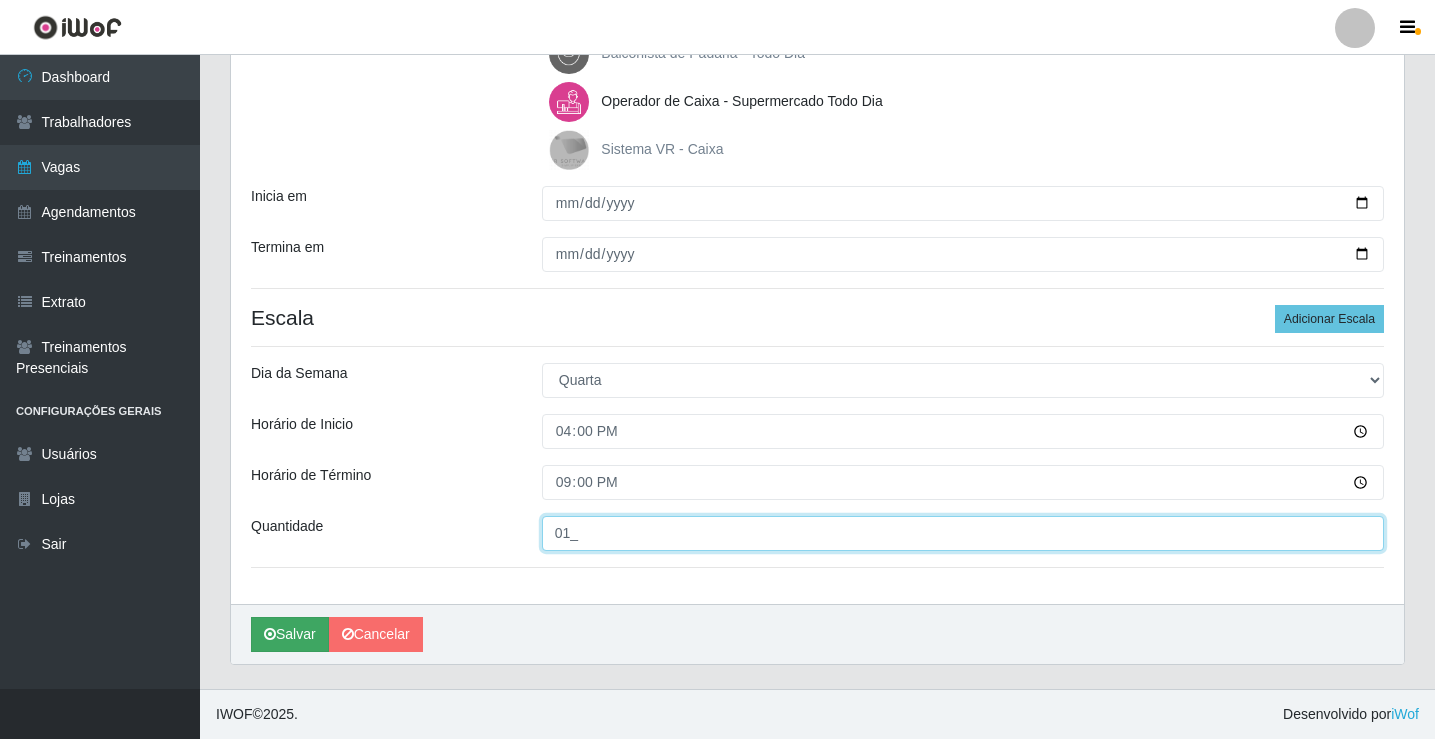 type on "01_" 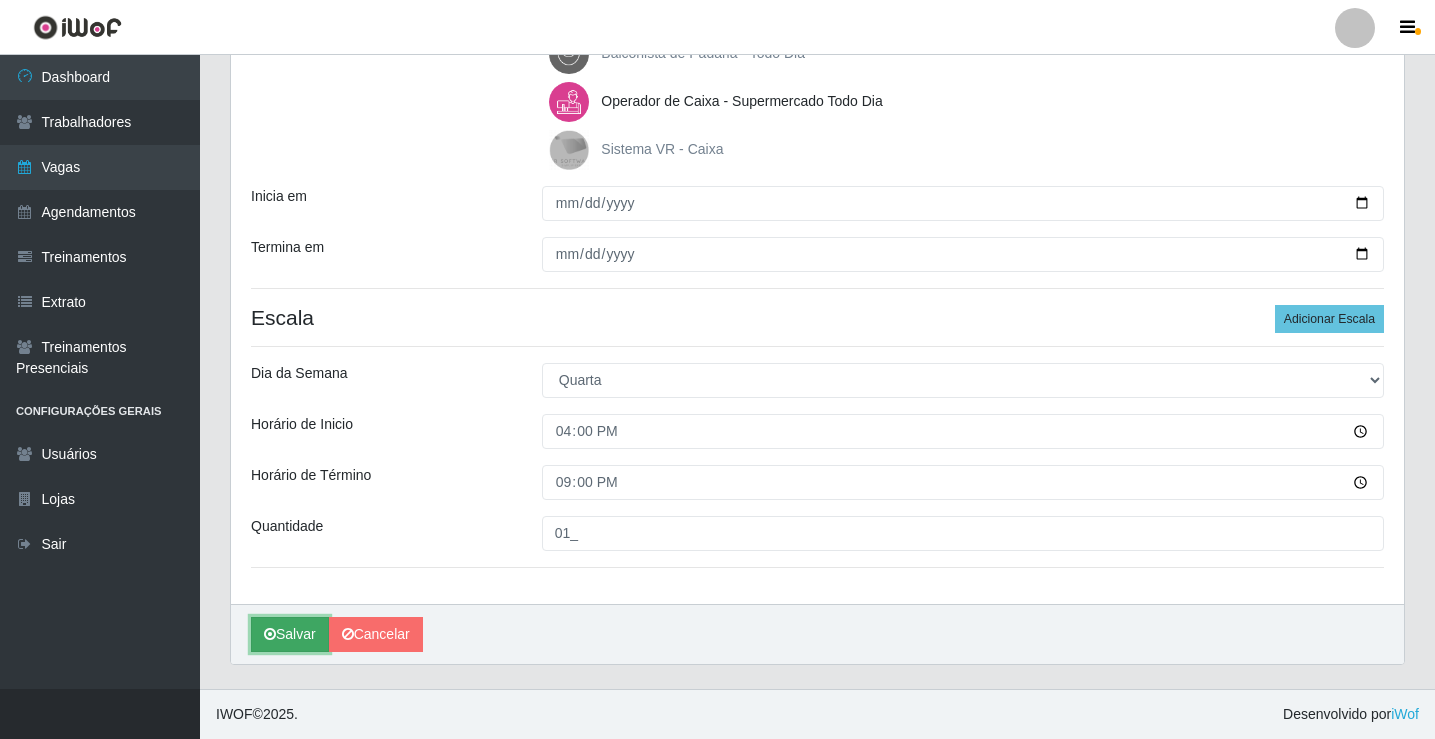 click on "Salvar" at bounding box center [290, 634] 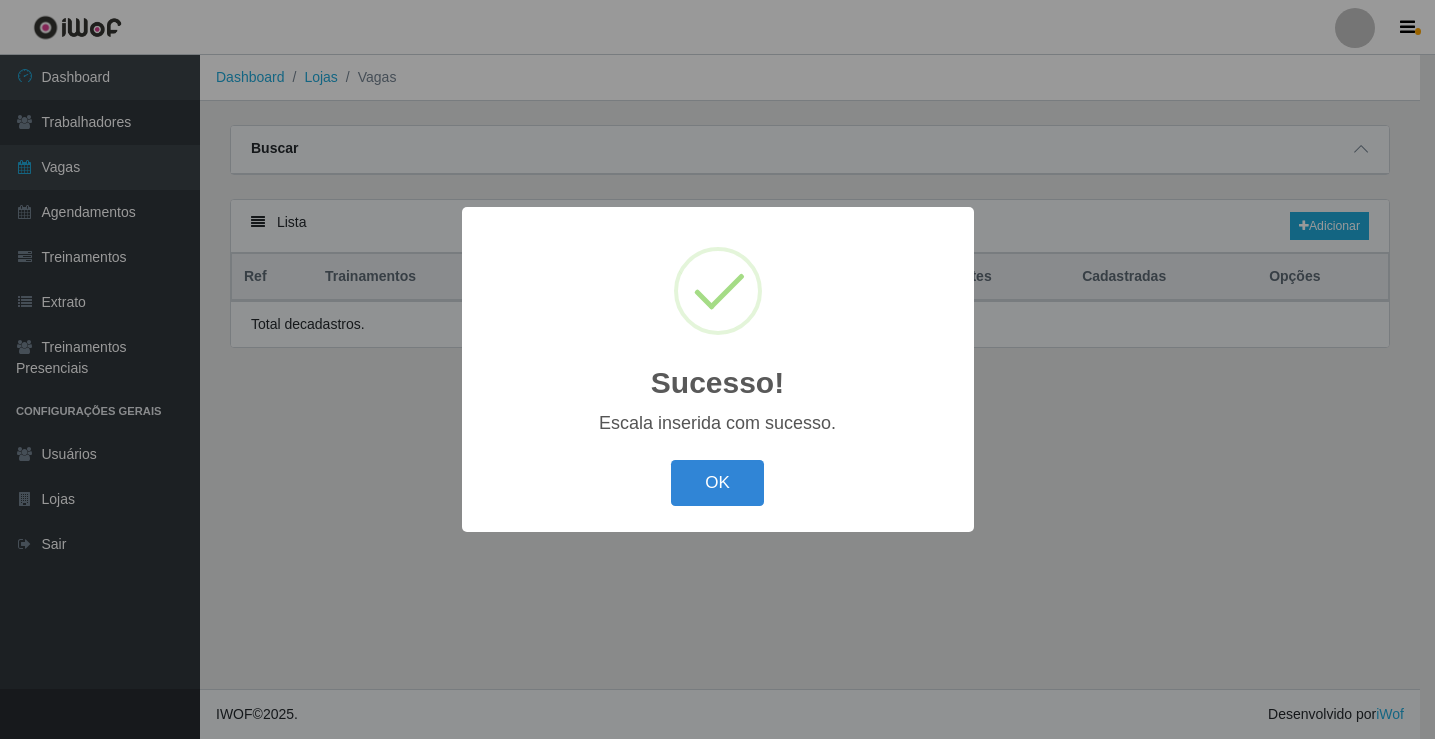 scroll, scrollTop: 0, scrollLeft: 0, axis: both 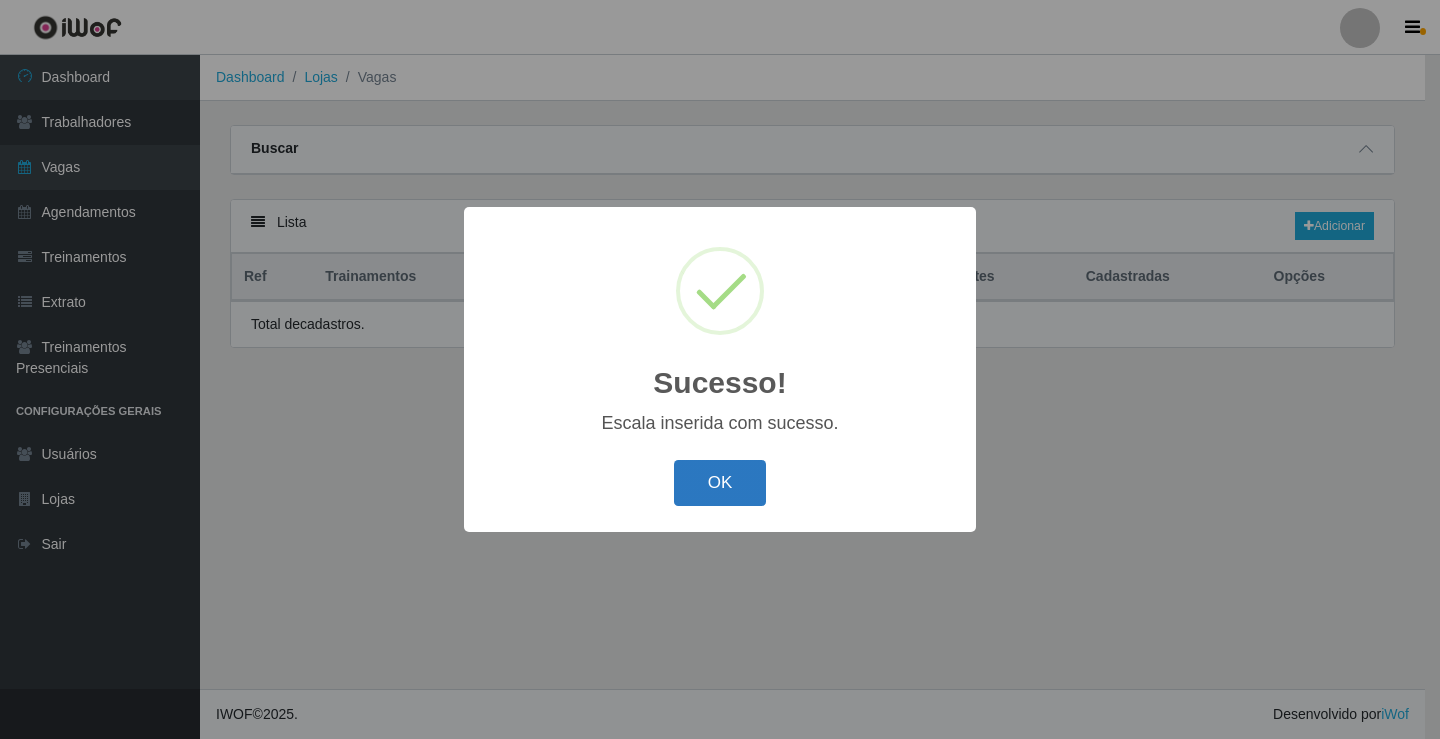 click on "OK" at bounding box center [720, 483] 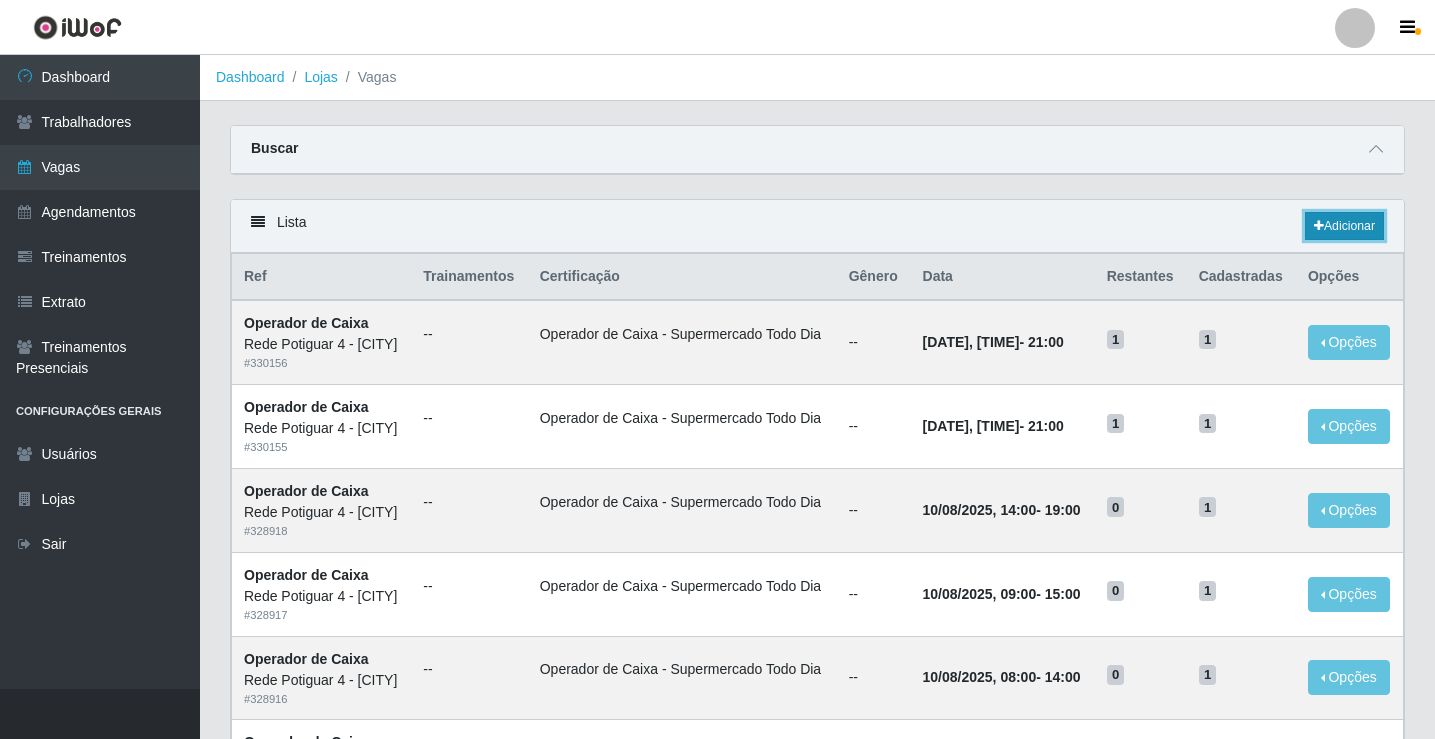 click on "Adicionar" at bounding box center [1344, 226] 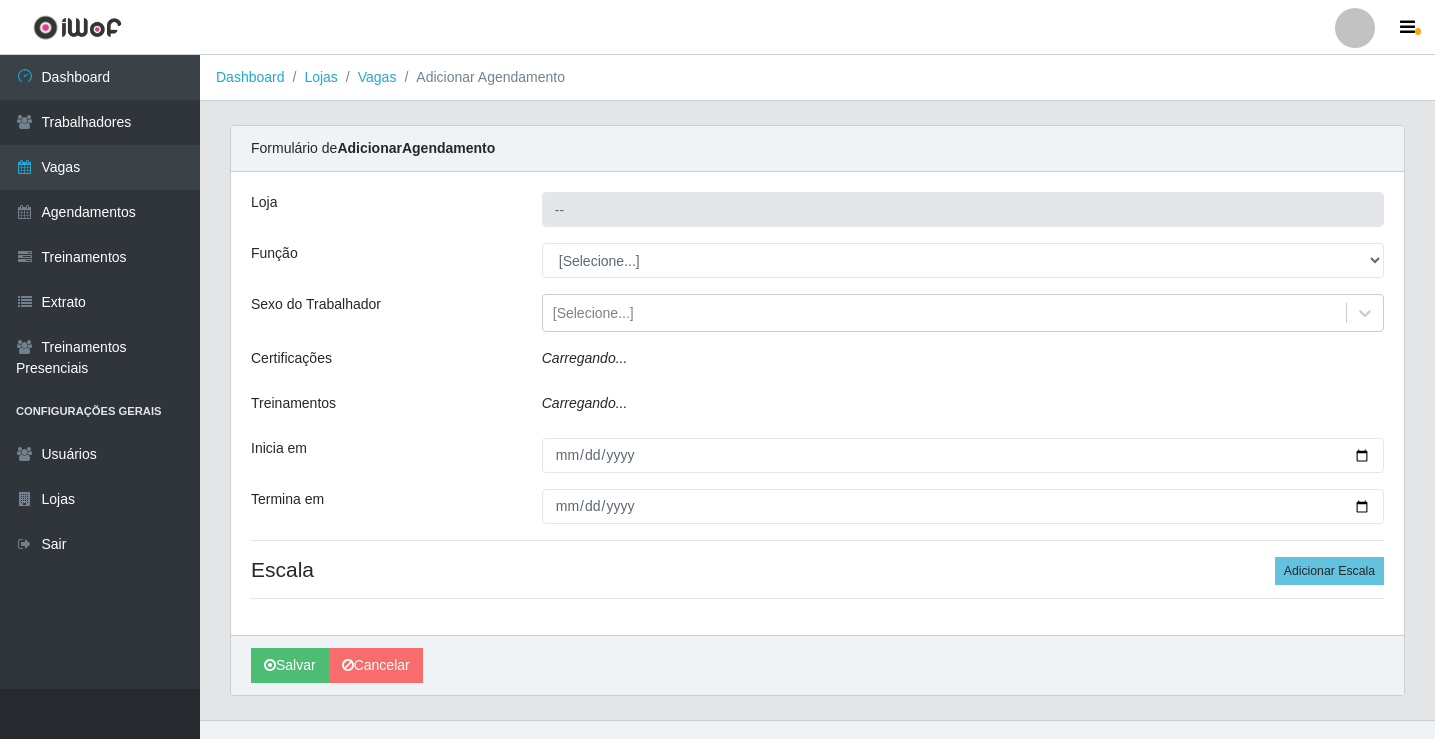 type on "Rede Potiguar 4 - Extremoz" 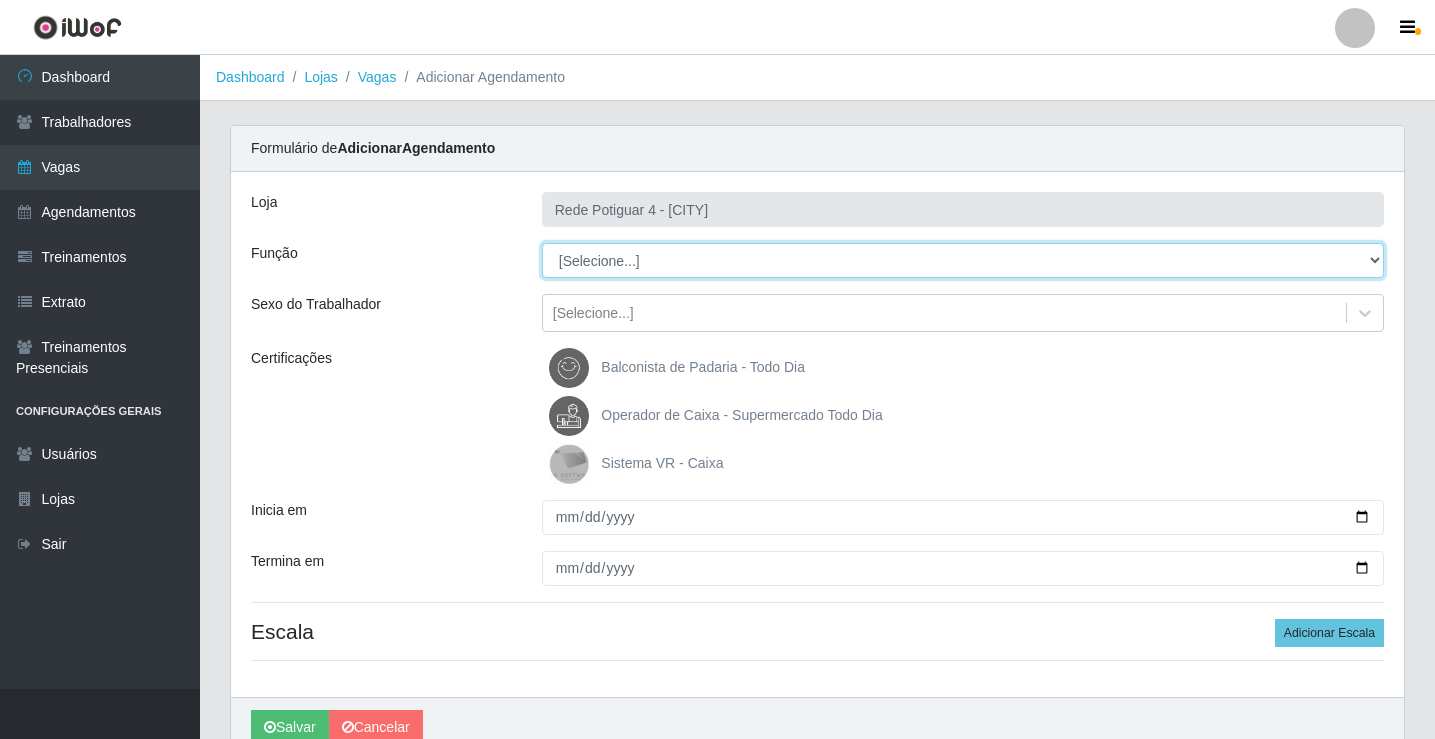click on "[Selecione...] ASG Auxiliar de Estacionamento Balconista Embalador Operador de Caixa Operador de Loja Repositor" at bounding box center [963, 260] 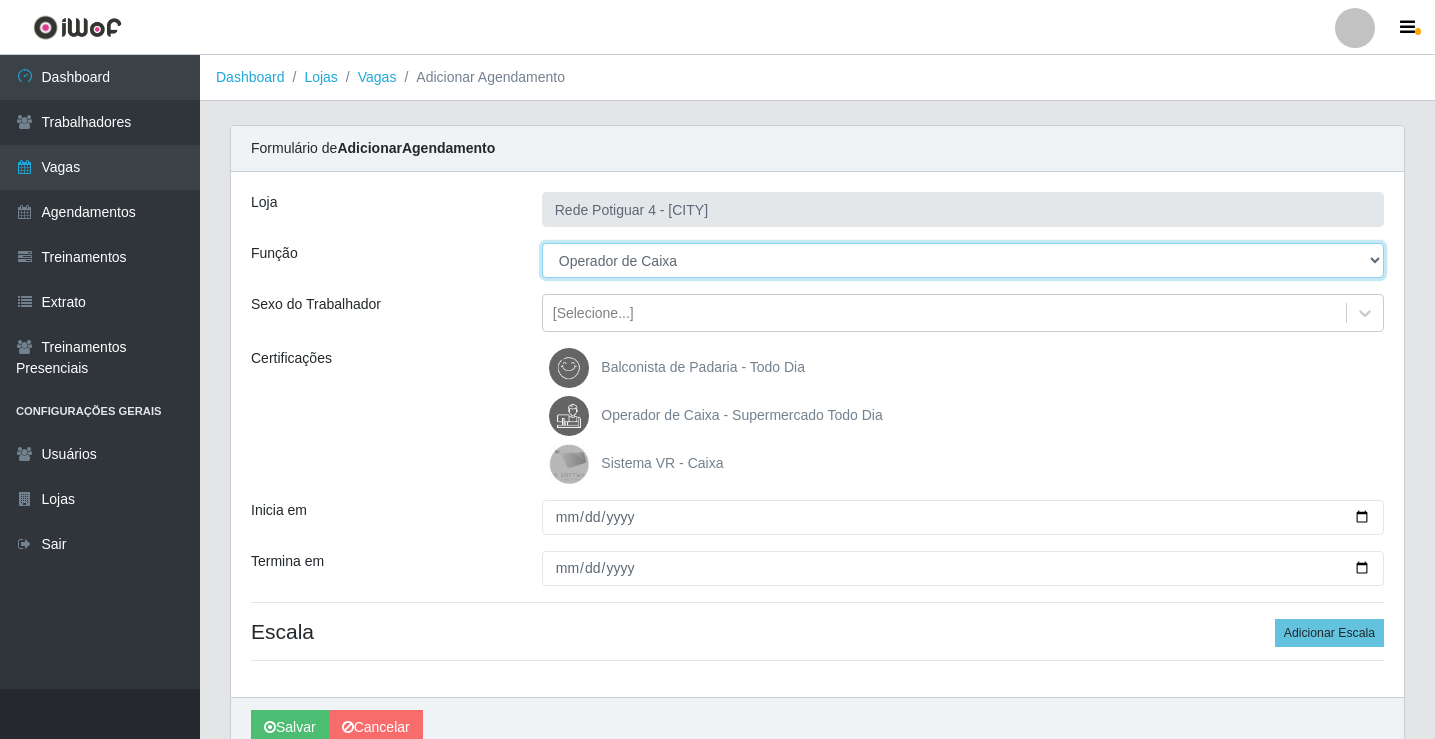 click on "[Selecione...] ASG Auxiliar de Estacionamento Balconista Embalador Operador de Caixa Operador de Loja Repositor" at bounding box center (963, 260) 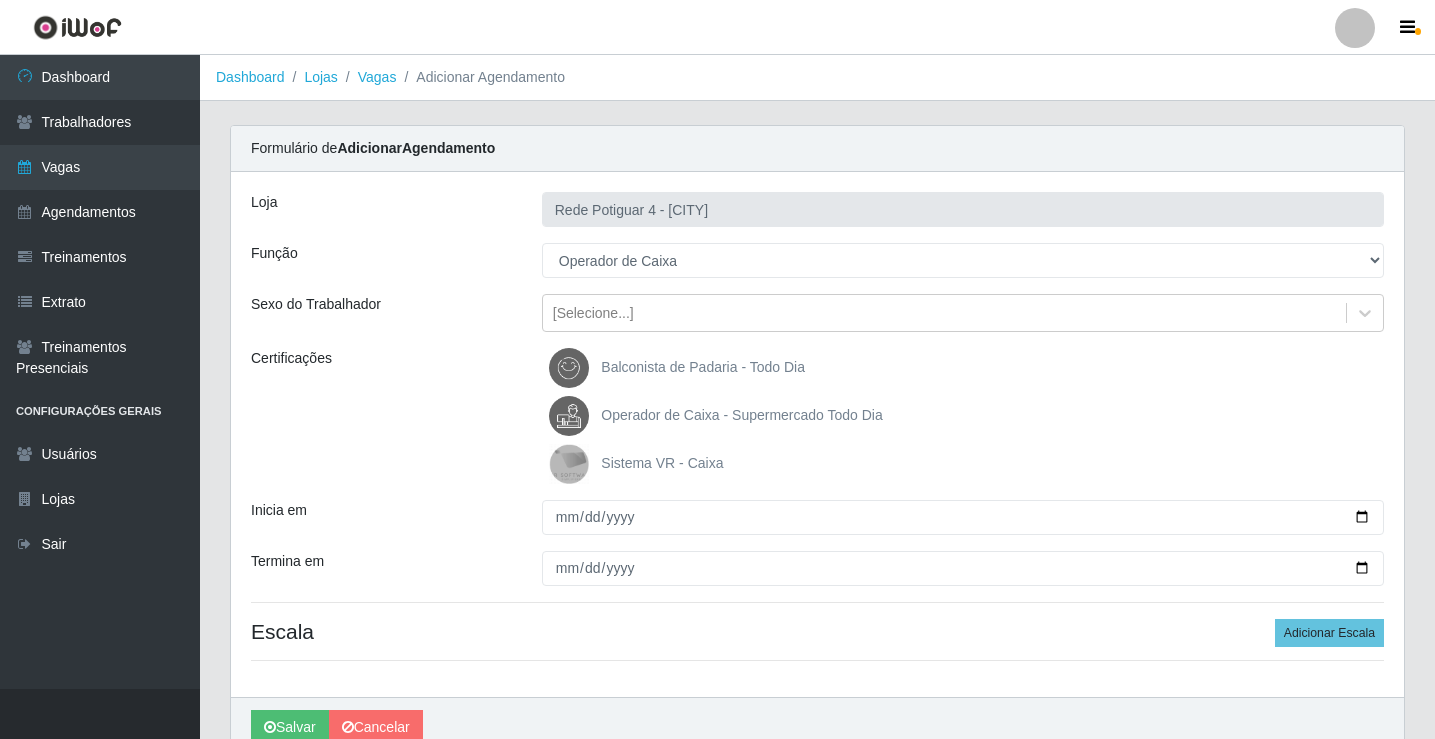 click on "Operador de Caixa - Supermercado Todo Dia" at bounding box center (741, 415) 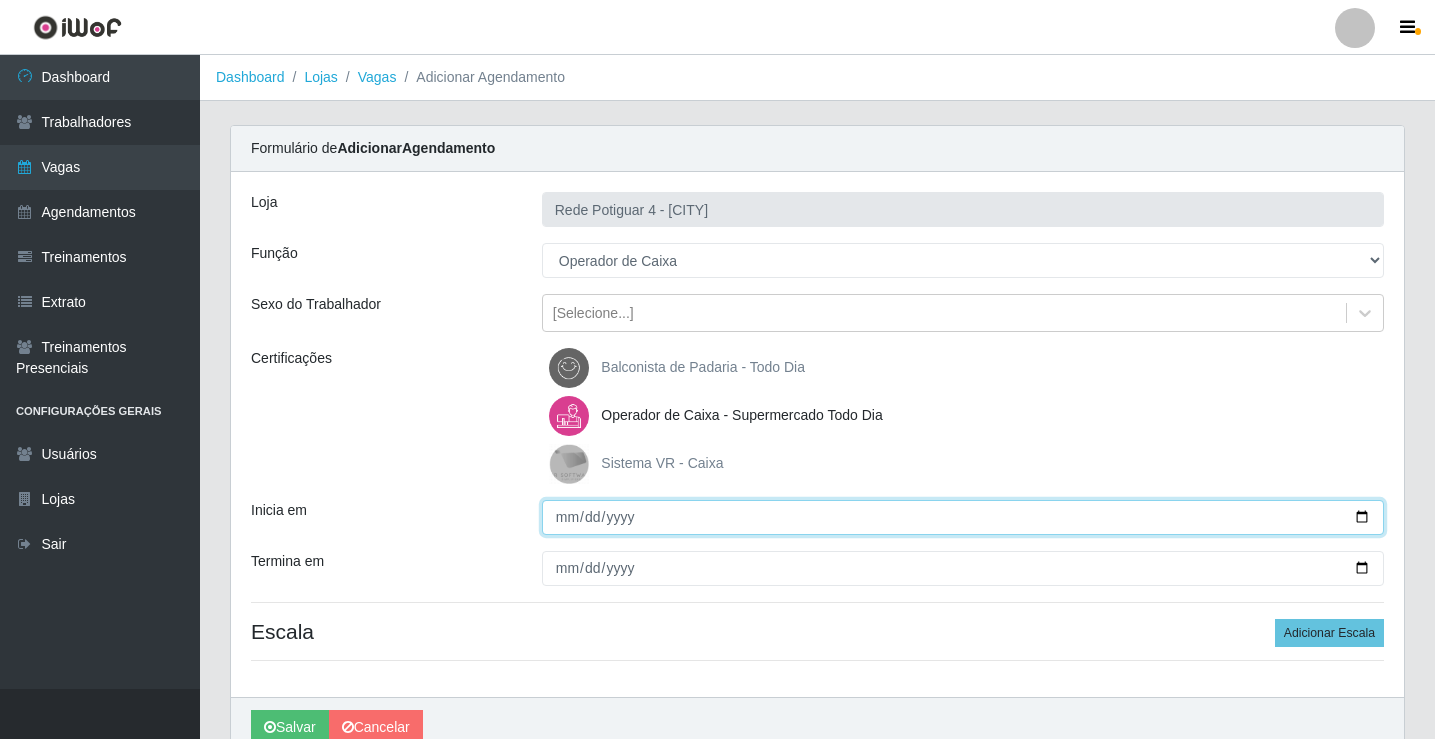 click on "Inicia em" at bounding box center (963, 517) 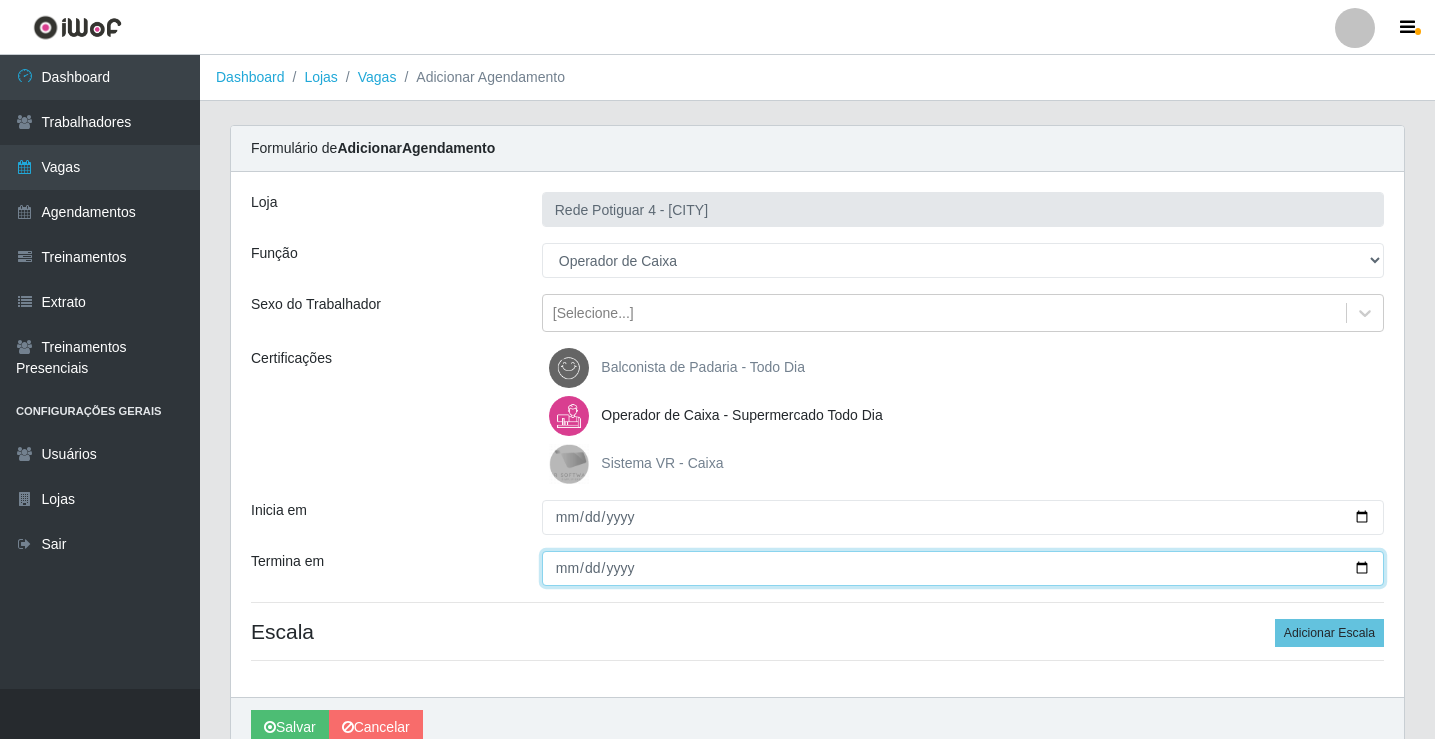 type on "2025-08-14" 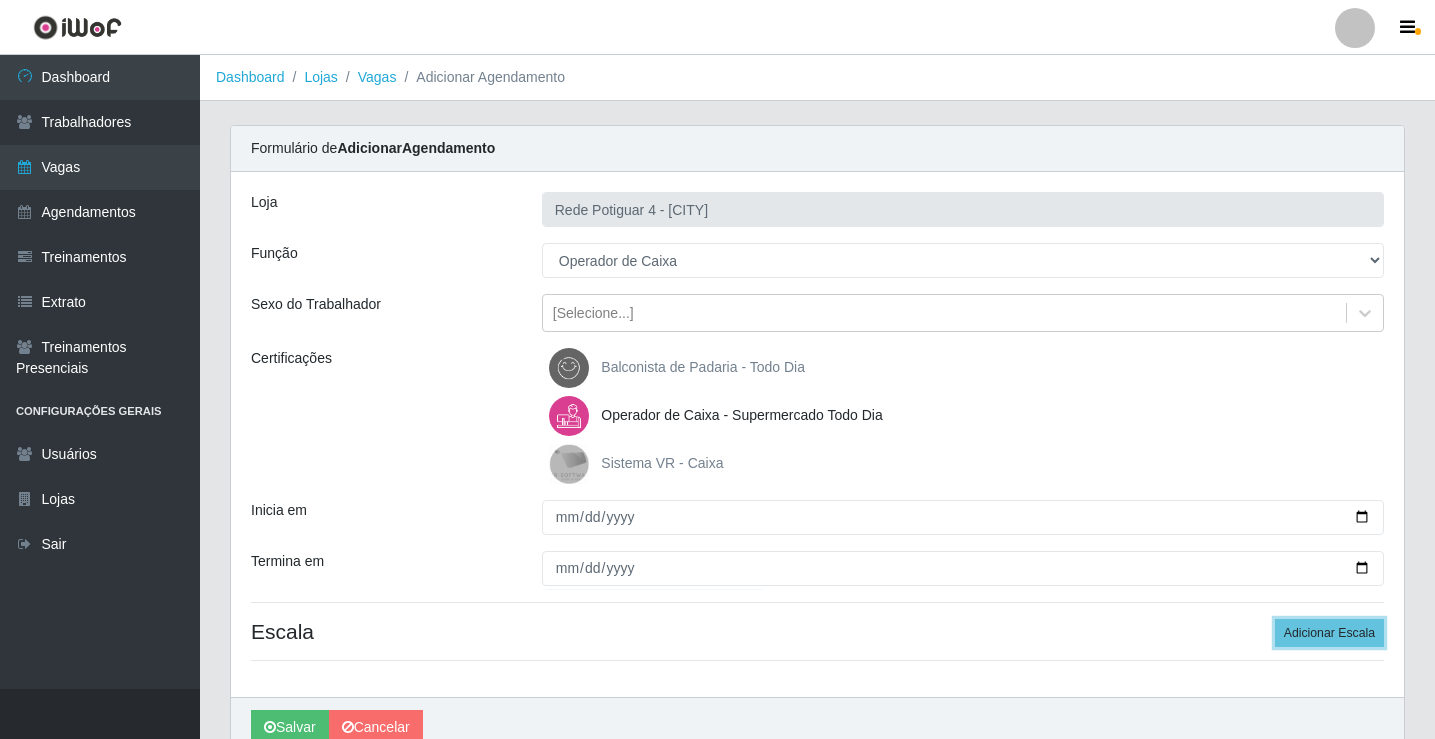 type 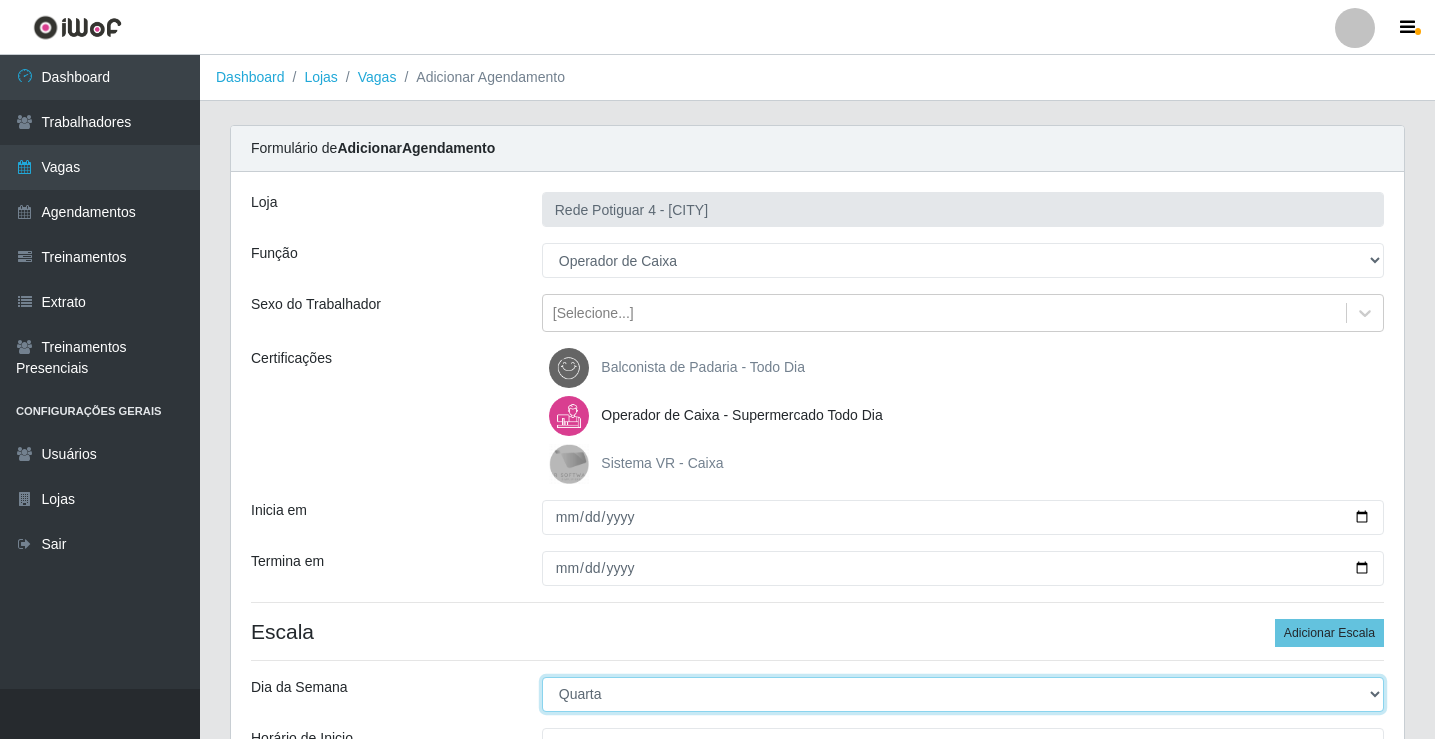select on "4" 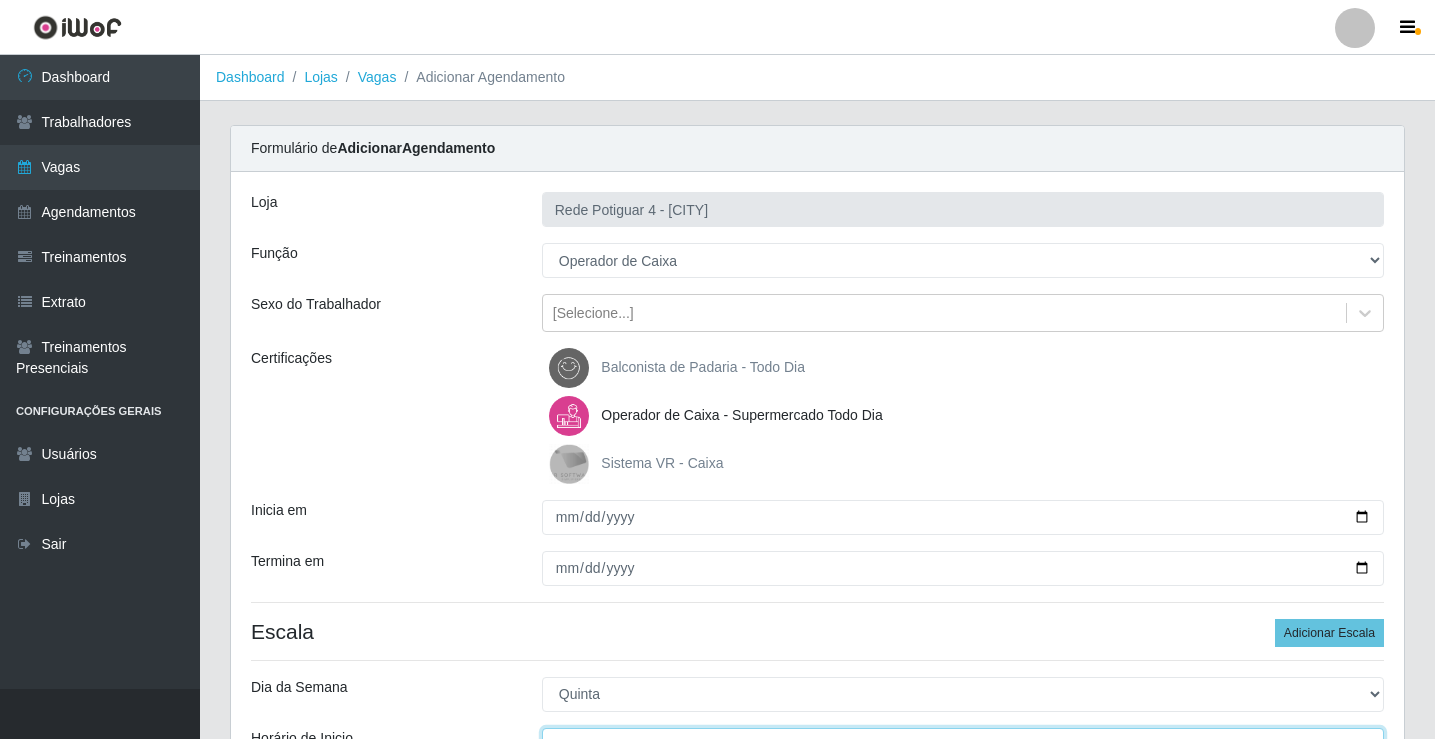scroll, scrollTop: 24, scrollLeft: 0, axis: vertical 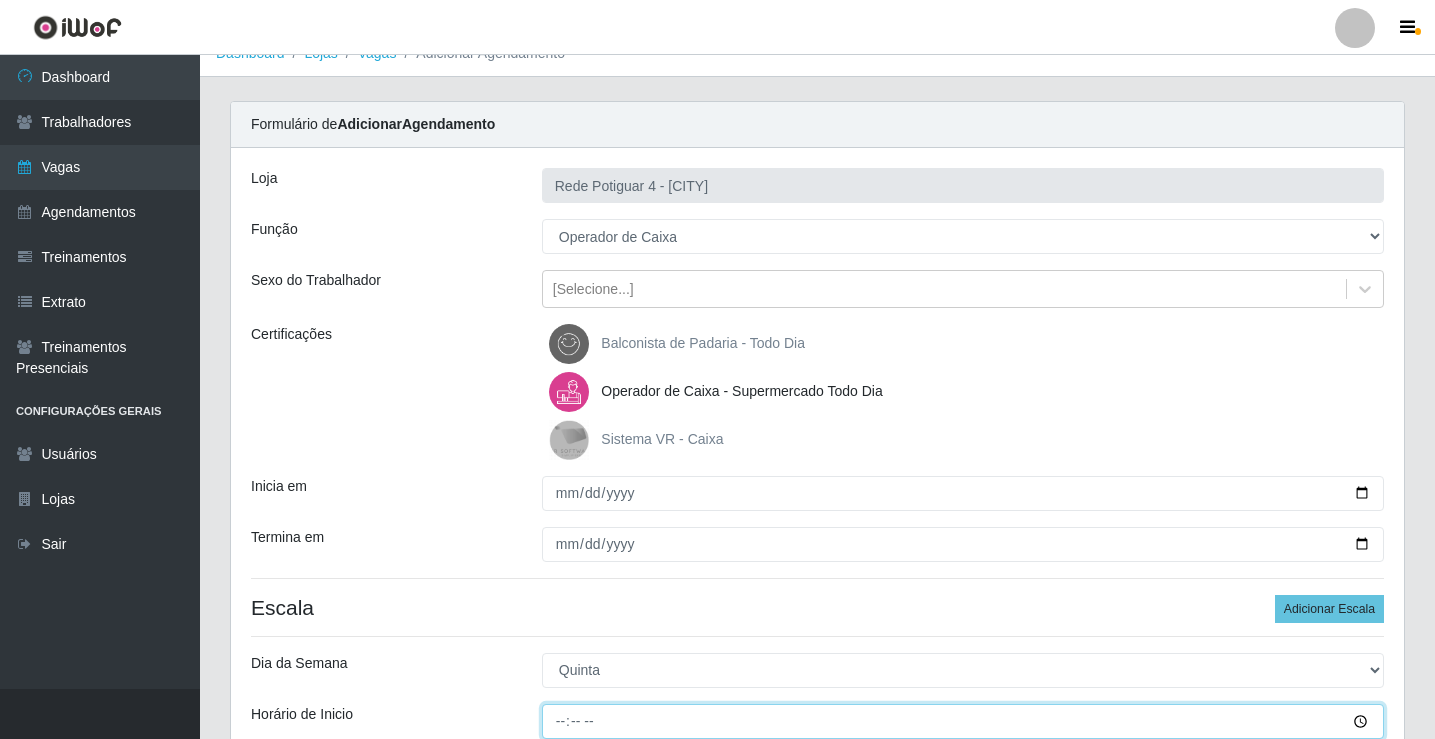 type on "16:00" 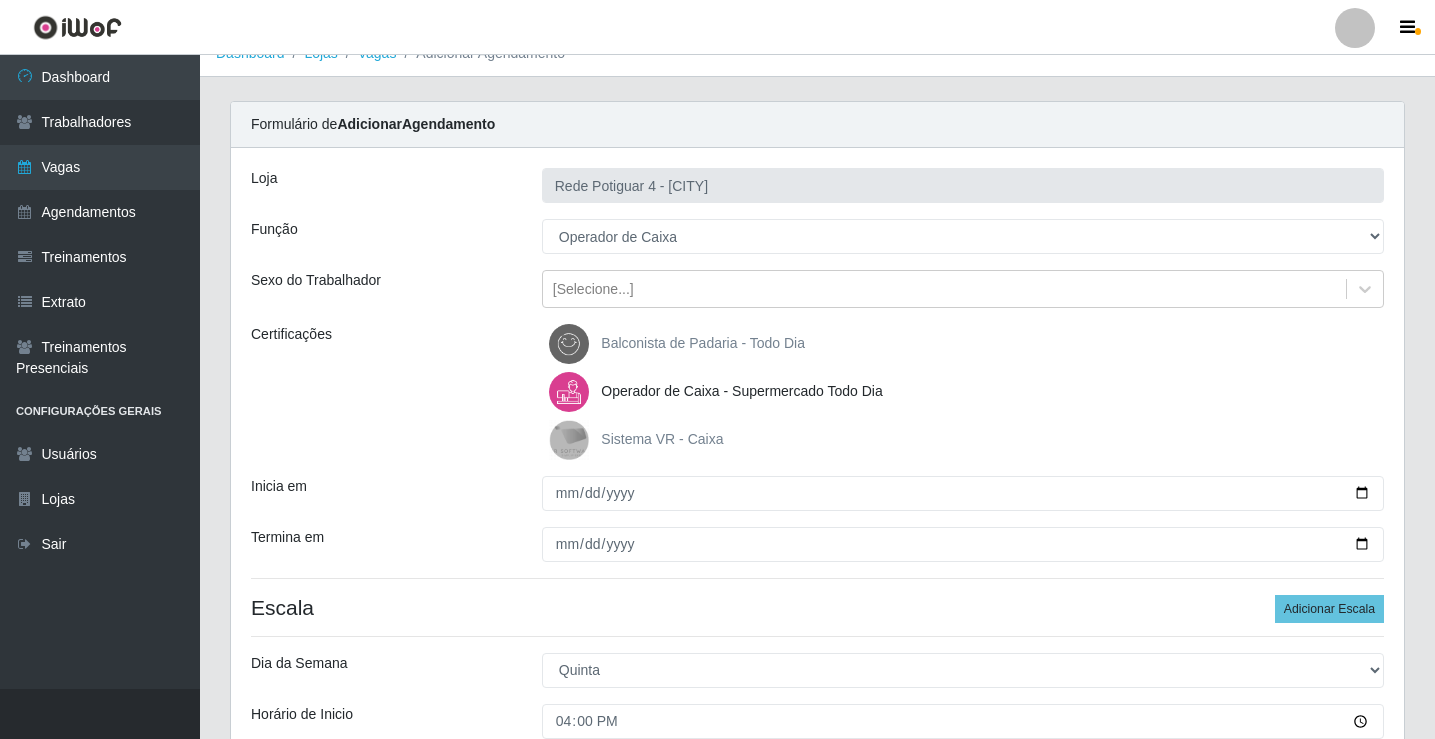 scroll, scrollTop: 314, scrollLeft: 0, axis: vertical 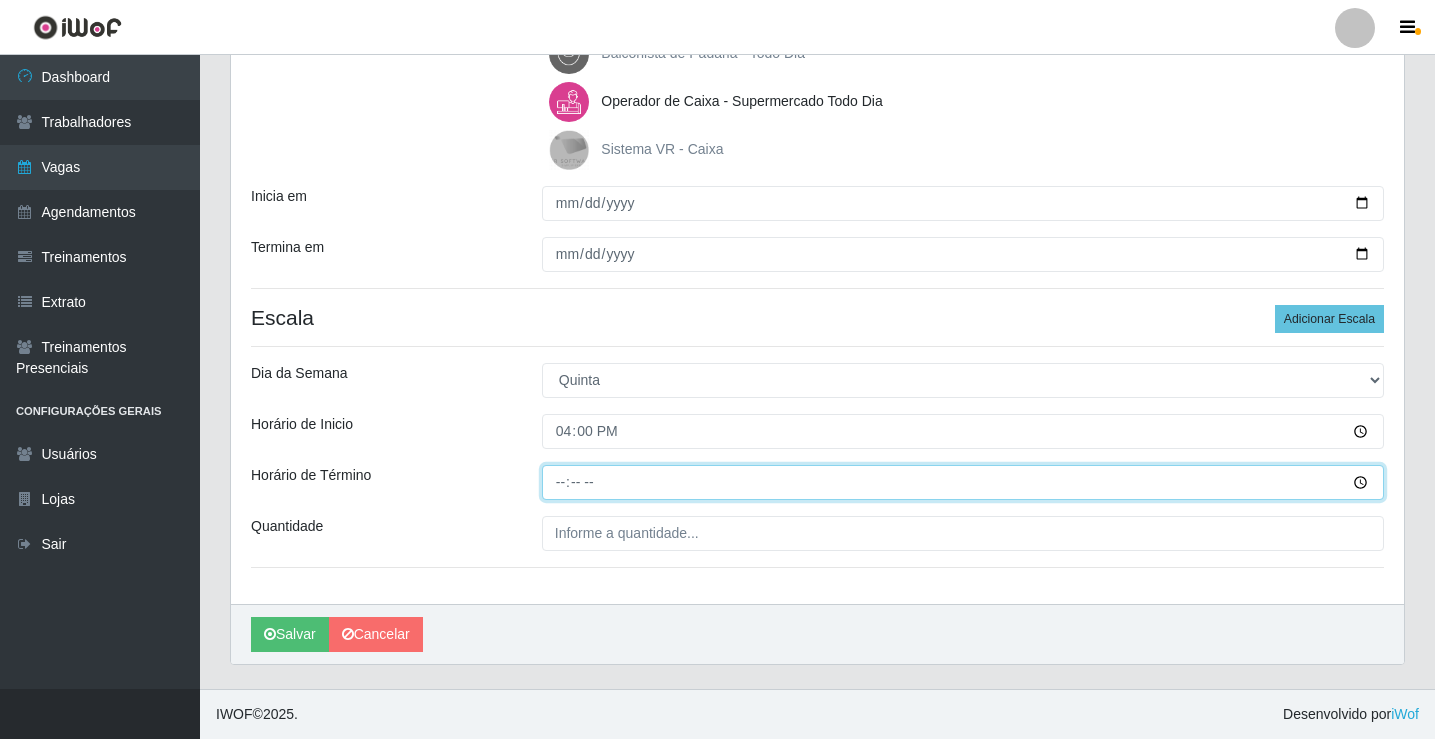 type on "21:00" 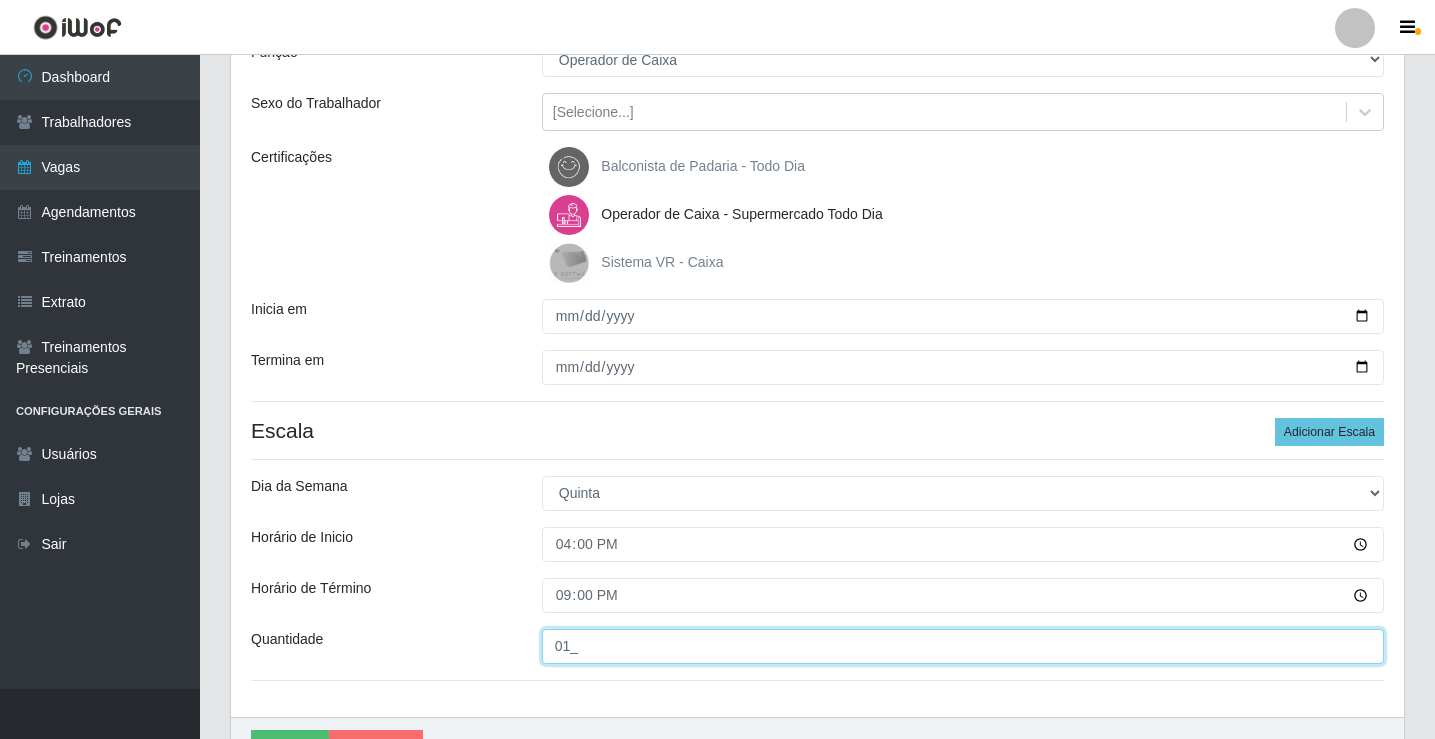 scroll, scrollTop: 314, scrollLeft: 0, axis: vertical 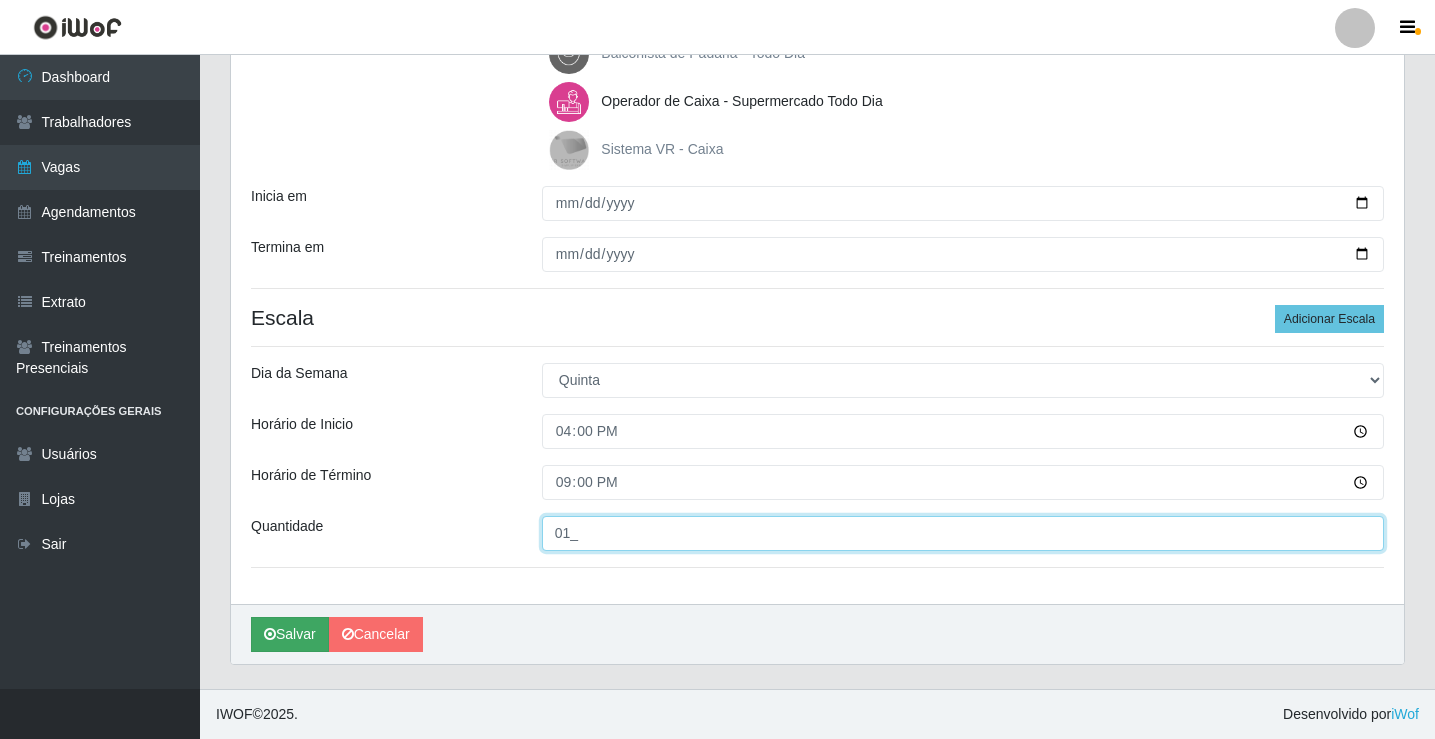 type on "01_" 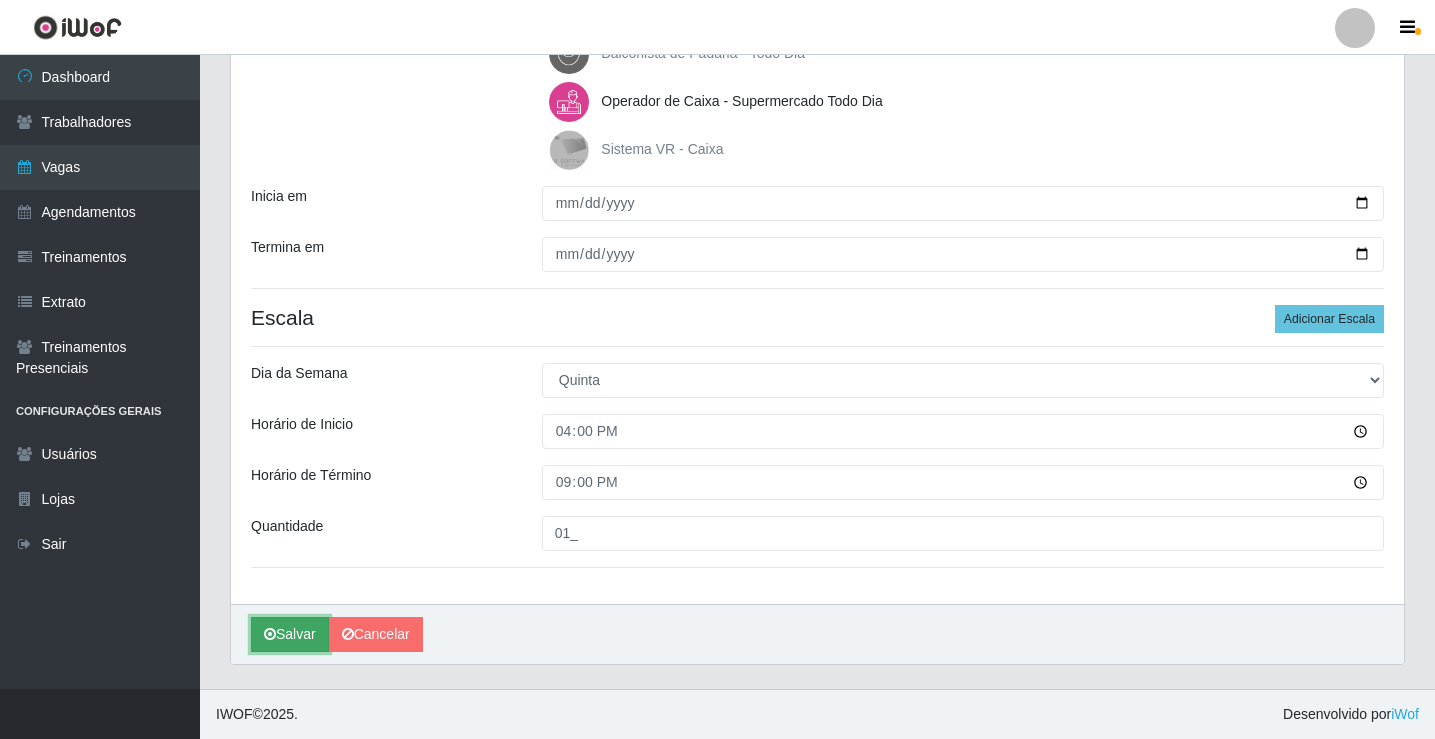 click on "Salvar" at bounding box center (290, 634) 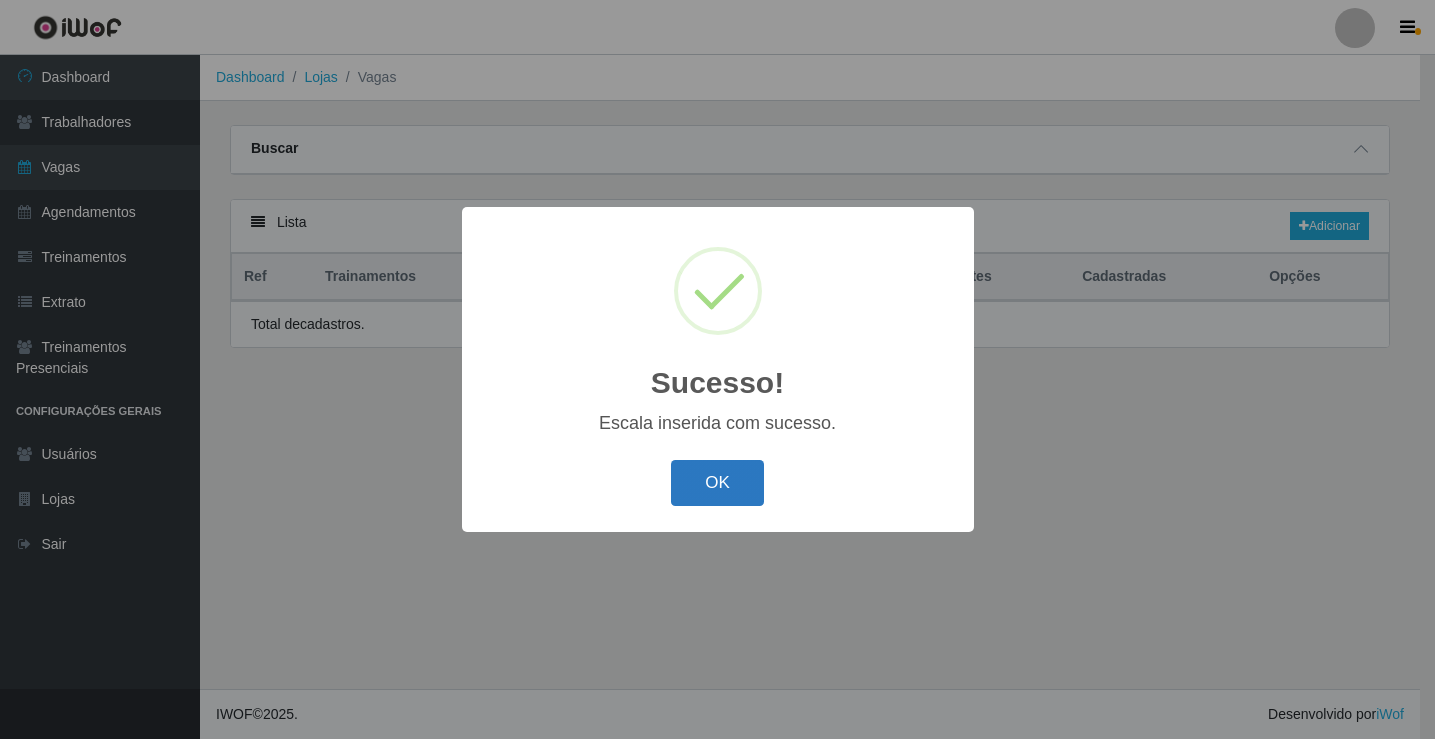 scroll, scrollTop: 0, scrollLeft: 0, axis: both 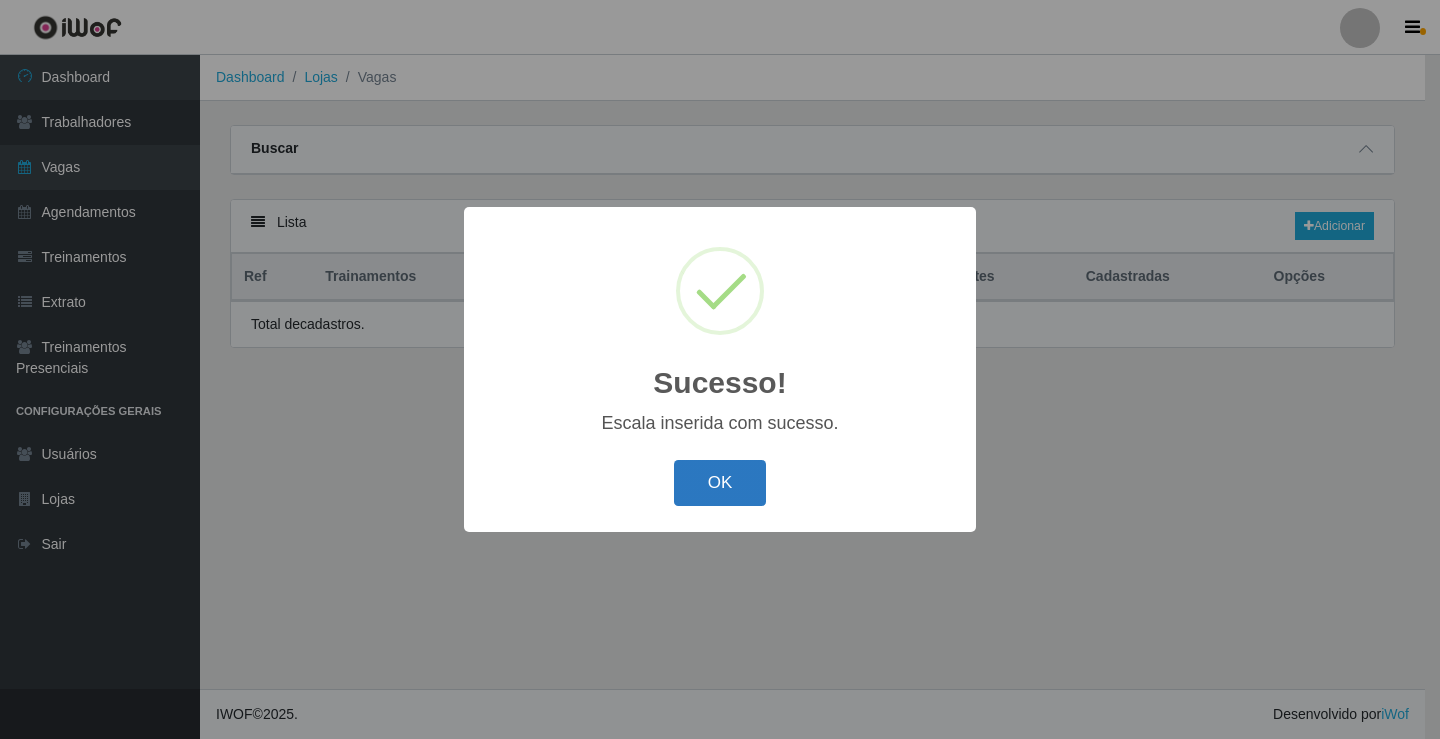 click on "OK" at bounding box center [720, 483] 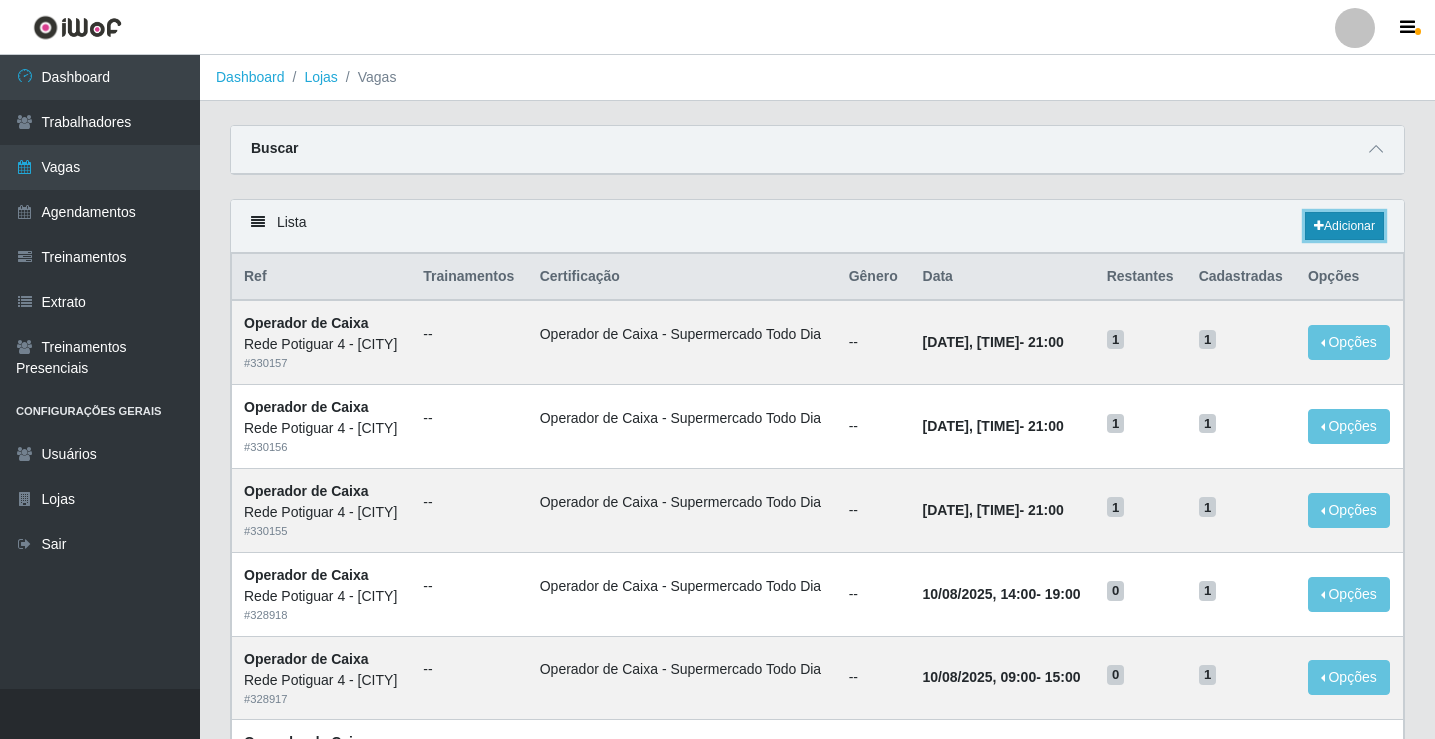 click on "Adicionar" at bounding box center (1344, 226) 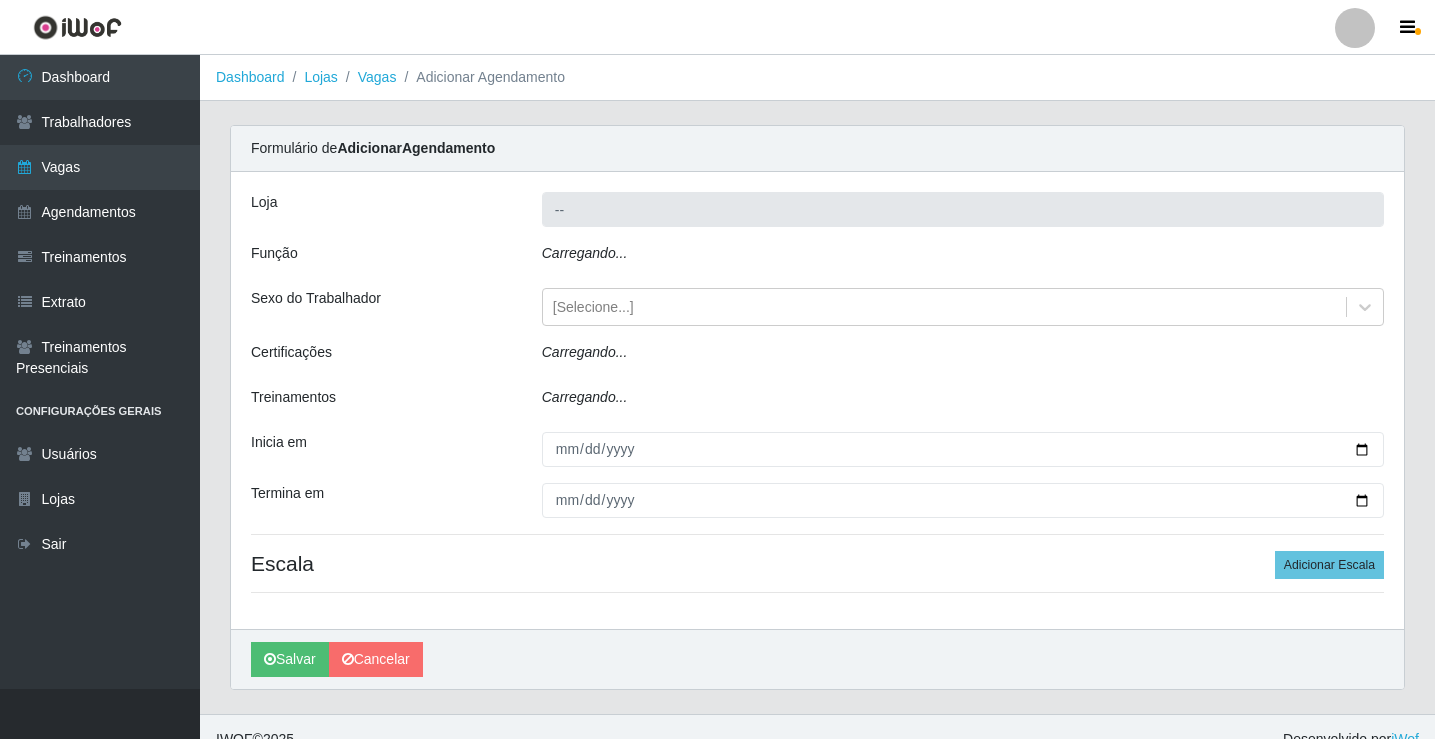 type on "Rede Potiguar 4 - Extremoz" 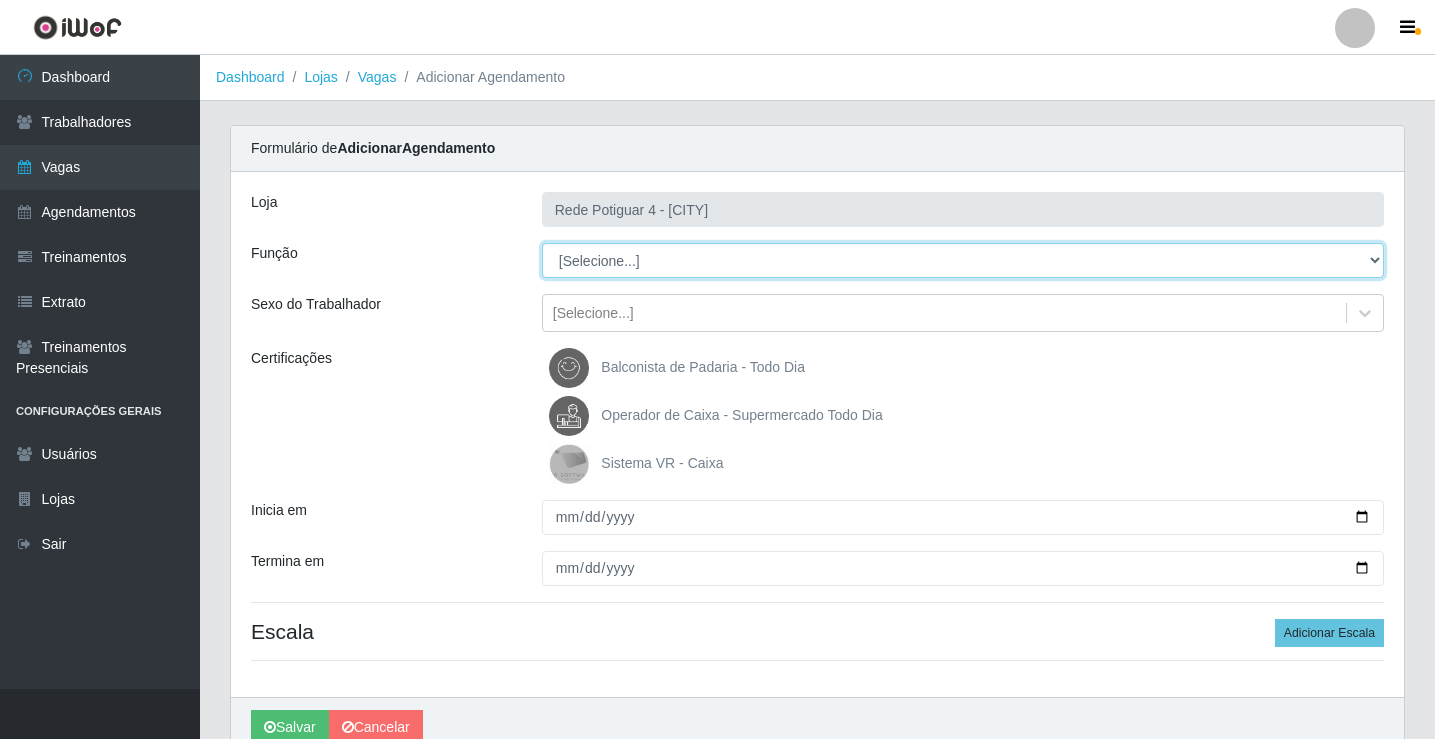 click on "[Selecione...] ASG Auxiliar de Estacionamento Balconista Embalador Operador de Caixa Operador de Loja Repositor" at bounding box center [963, 260] 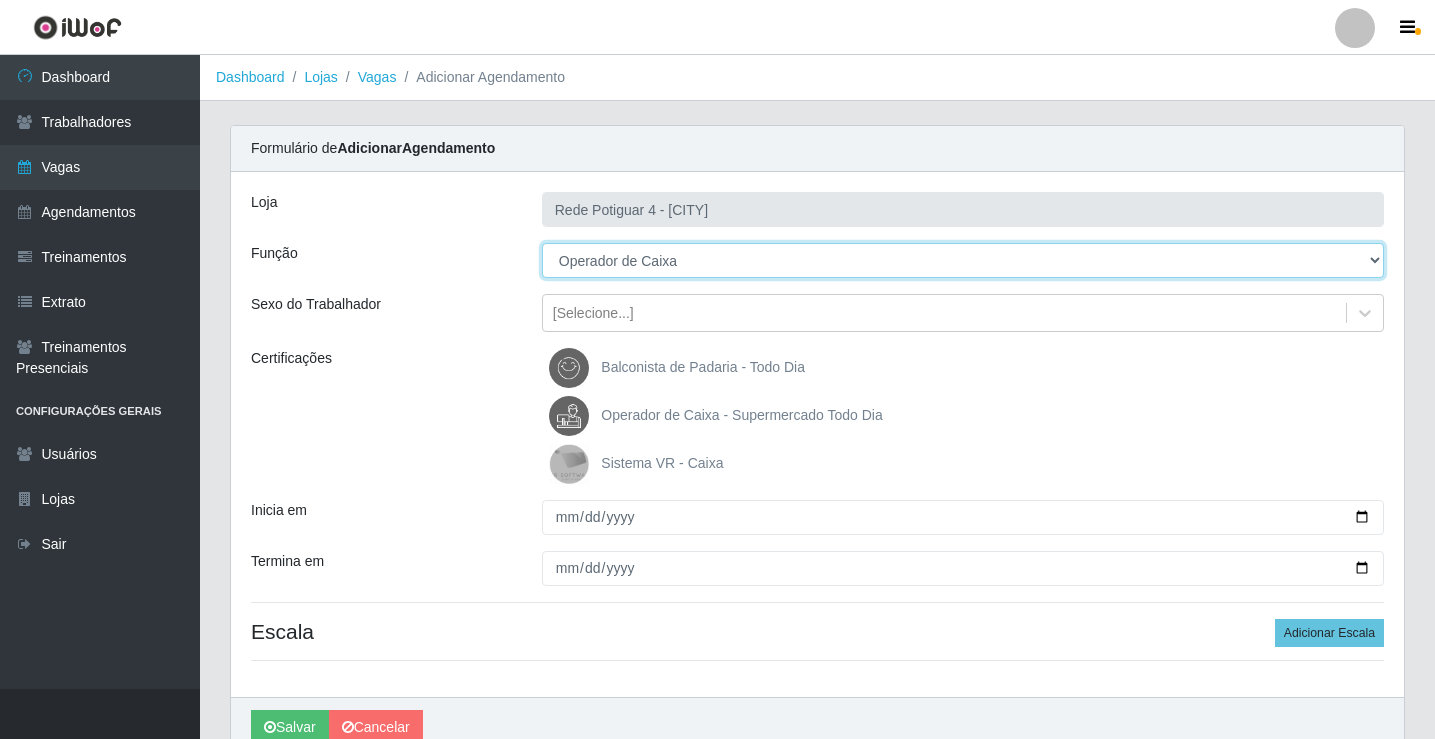 click on "[Selecione...] ASG Auxiliar de Estacionamento Balconista Embalador Operador de Caixa Operador de Loja Repositor" at bounding box center [963, 260] 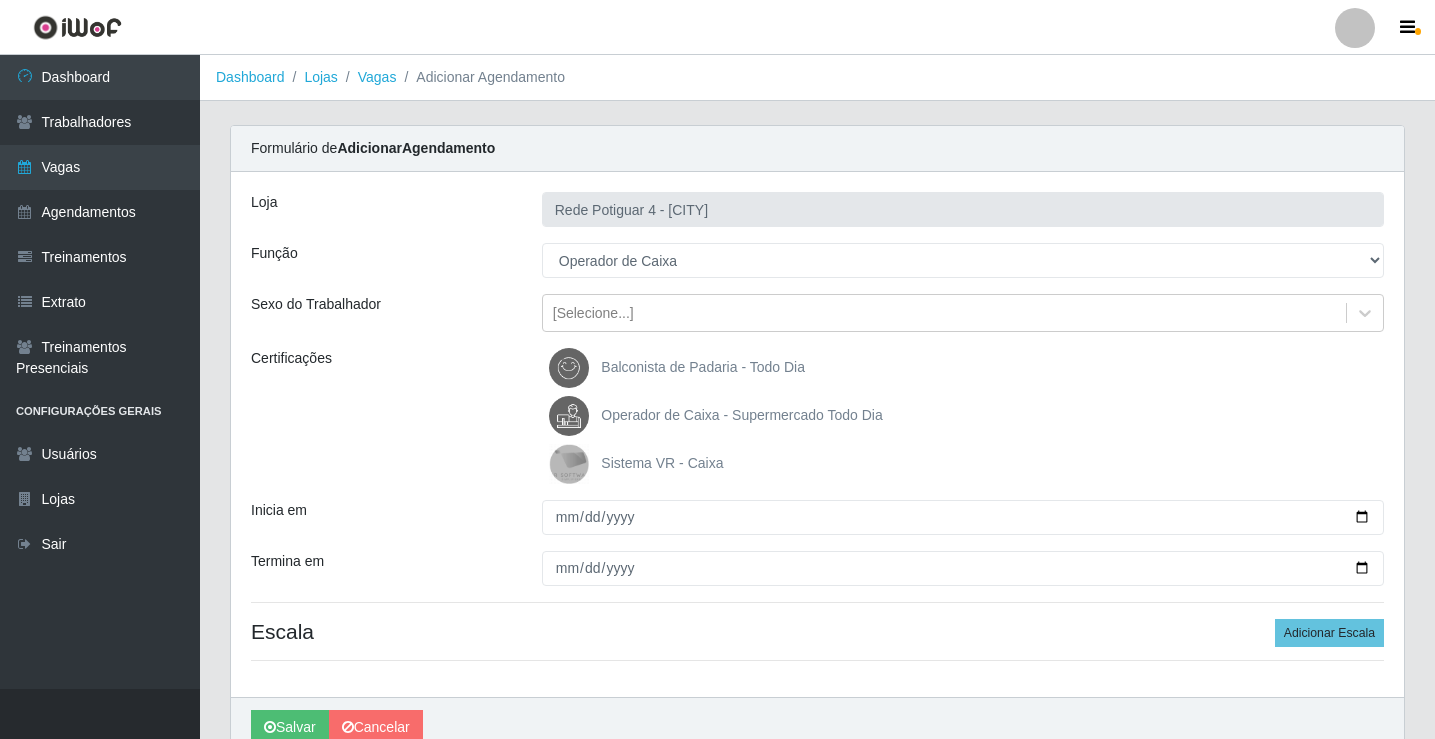 click on "Operador de Caixa - Supermercado Todo Dia" at bounding box center (715, 416) 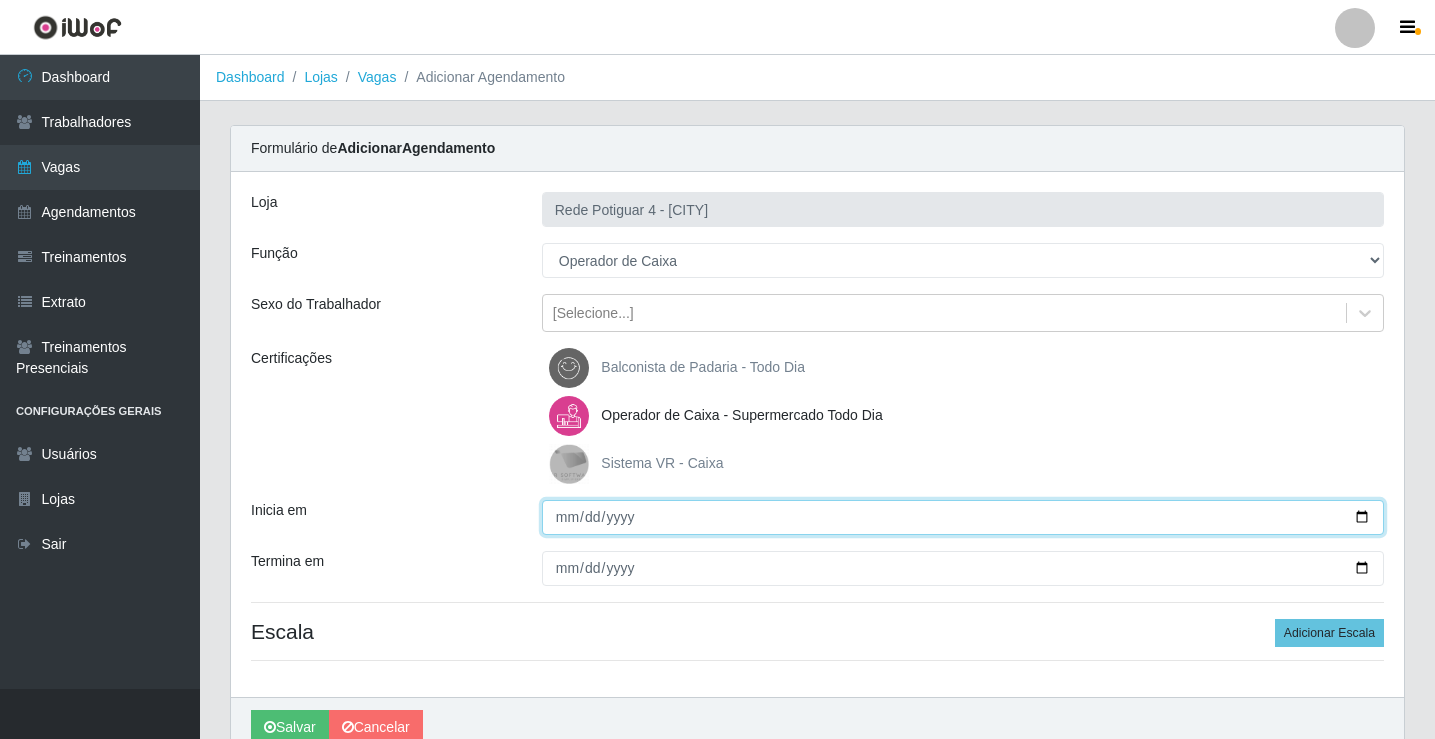 click on "Inicia em" at bounding box center [963, 517] 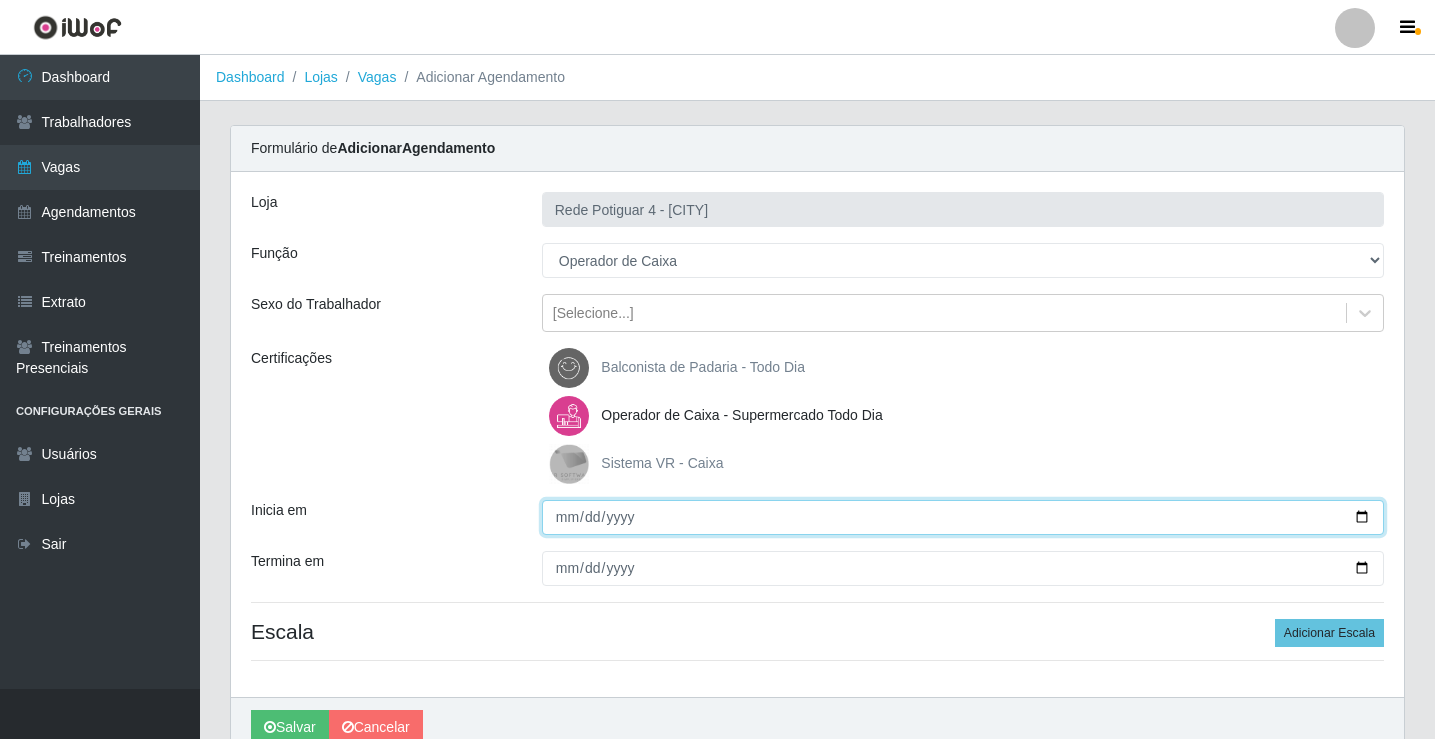 type on "2025-08-15" 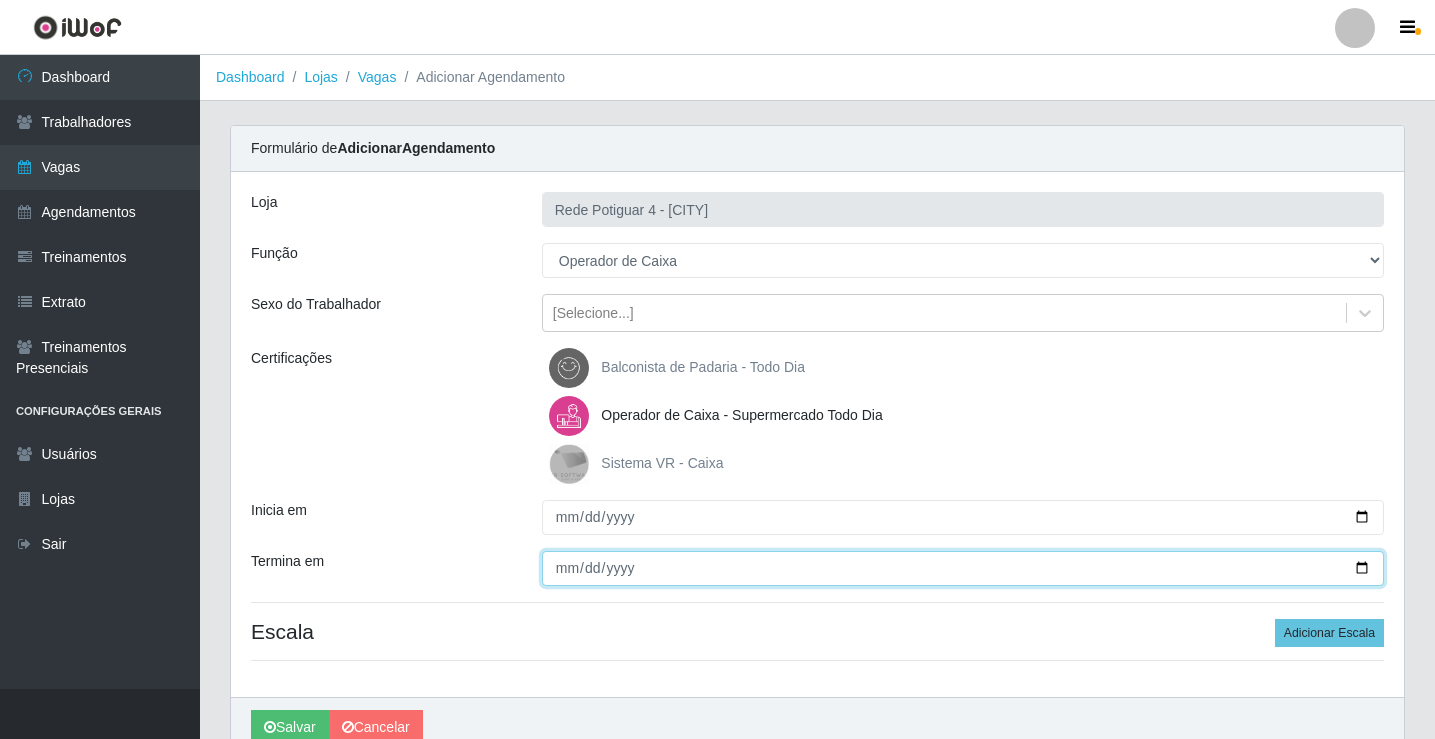 type on "2025-08-15" 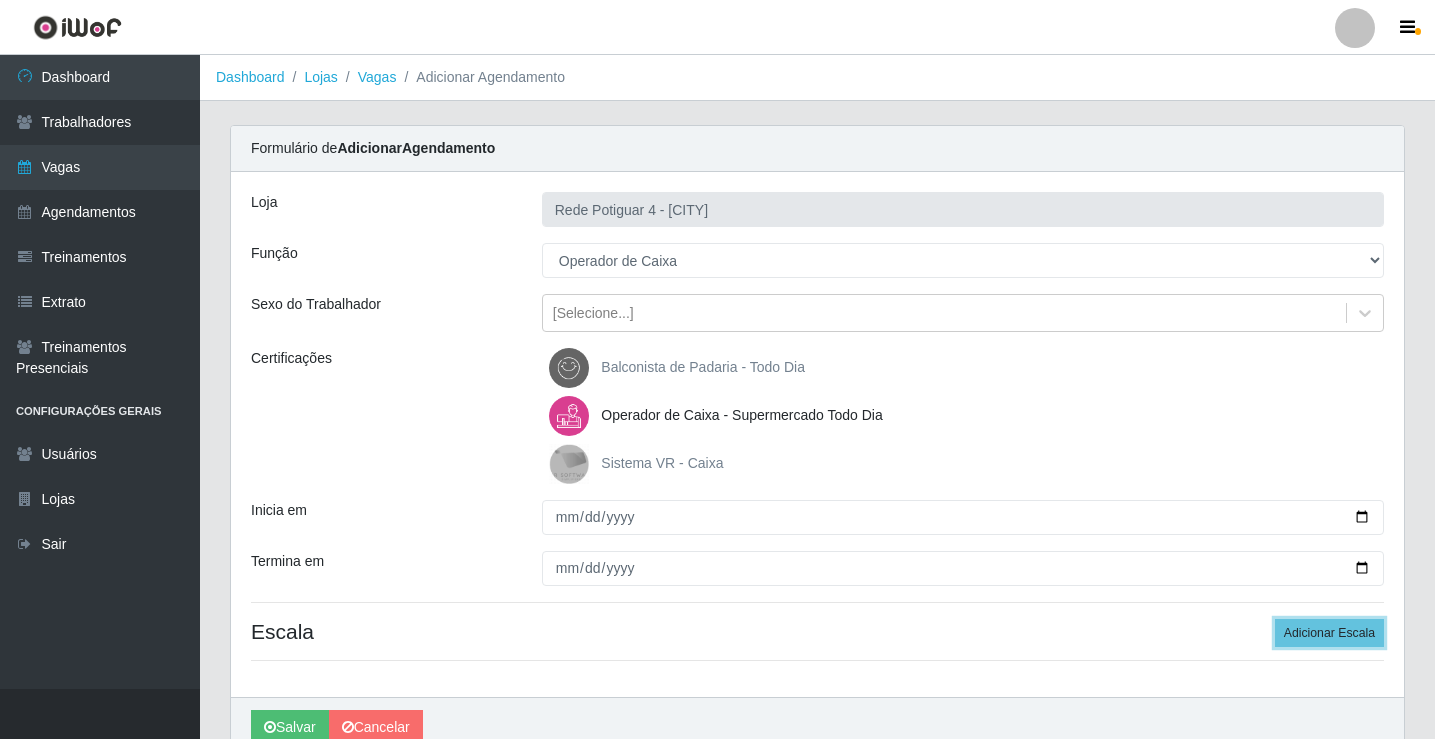 type 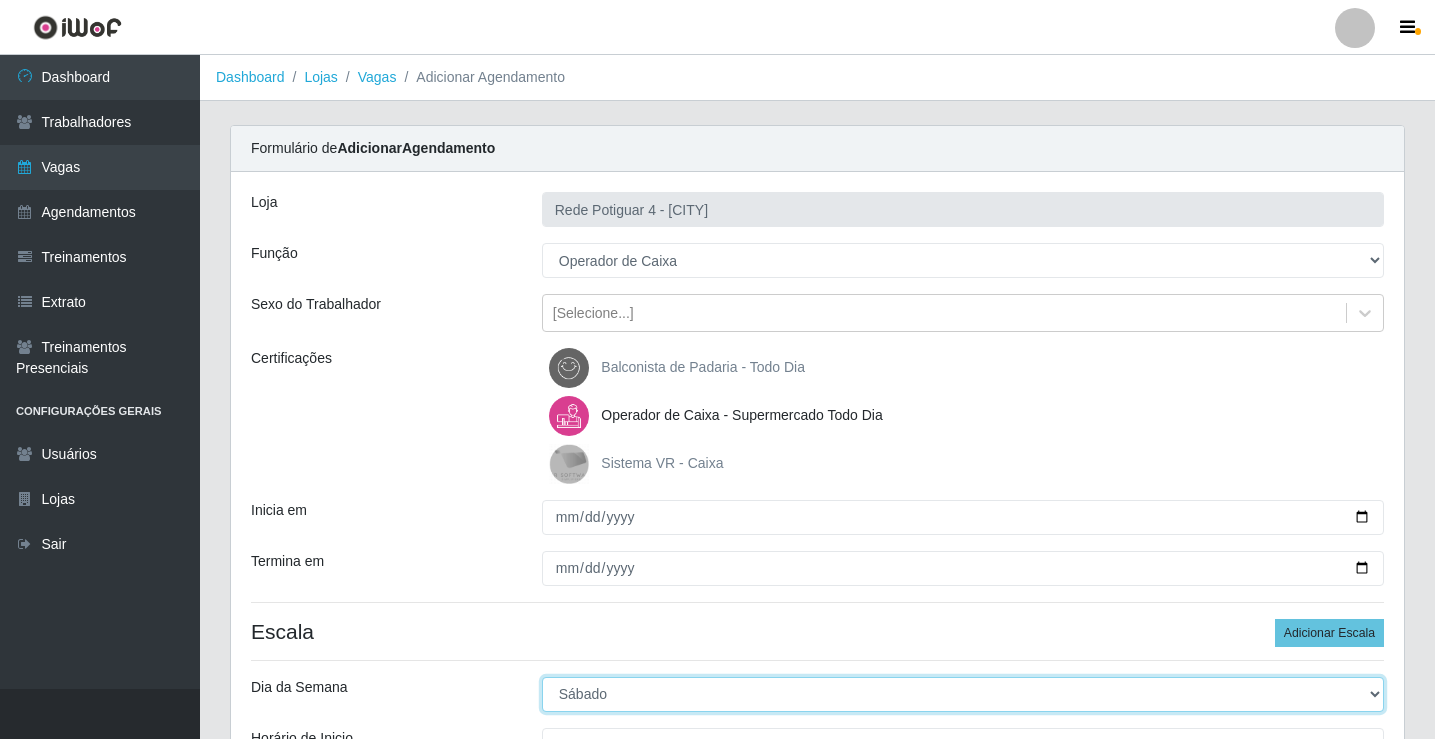 select on "5" 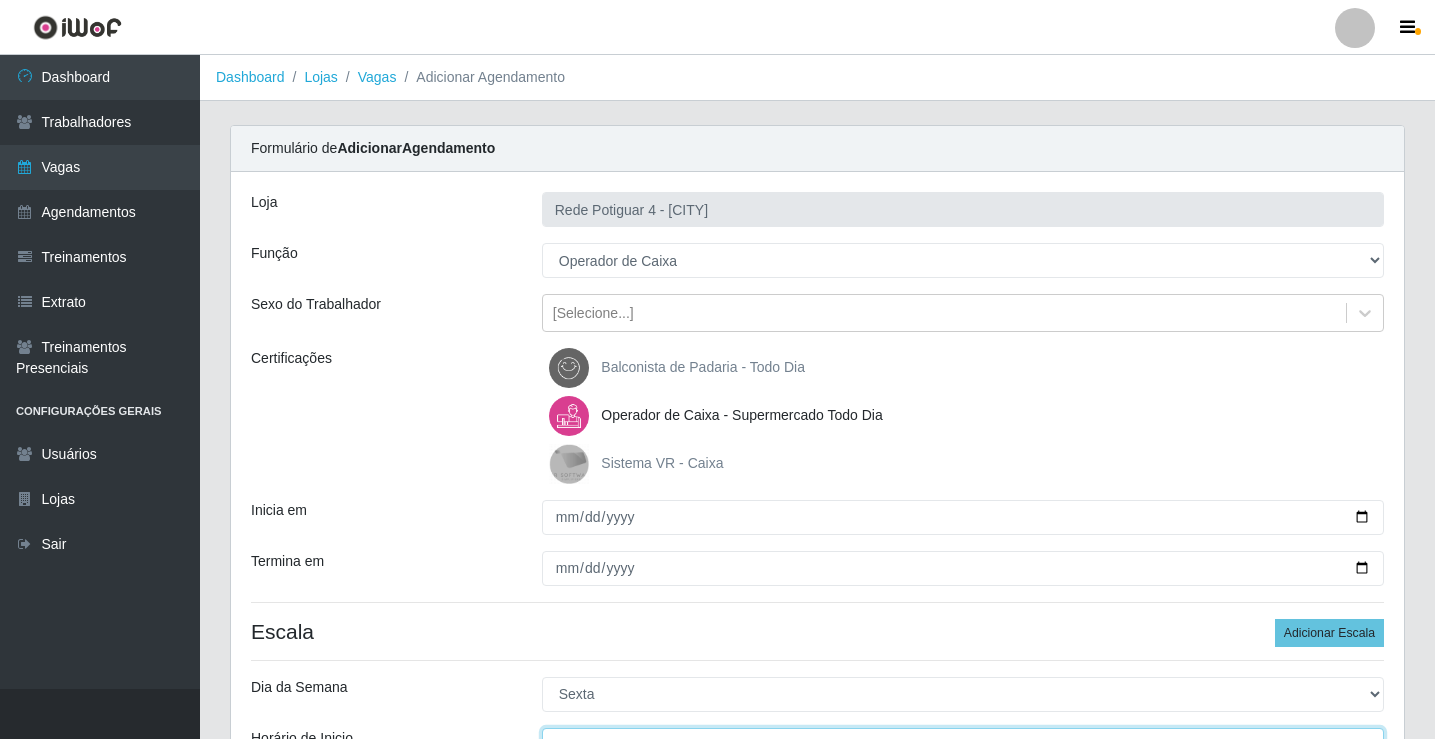 scroll, scrollTop: 24, scrollLeft: 0, axis: vertical 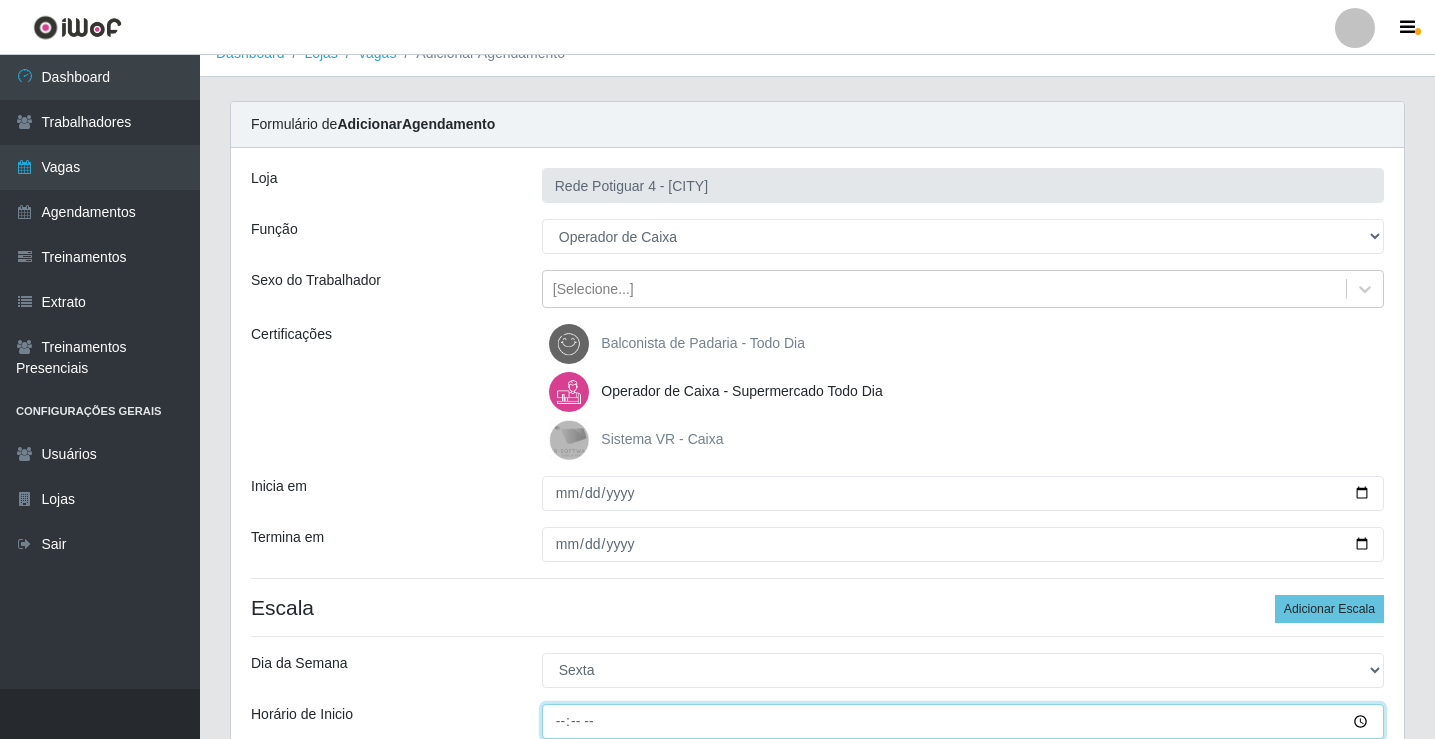 type on "16:00" 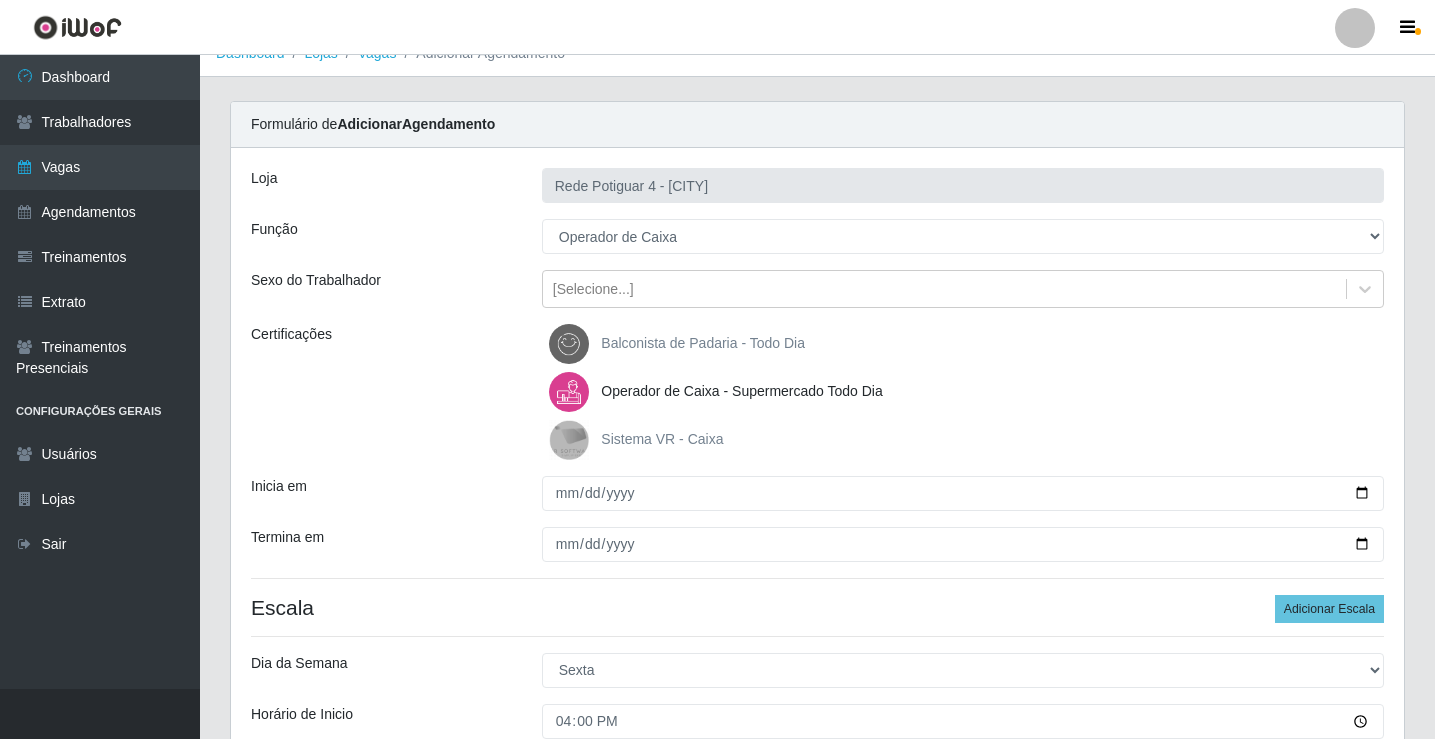 scroll, scrollTop: 314, scrollLeft: 0, axis: vertical 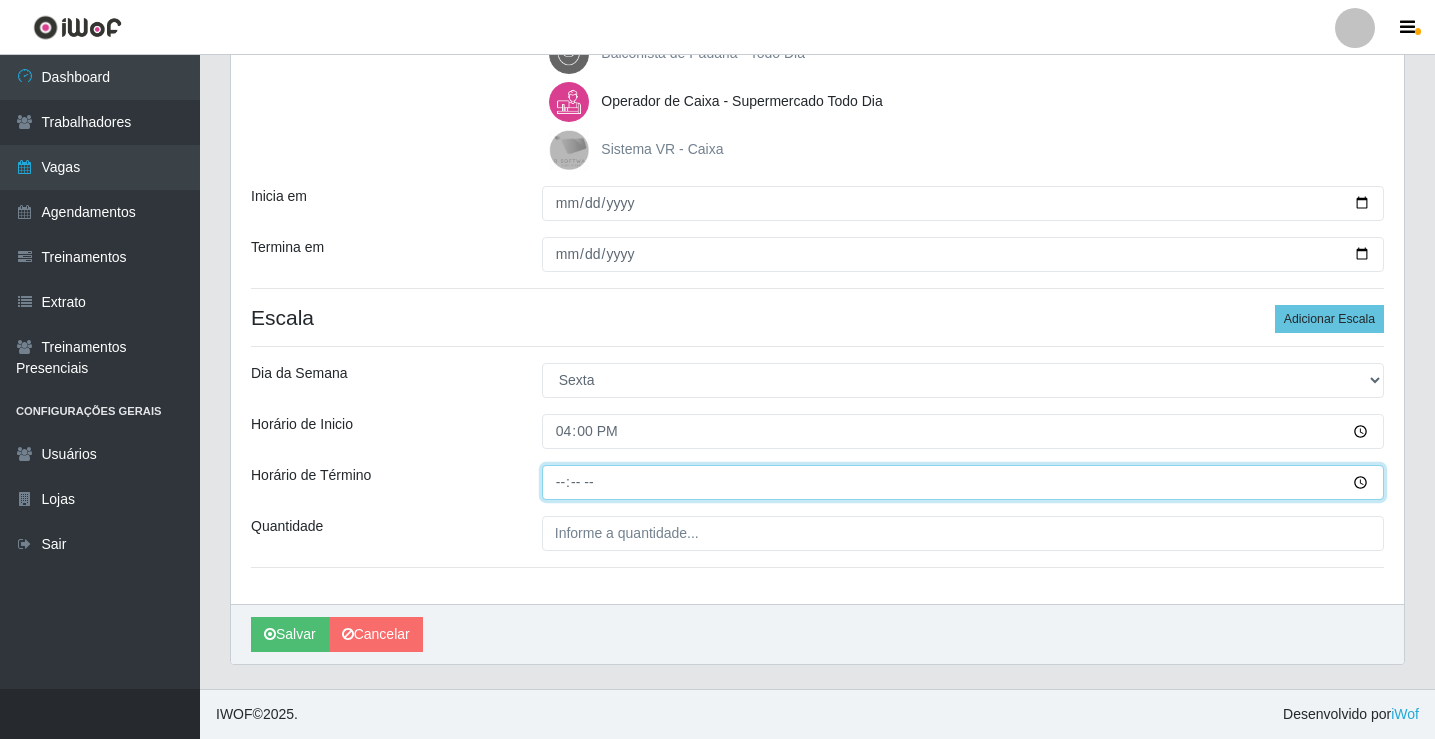 type on "21:00" 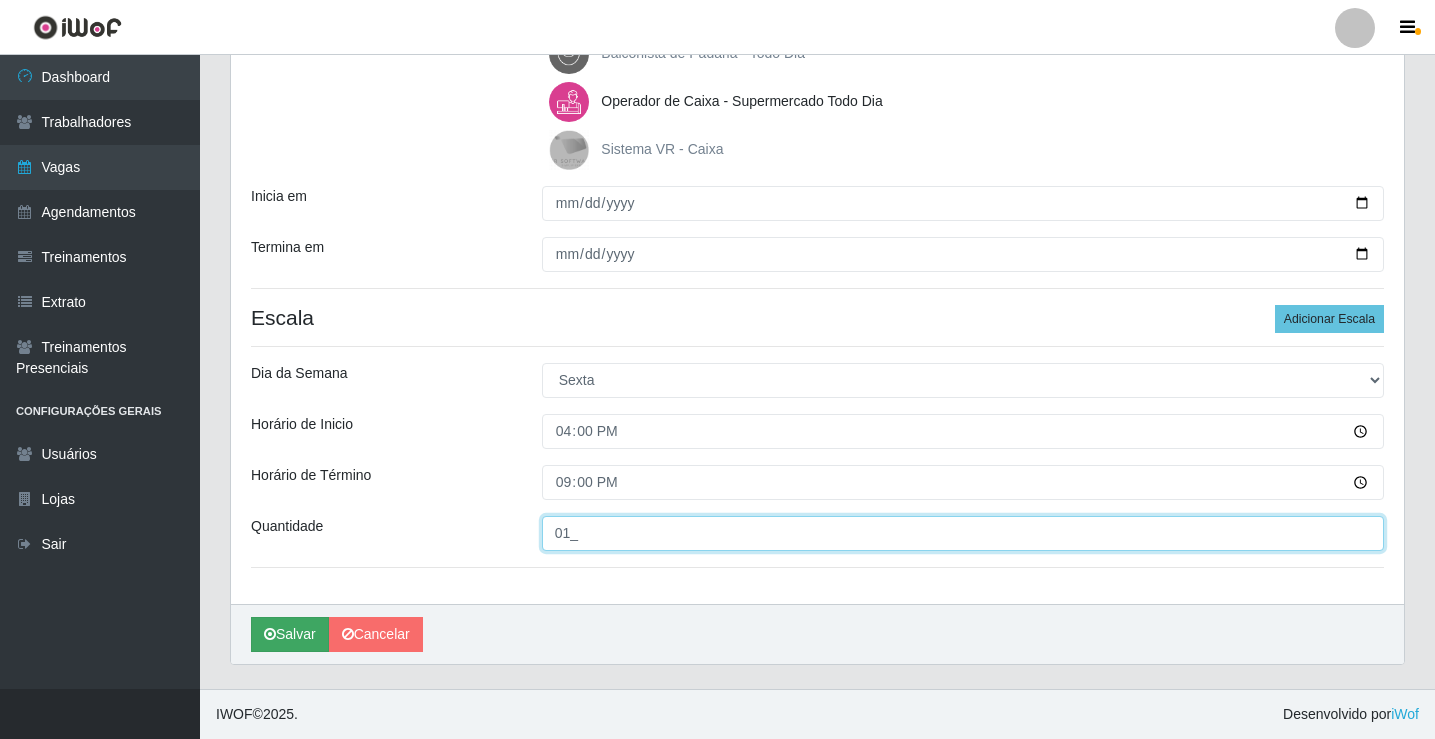 type on "01_" 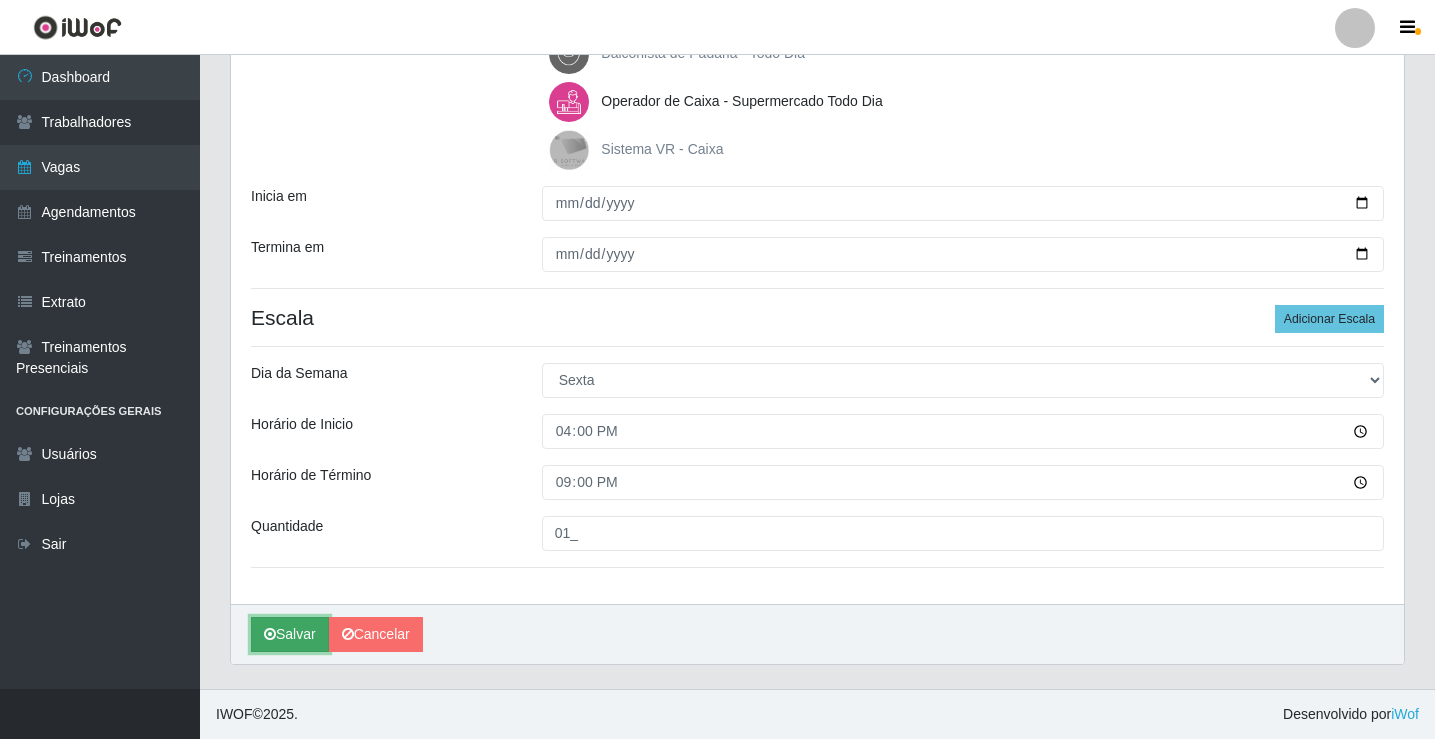click on "Salvar" at bounding box center (290, 634) 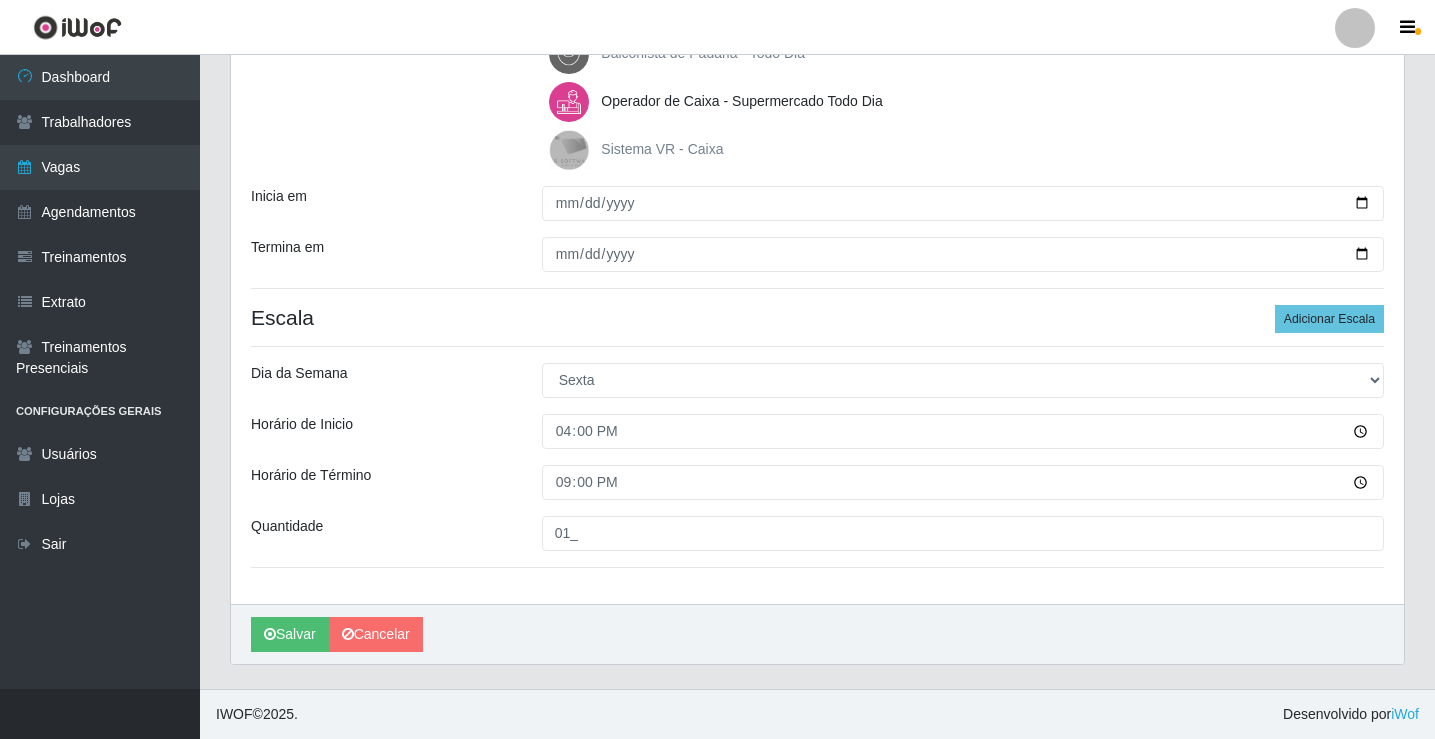 scroll, scrollTop: 0, scrollLeft: 0, axis: both 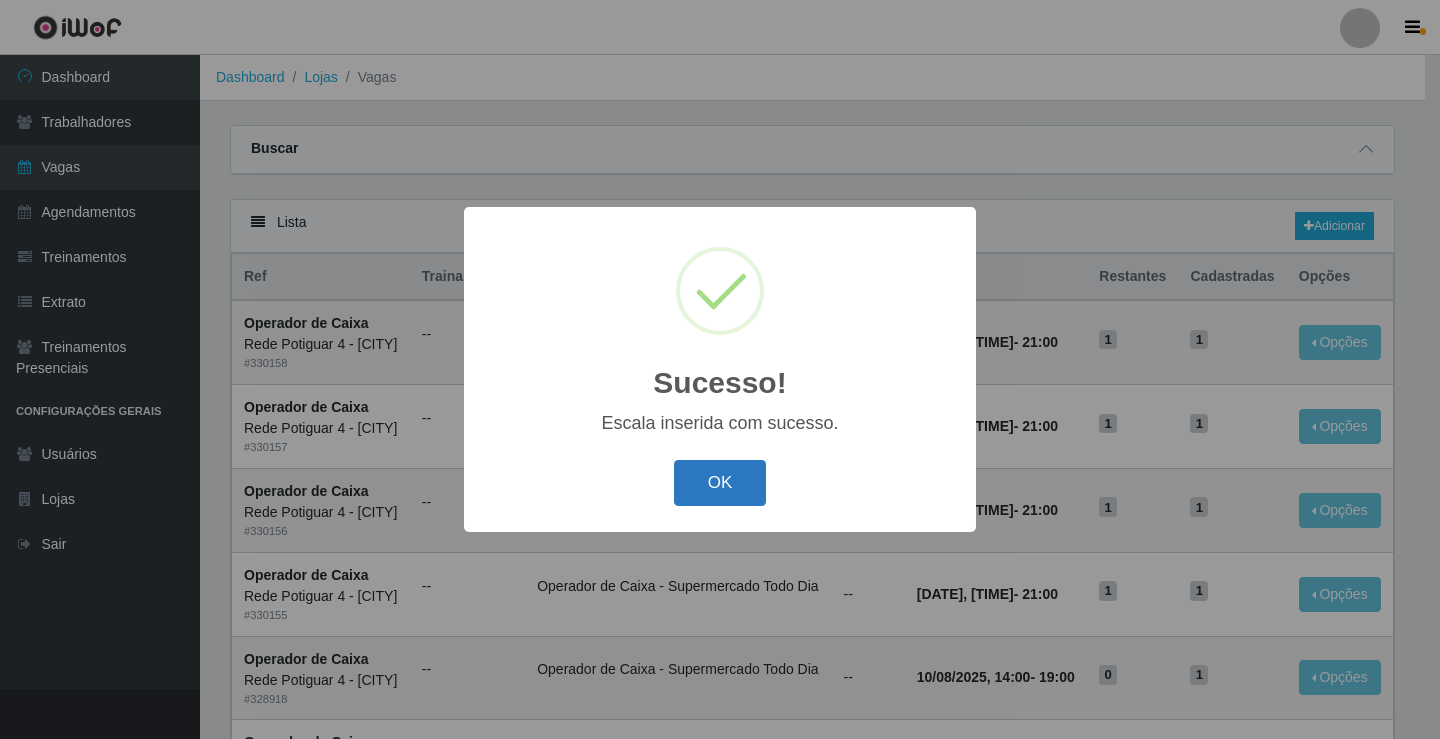 click on "OK" at bounding box center [720, 483] 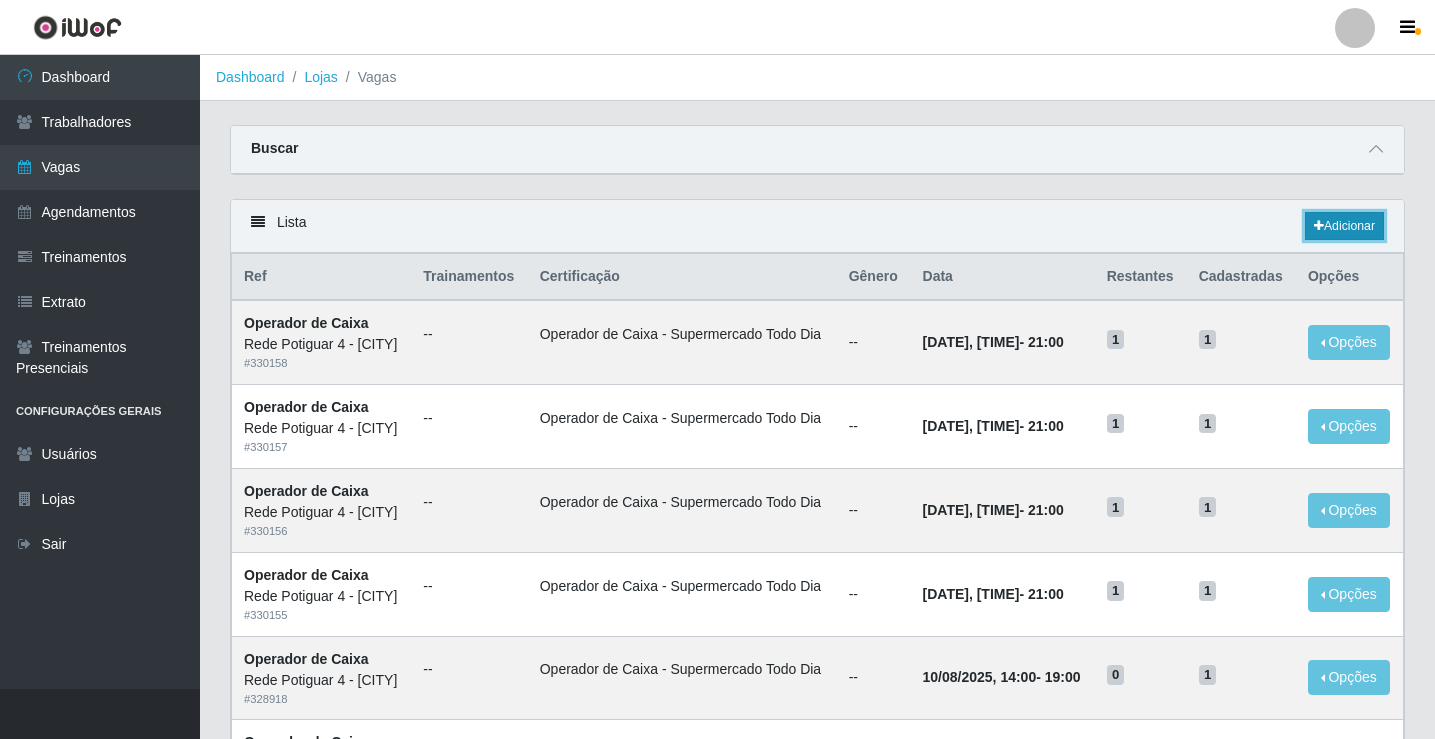 click on "Adicionar" at bounding box center (1344, 226) 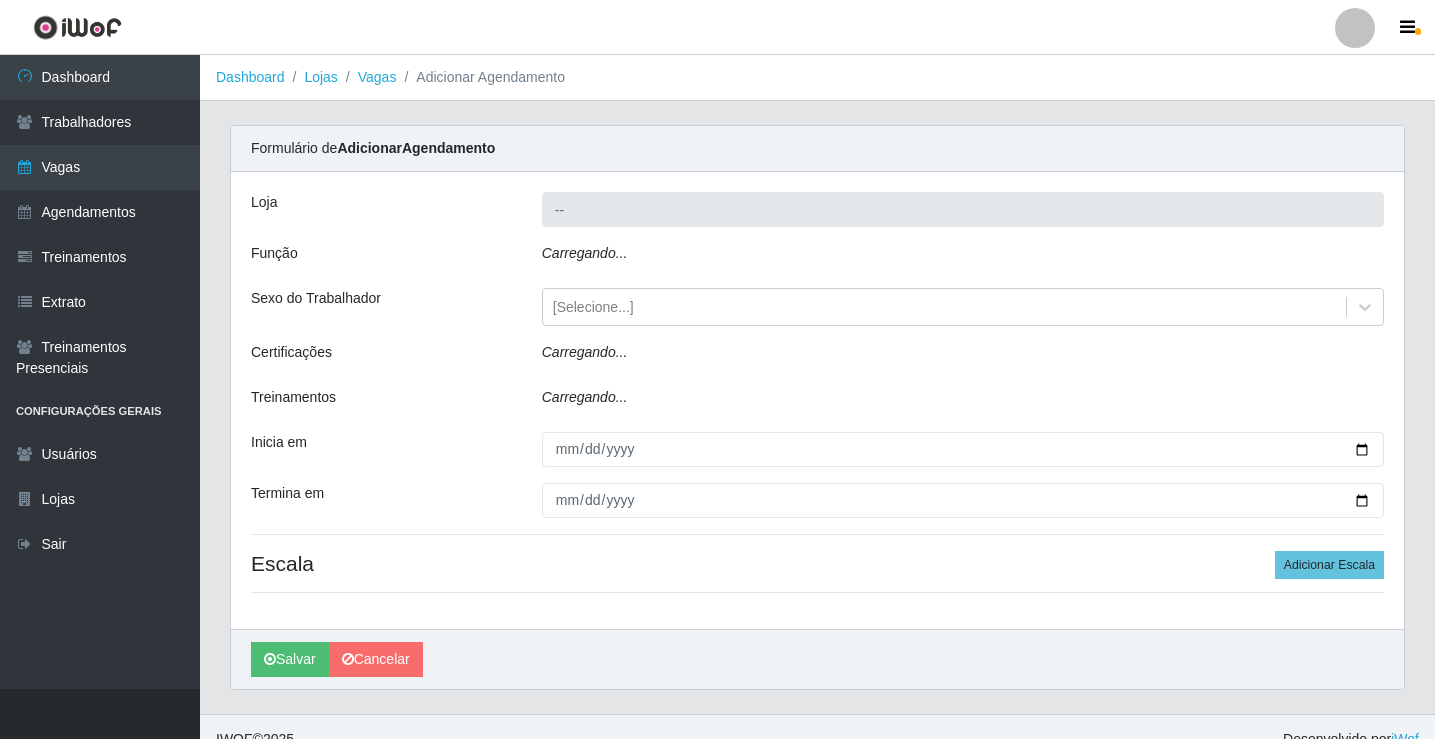 type on "Rede Potiguar 4 - Extremoz" 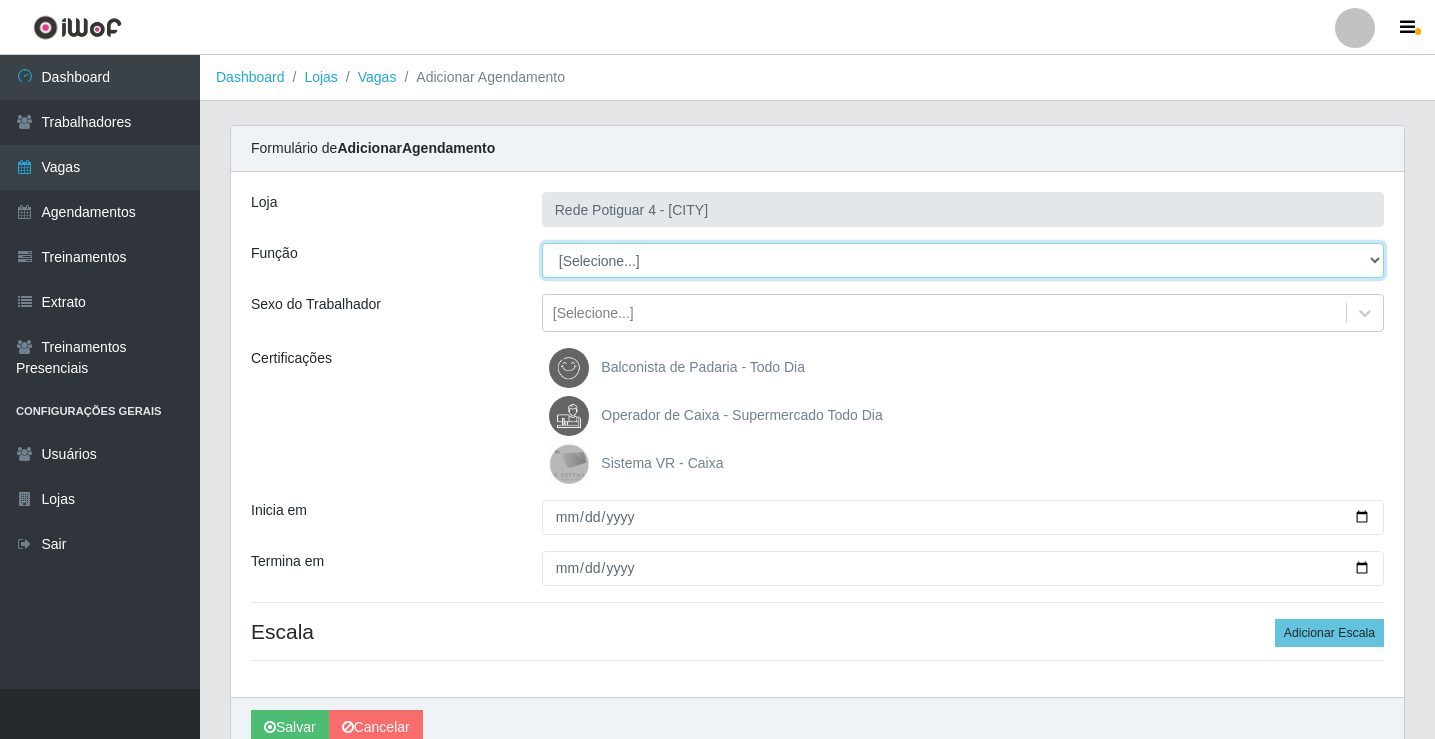 click on "[Selecione...] ASG Auxiliar de Estacionamento Balconista Embalador Operador de Caixa Operador de Loja Repositor" at bounding box center (963, 260) 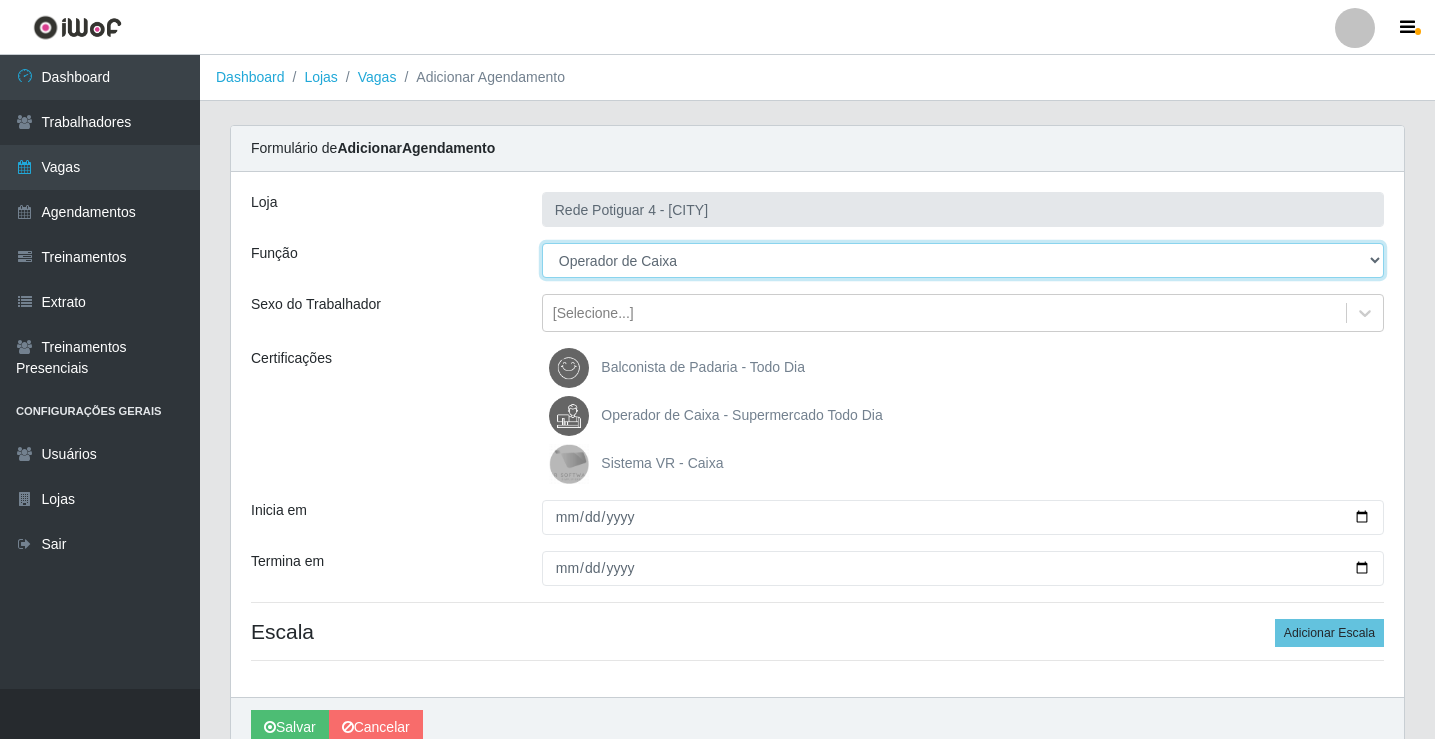 click on "[Selecione...] ASG Auxiliar de Estacionamento Balconista Embalador Operador de Caixa Operador de Loja Repositor" at bounding box center (963, 260) 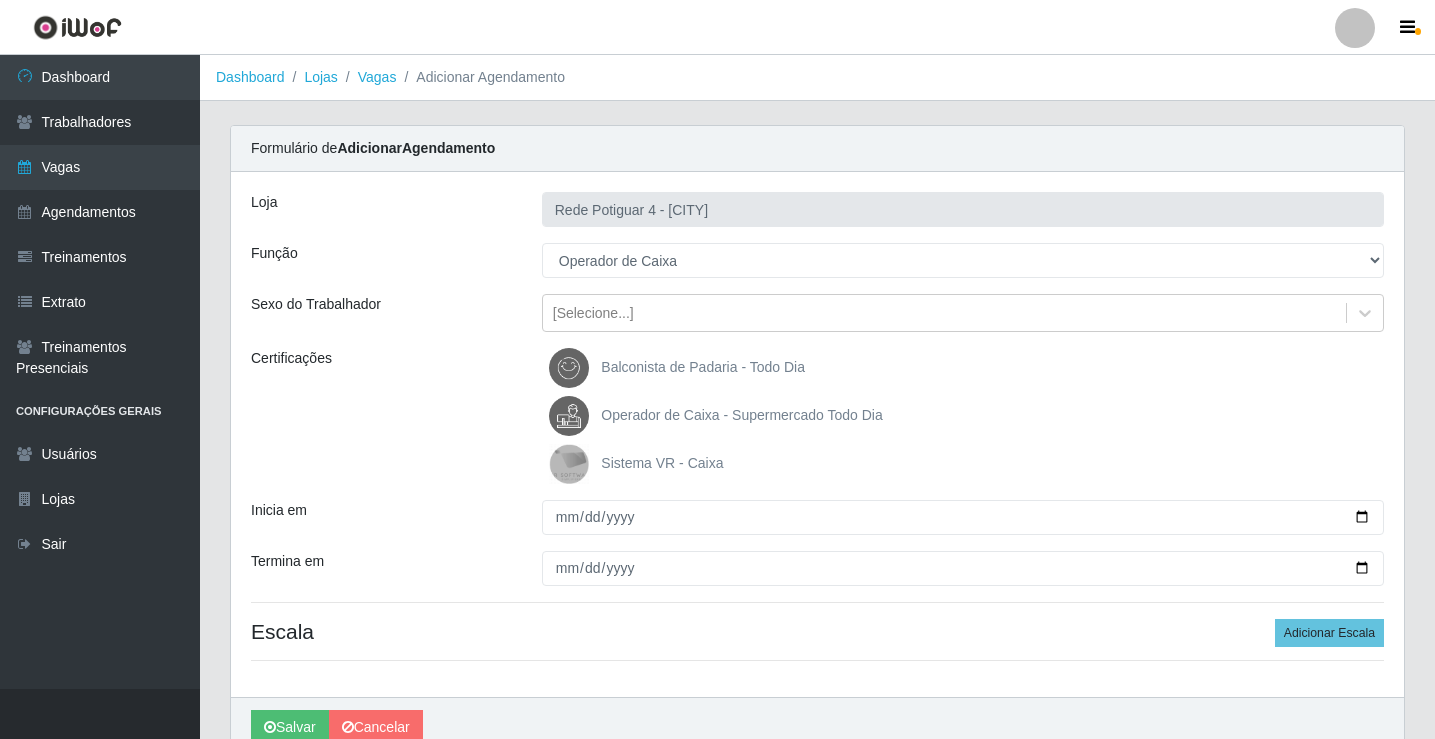click on "Operador de Caixa - Supermercado Todo Dia" at bounding box center (741, 415) 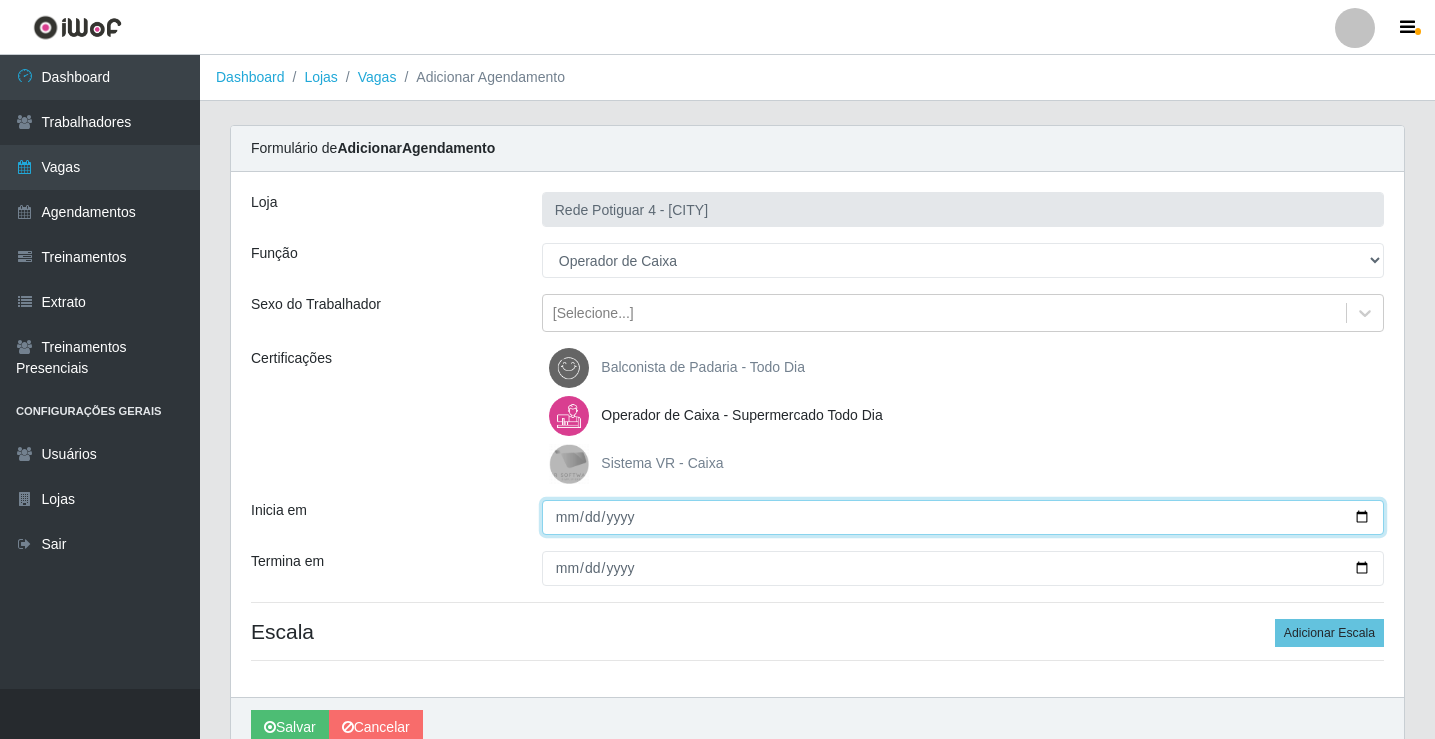 click on "Inicia em" at bounding box center [963, 517] 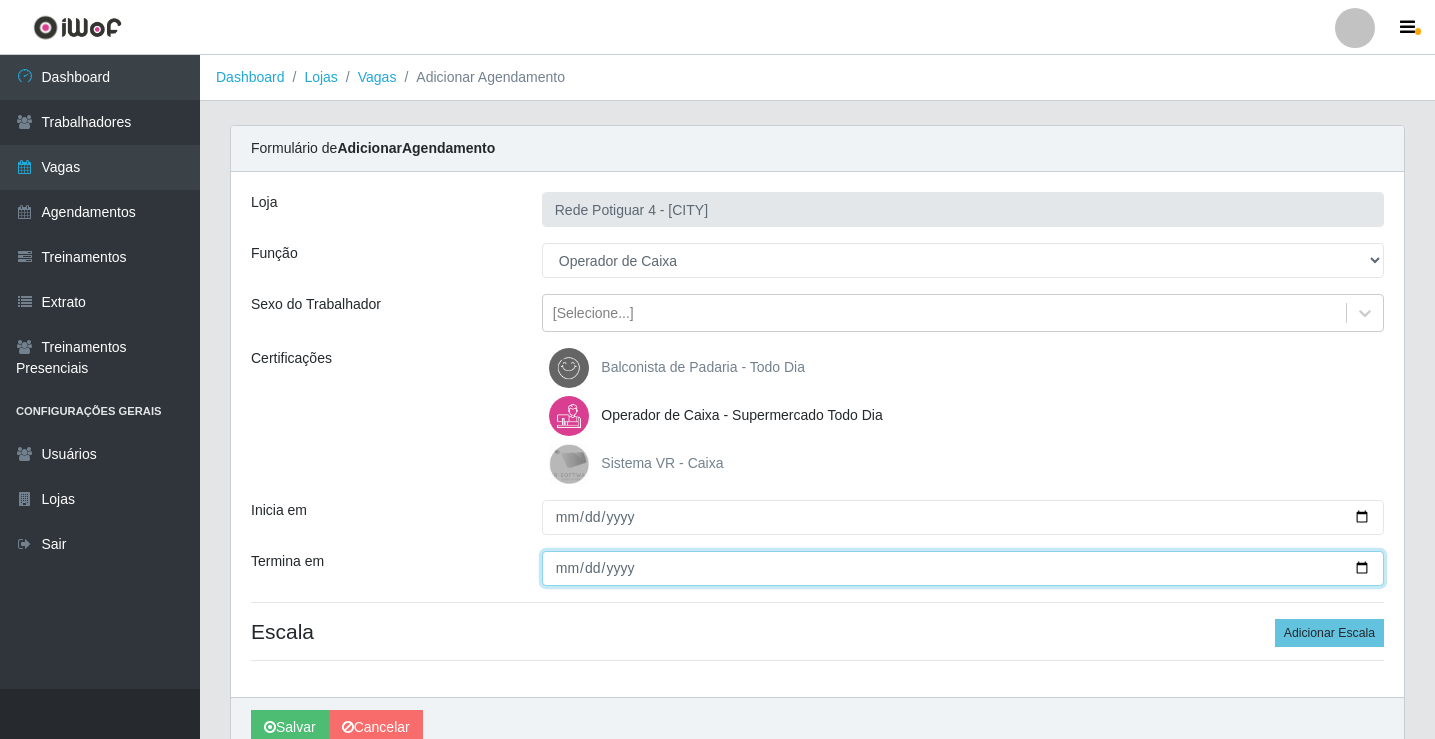 type on "[DATE]" 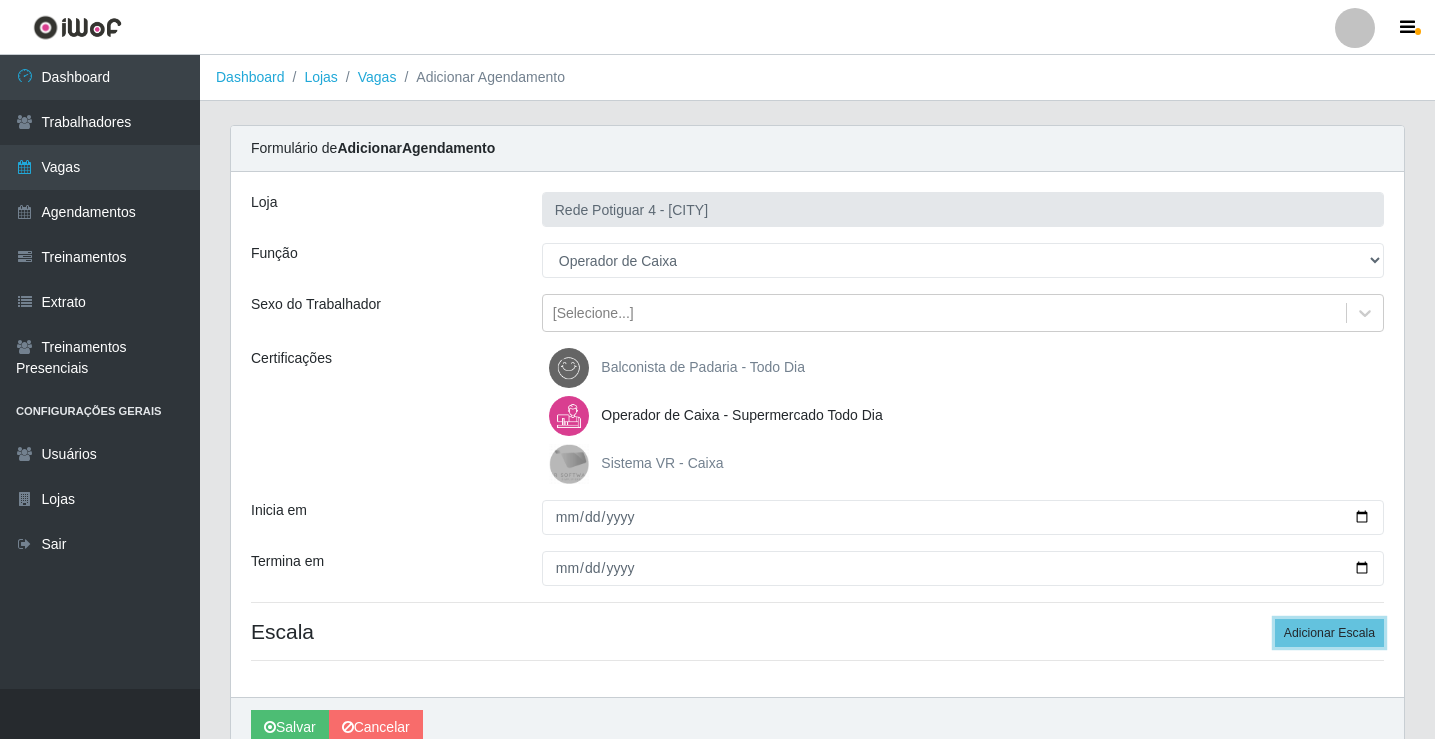 type 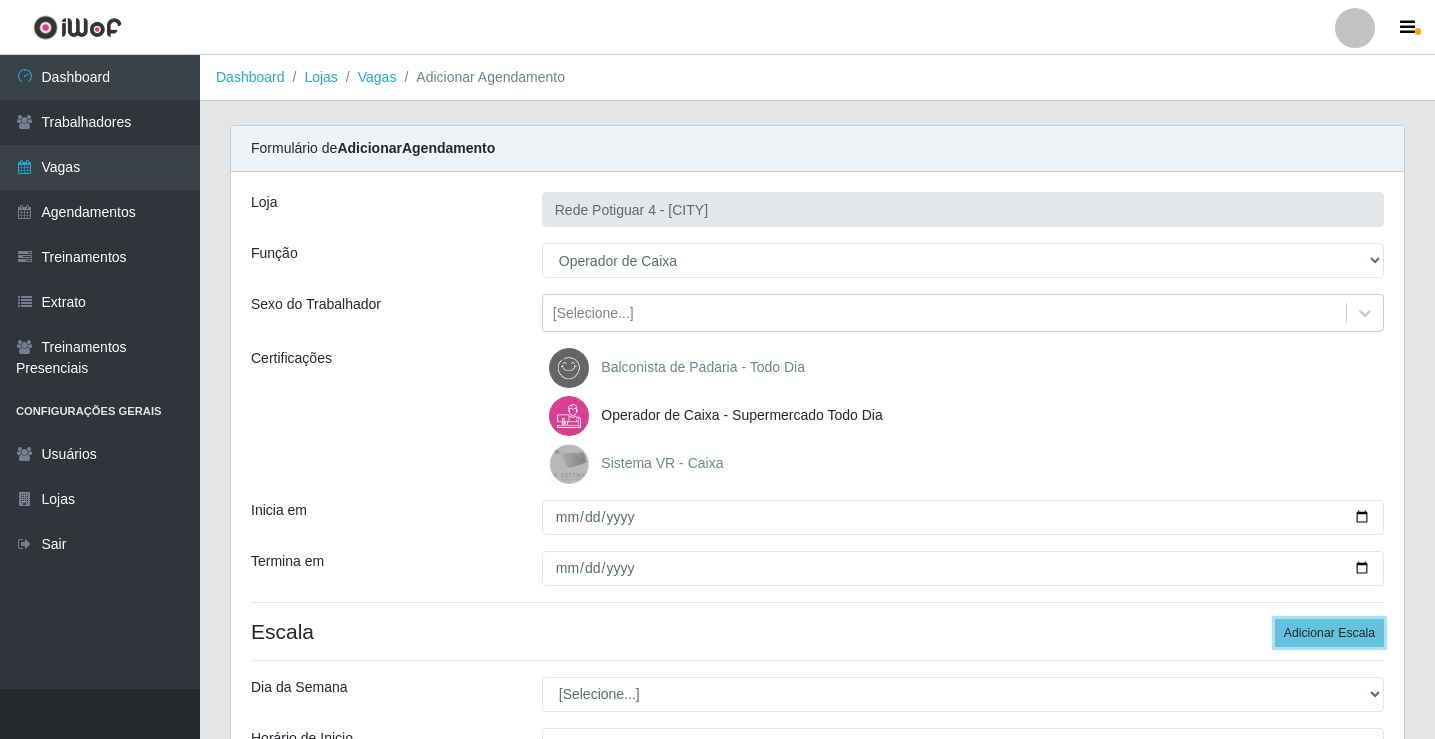 click on "Adicionar Escala" at bounding box center (1329, 633) 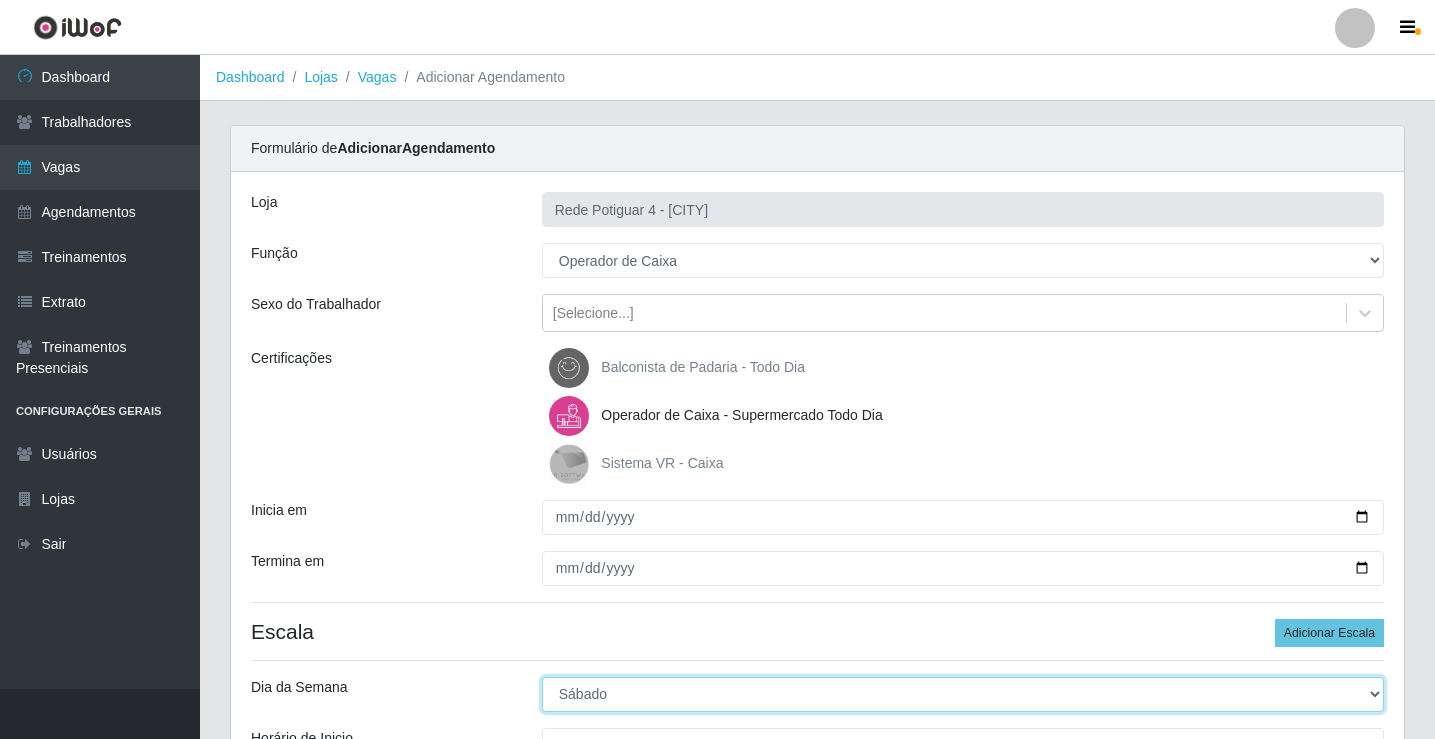 select on "0" 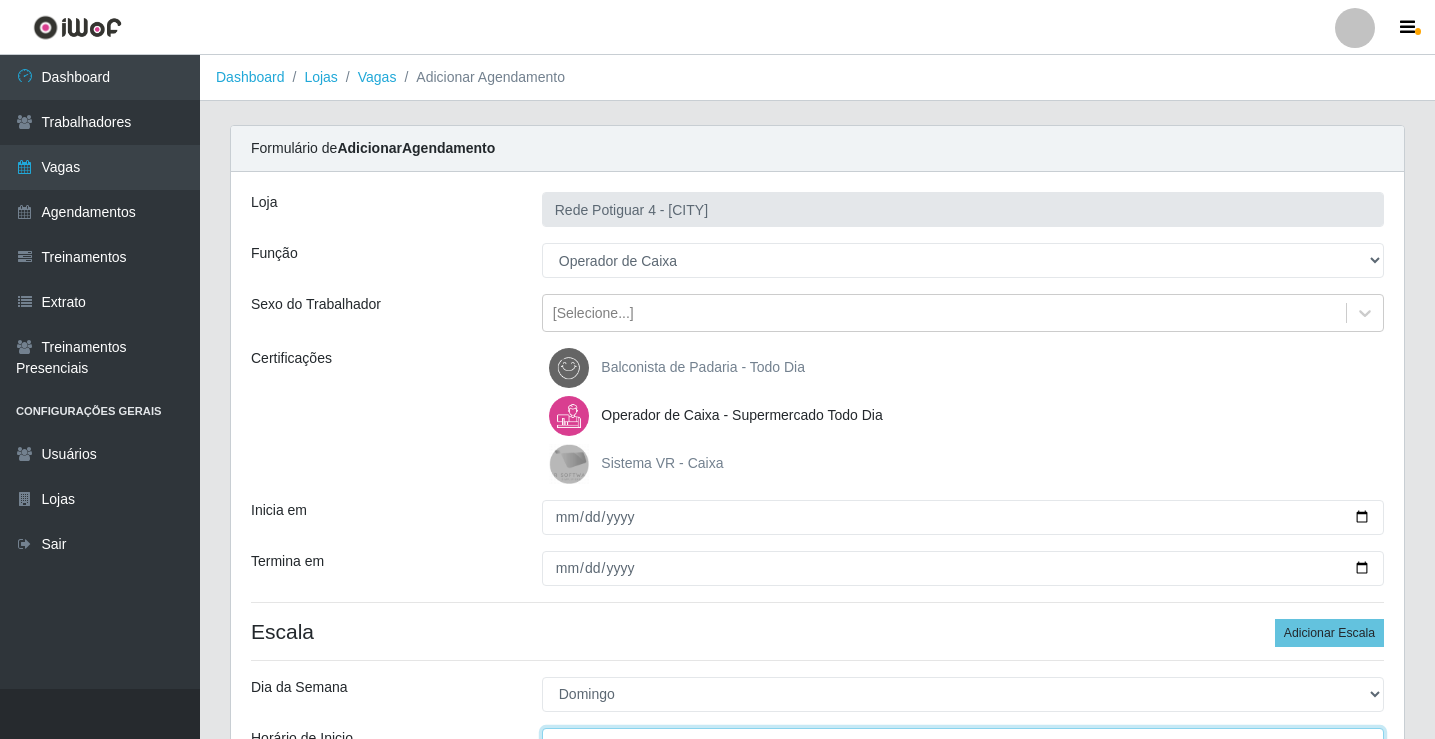 scroll, scrollTop: 24, scrollLeft: 0, axis: vertical 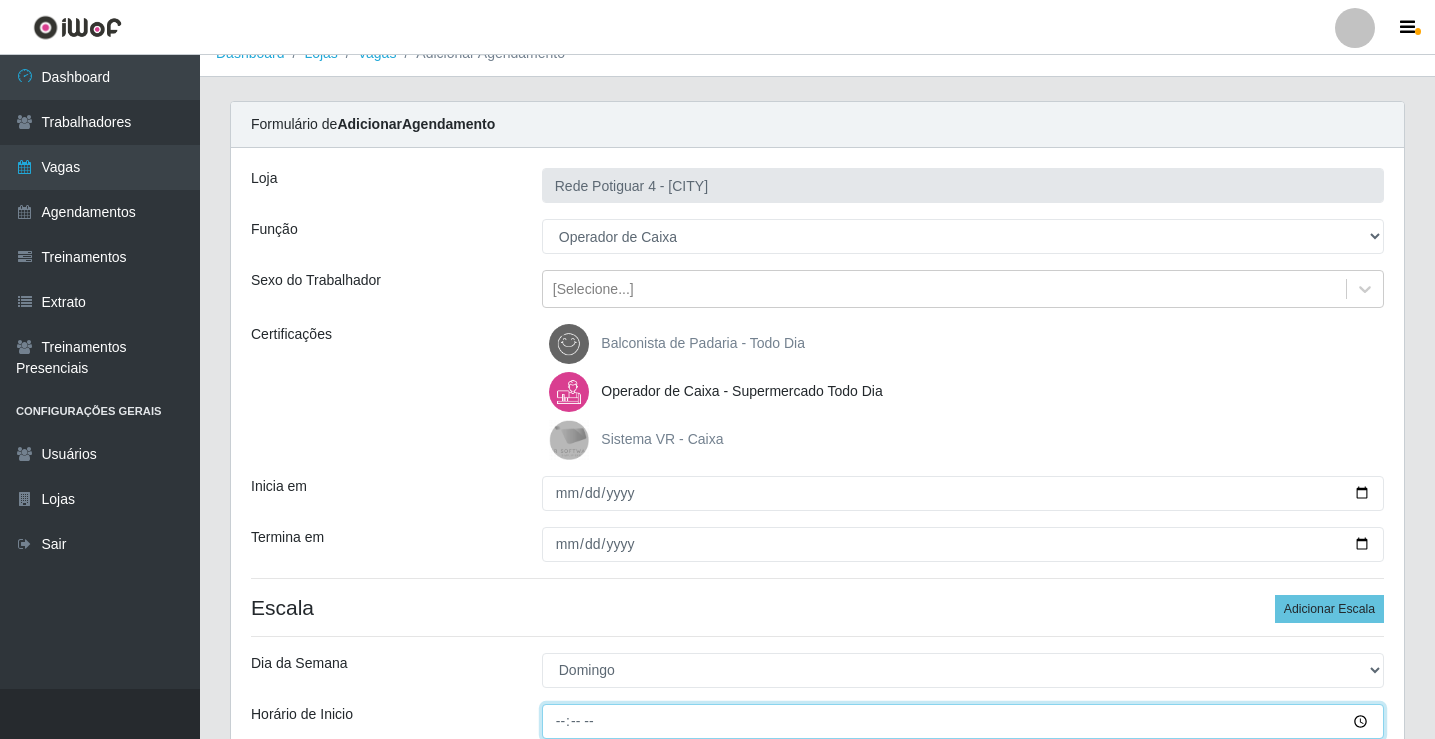 type on "07:00" 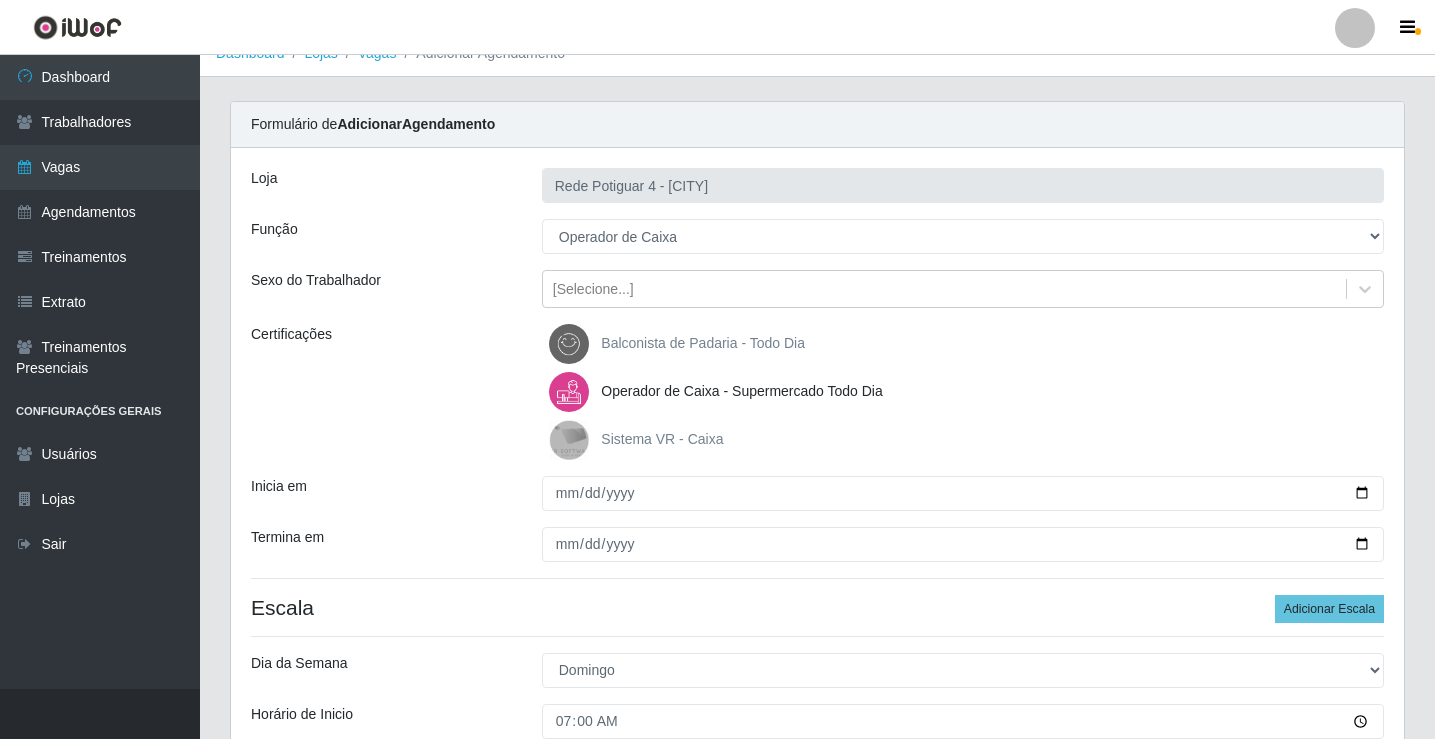 scroll, scrollTop: 427, scrollLeft: 0, axis: vertical 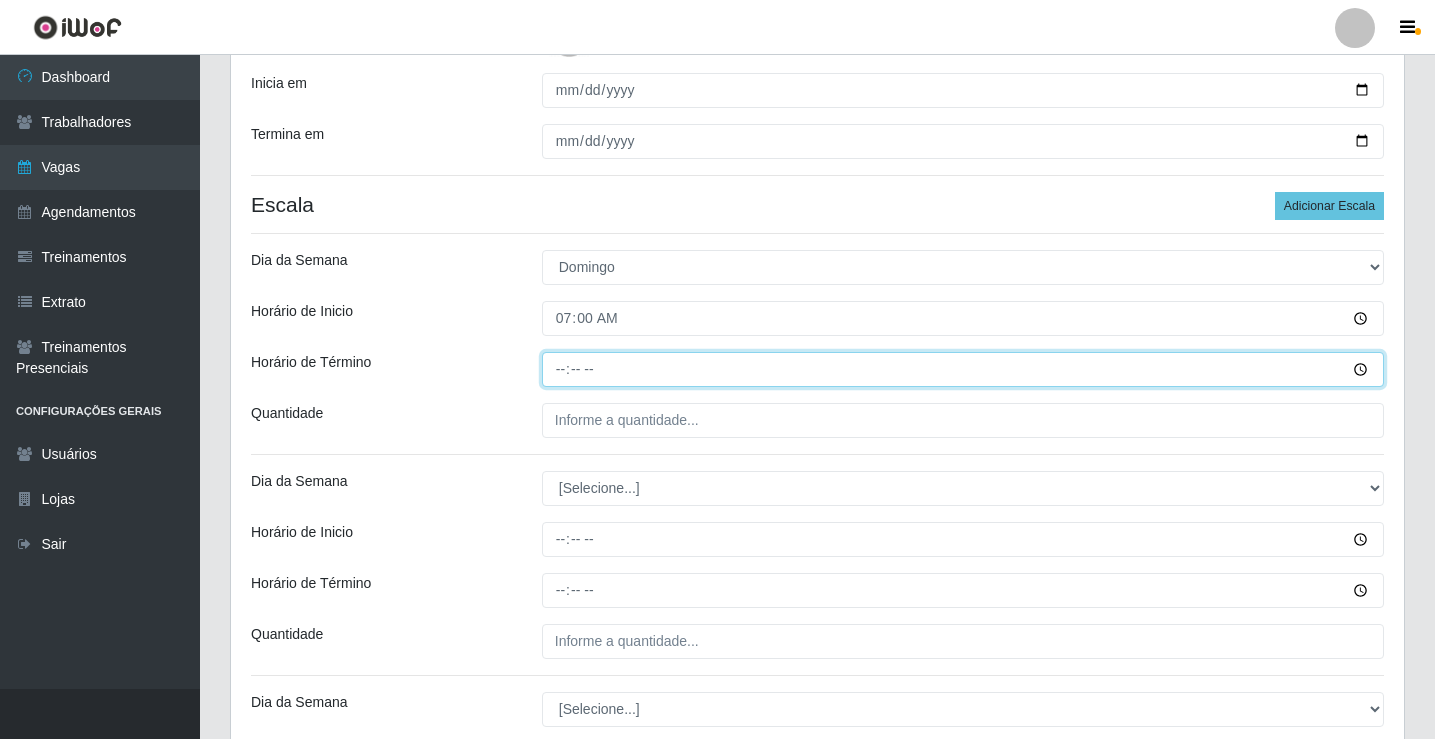 type on "13:00" 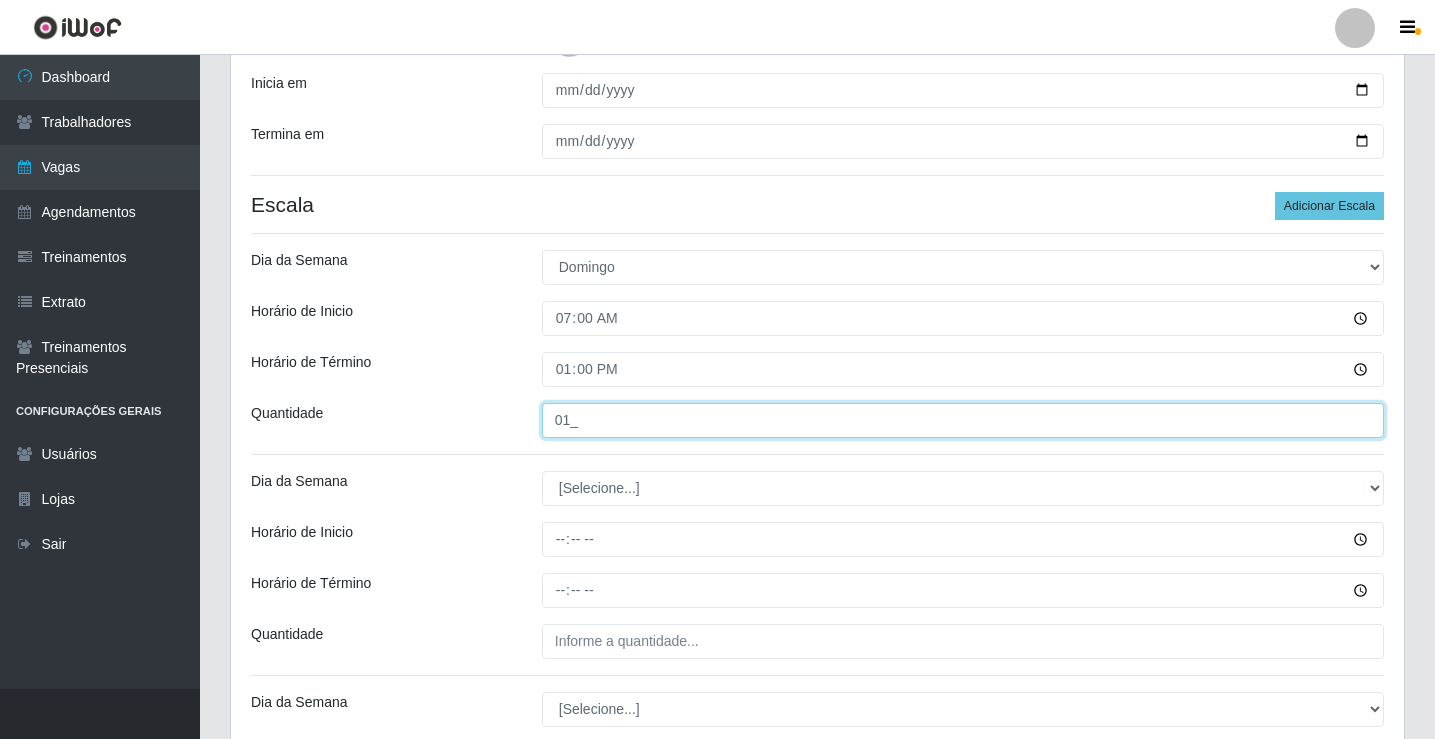 type on "01_" 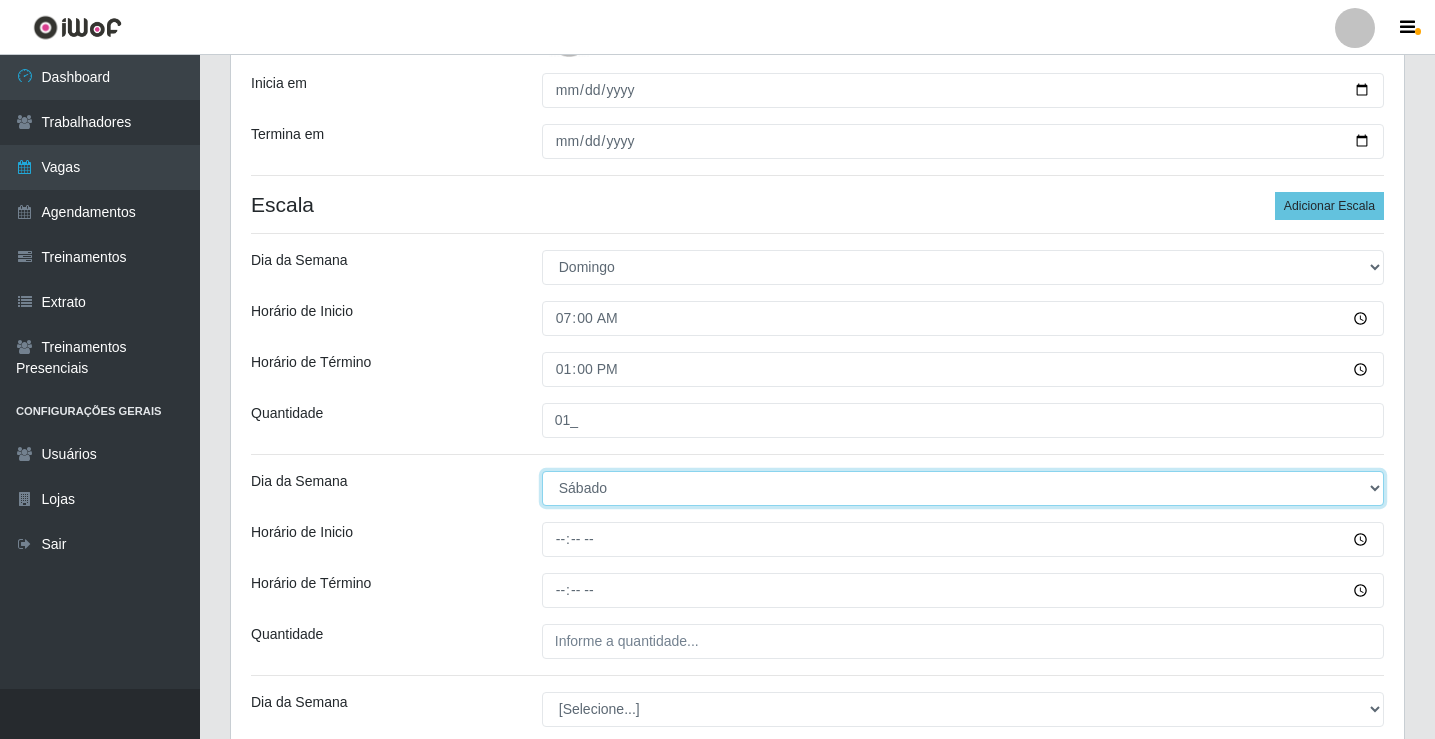 select on "0" 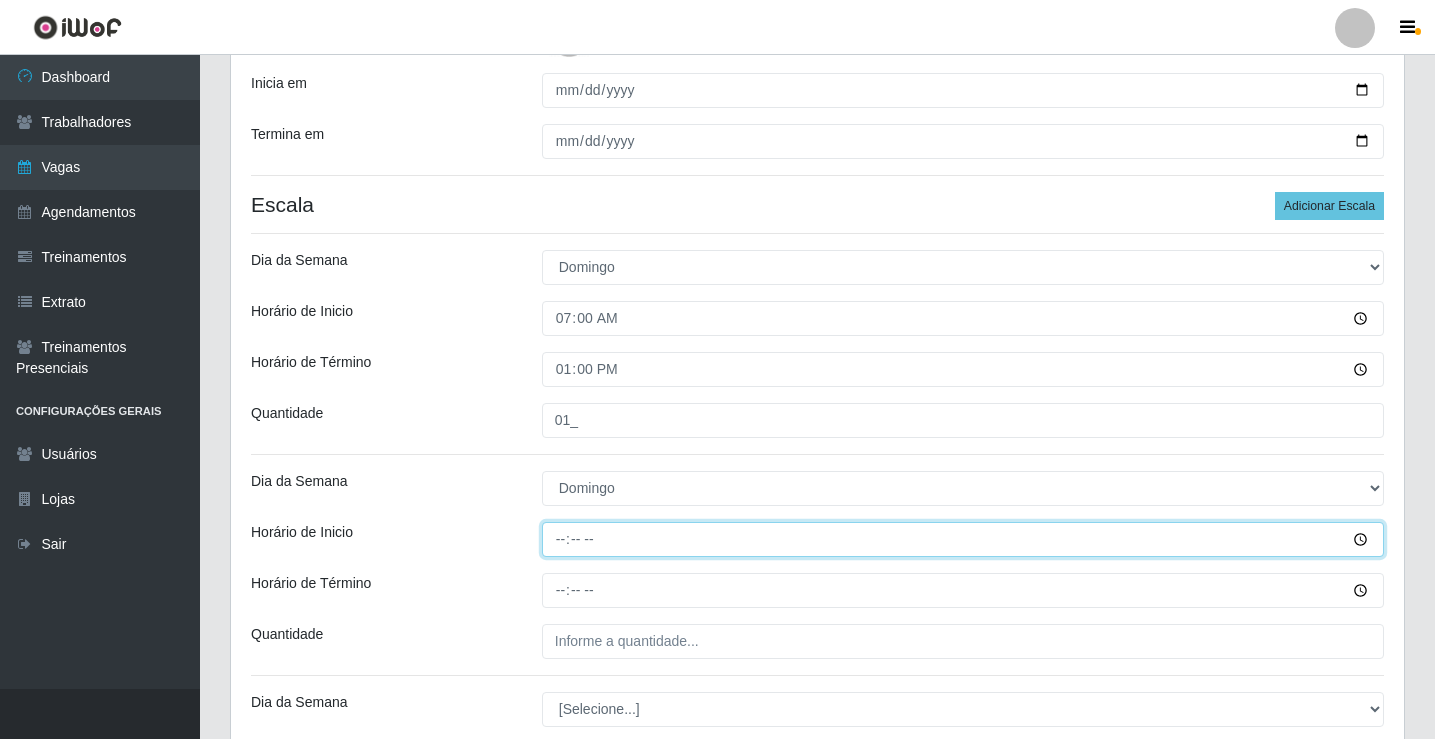type on "08:00" 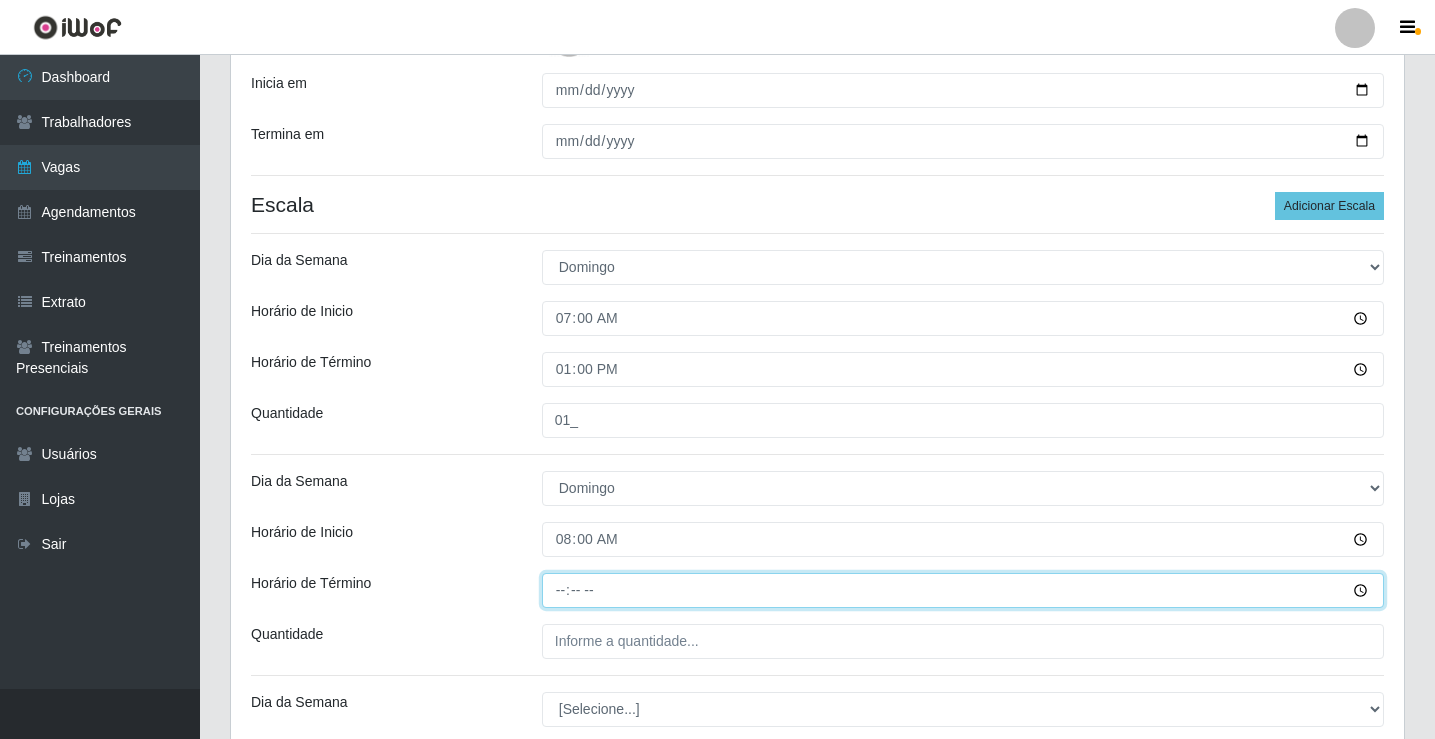 type on "14:00" 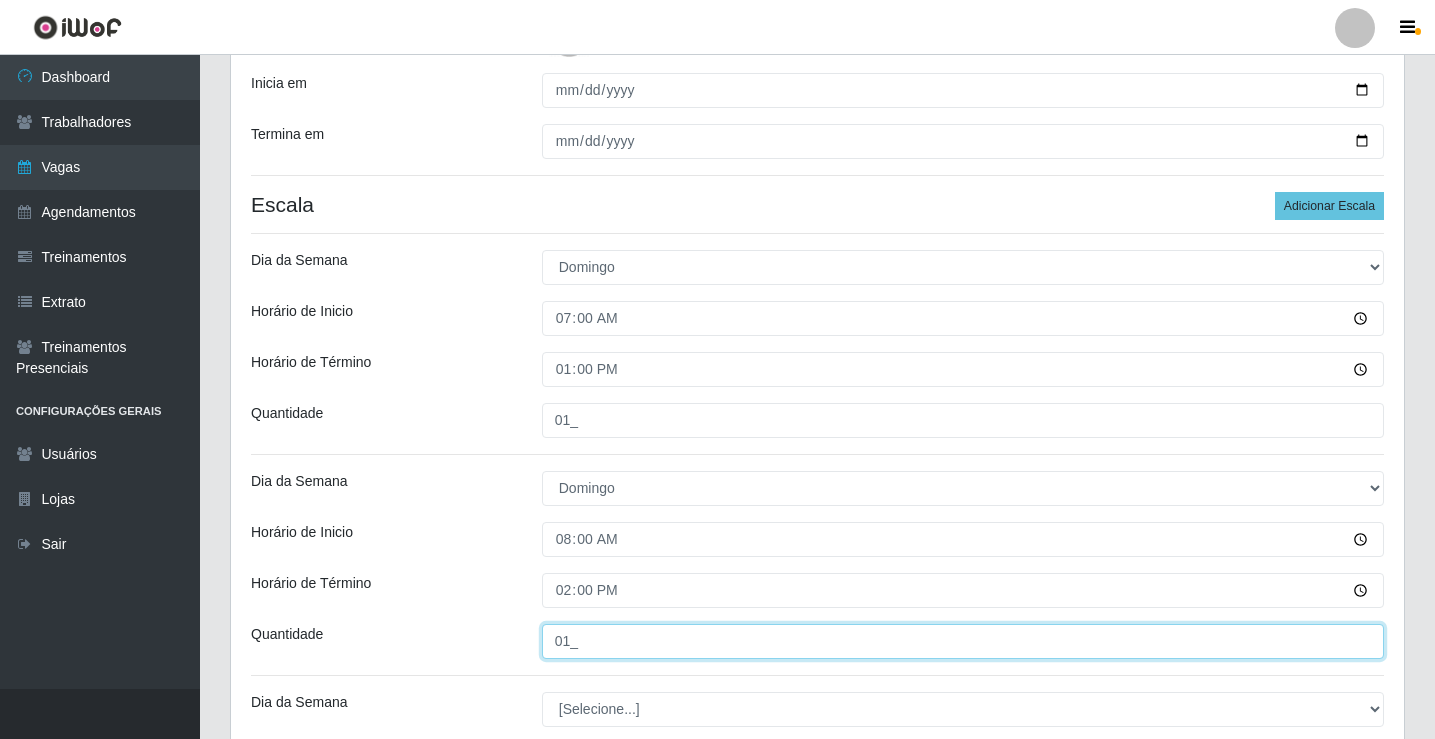 type on "01_" 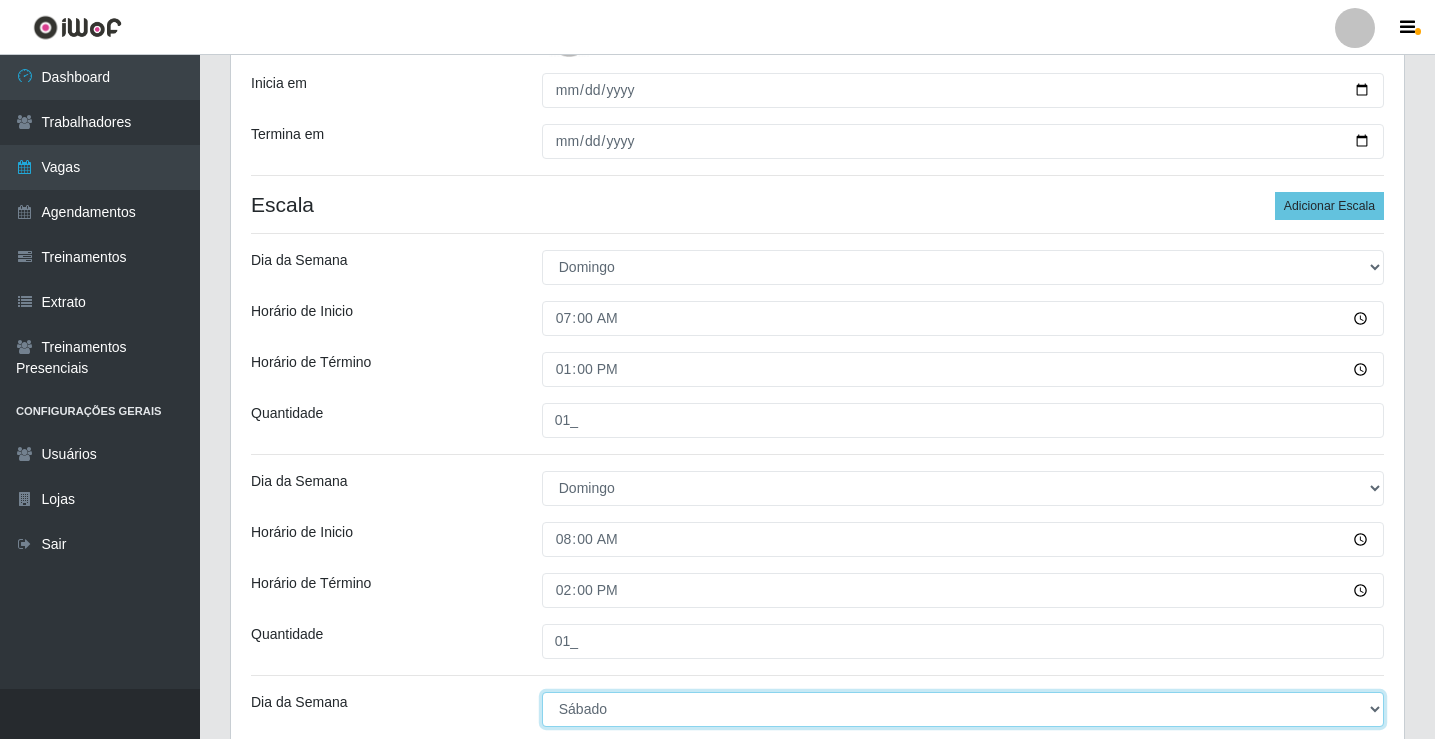 select on "0" 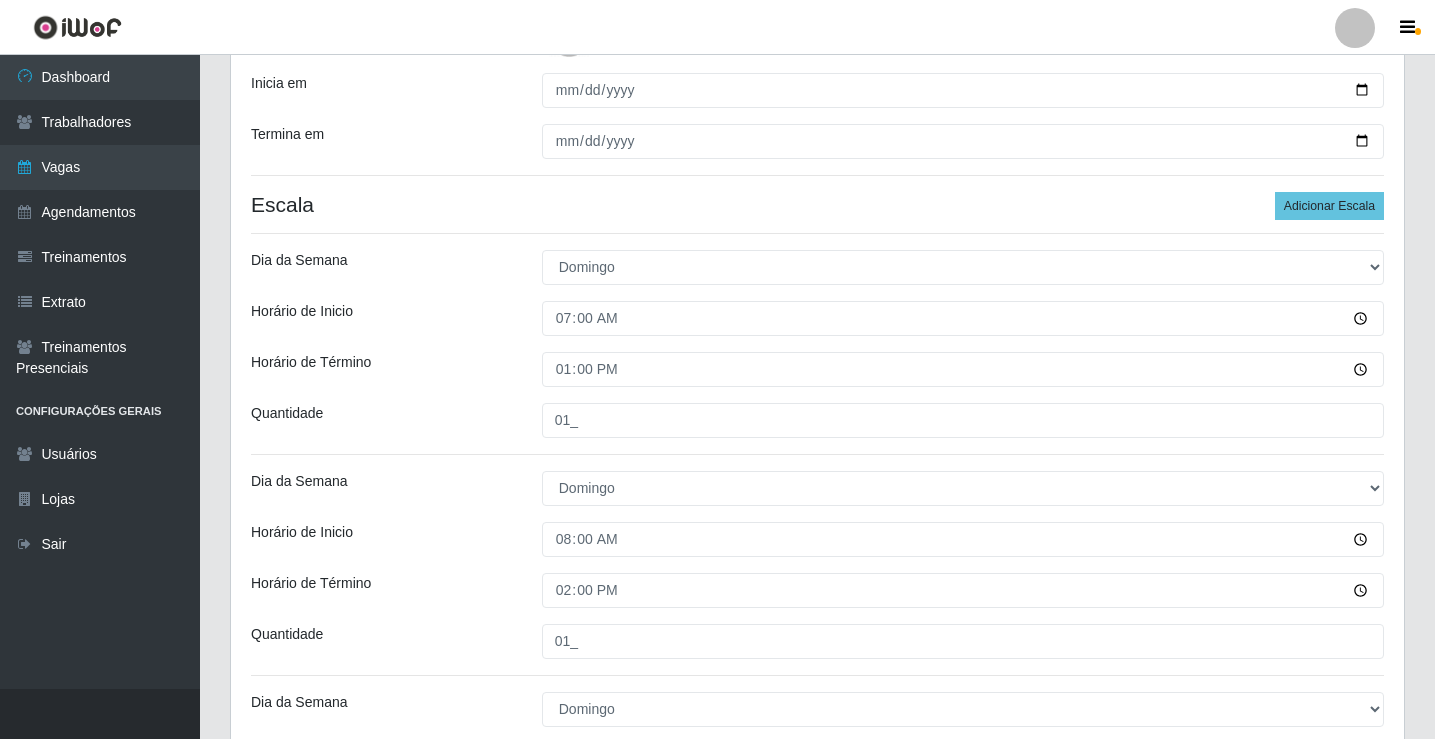 scroll, scrollTop: 818, scrollLeft: 0, axis: vertical 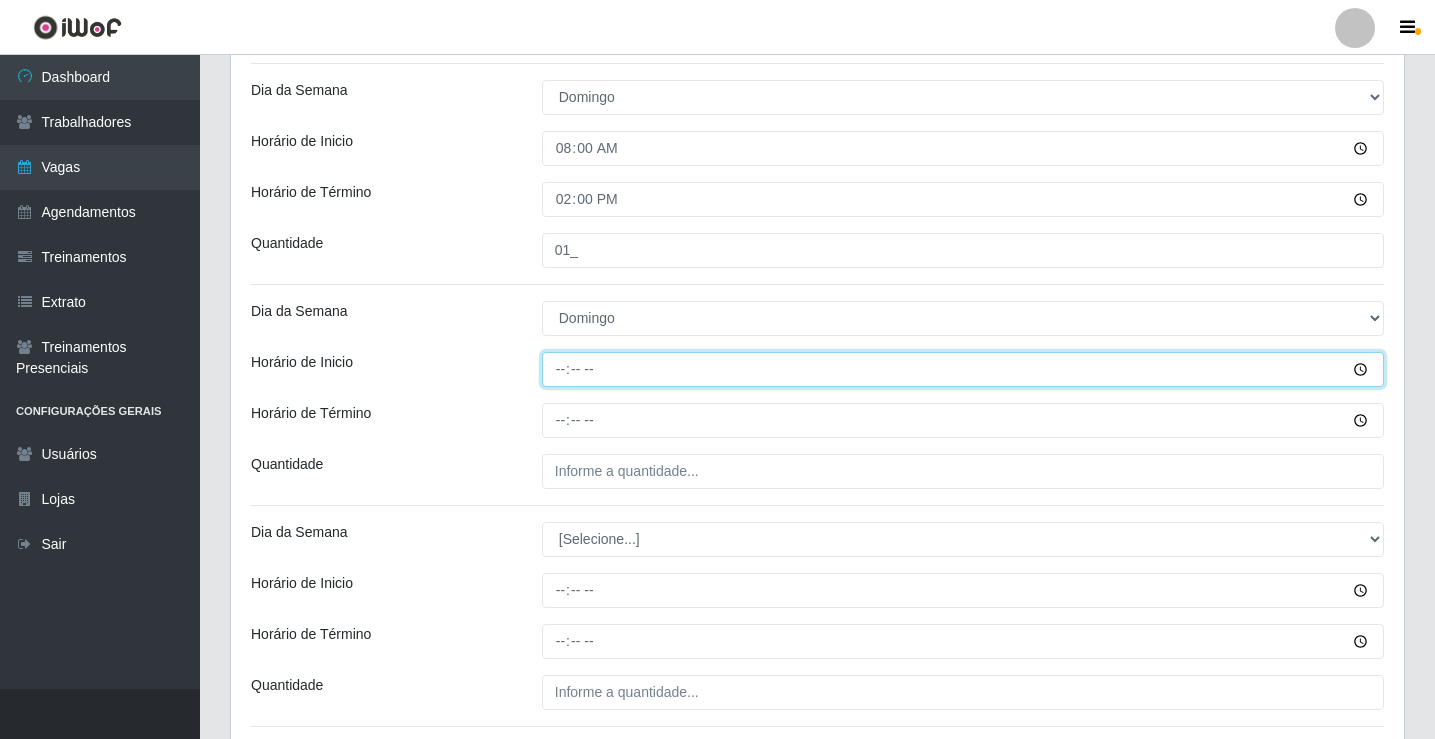 type on "09:00" 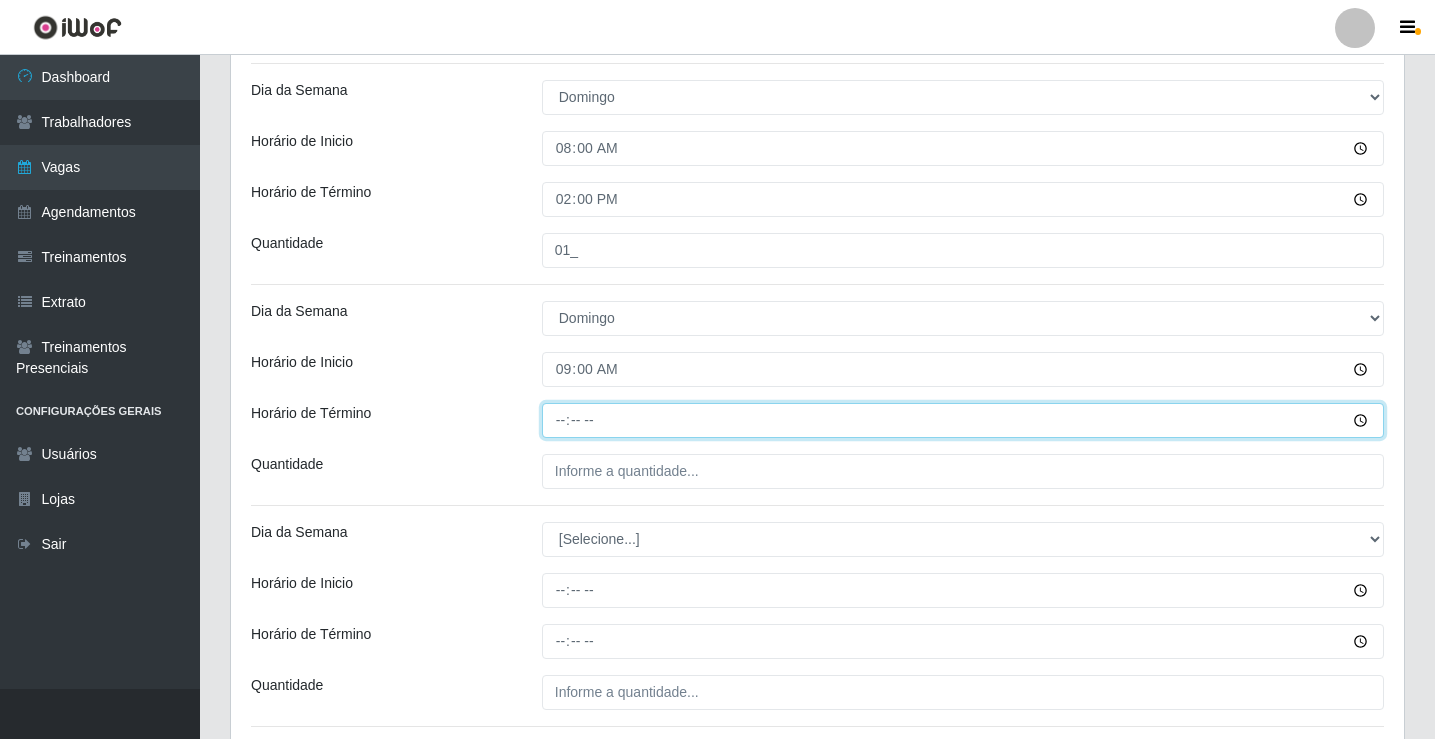 type on "15:00" 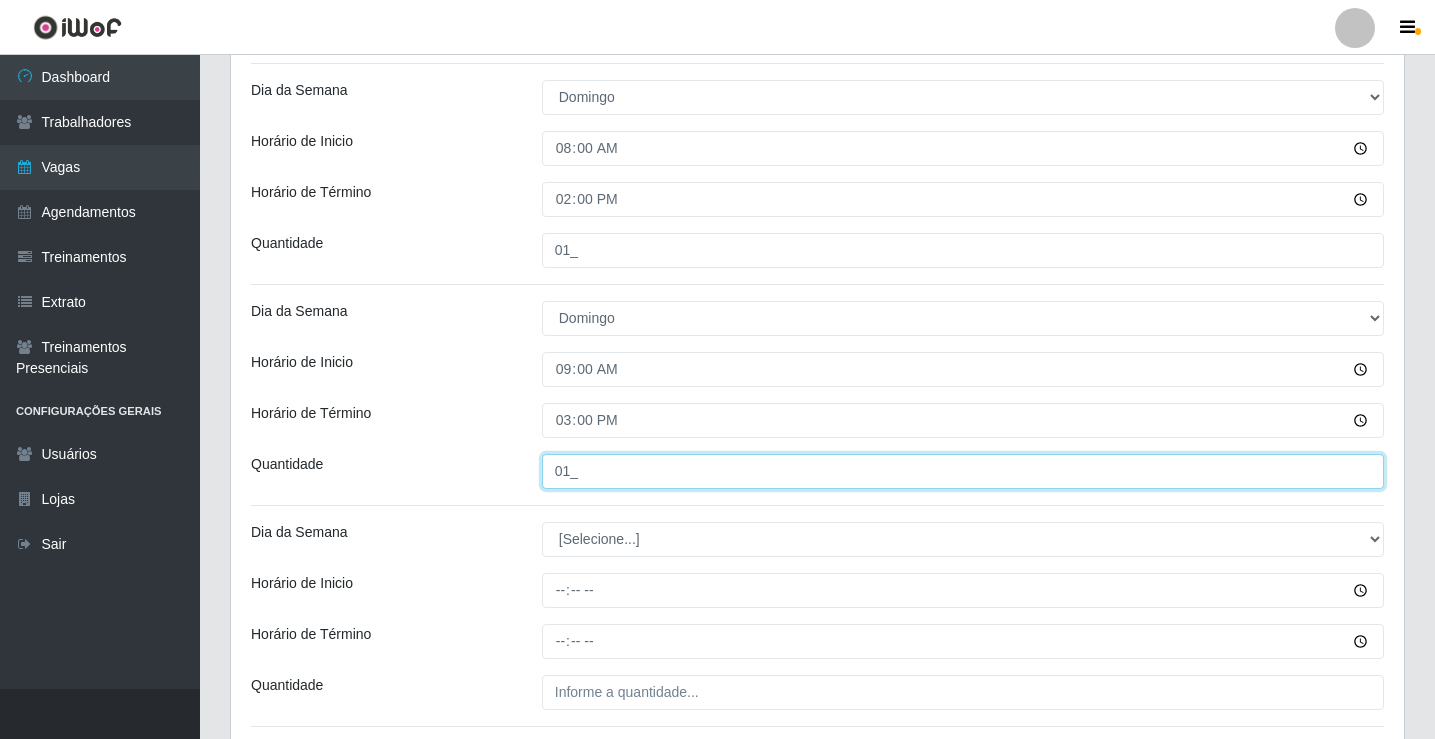 type on "01_" 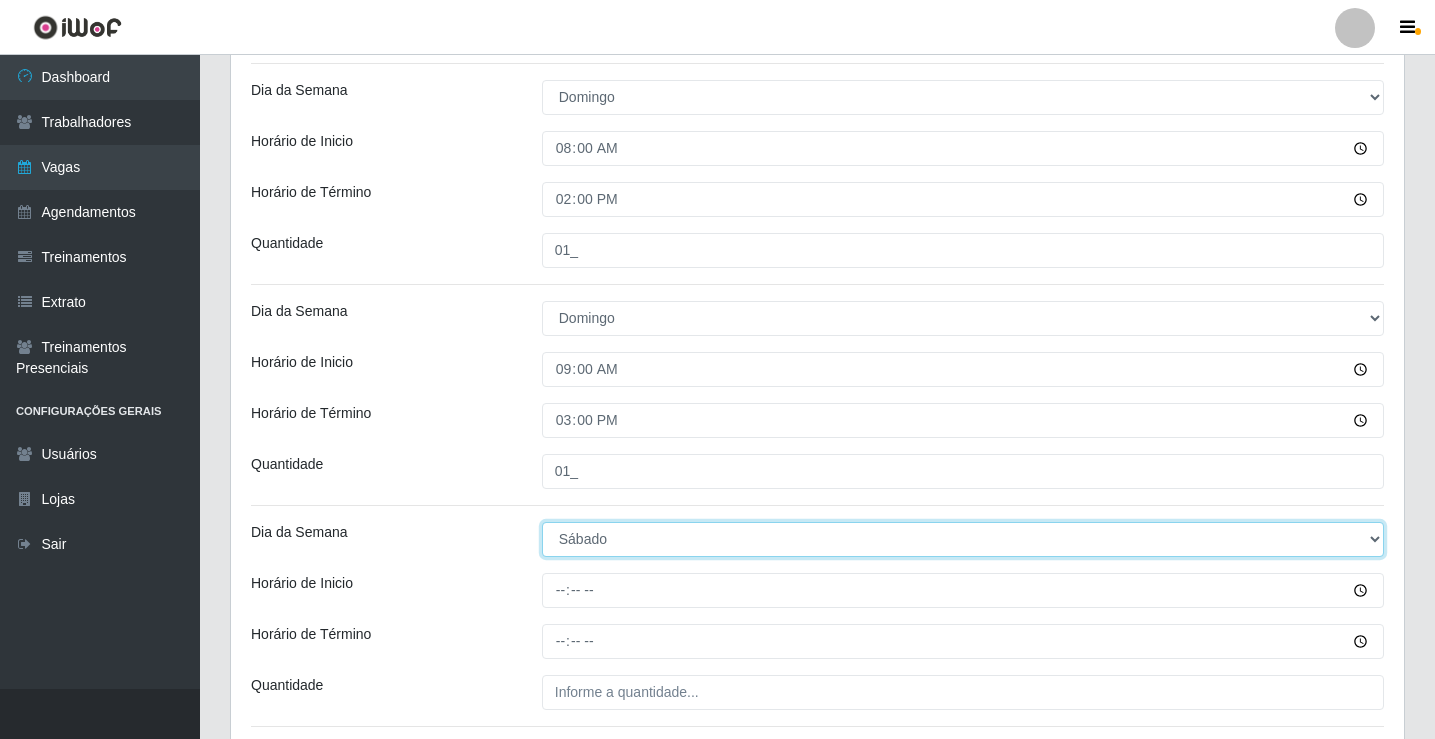 select on "0" 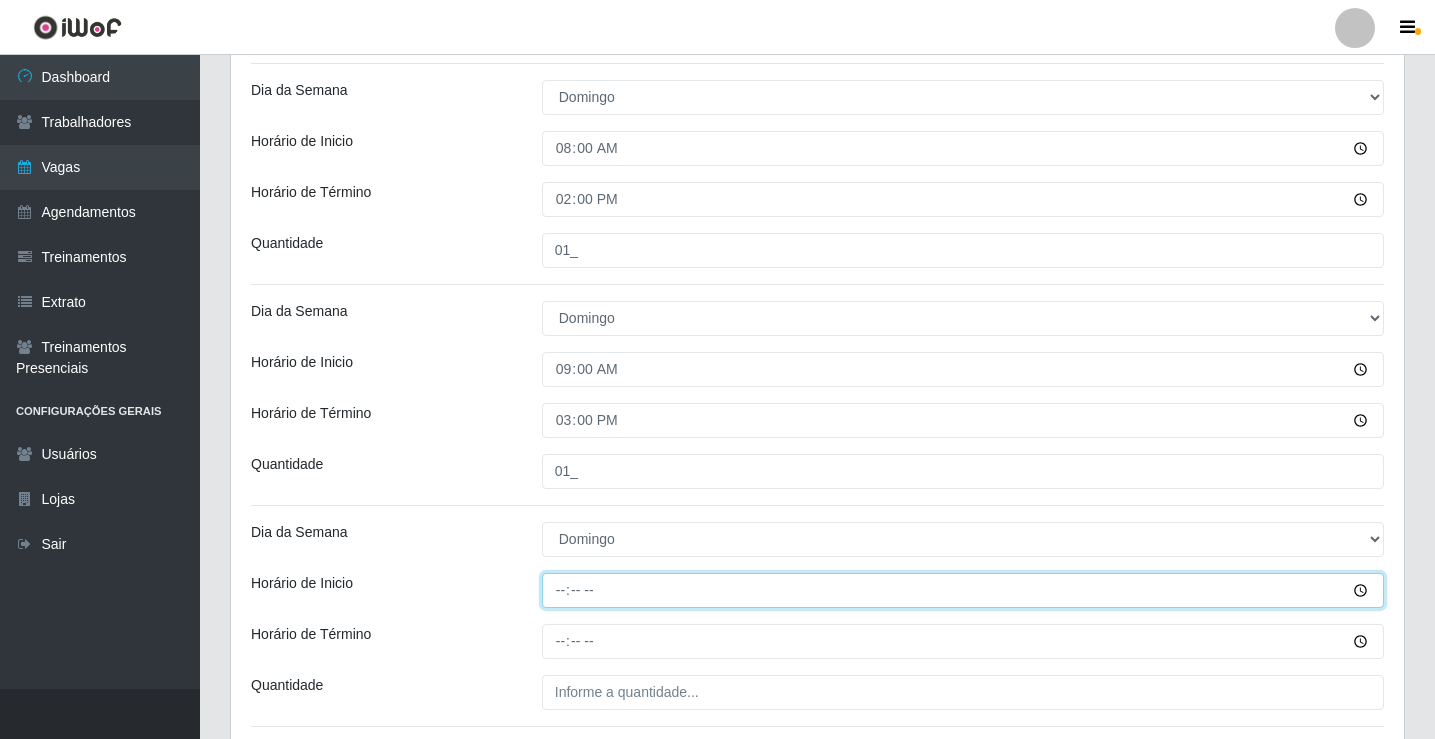 type on "14:00" 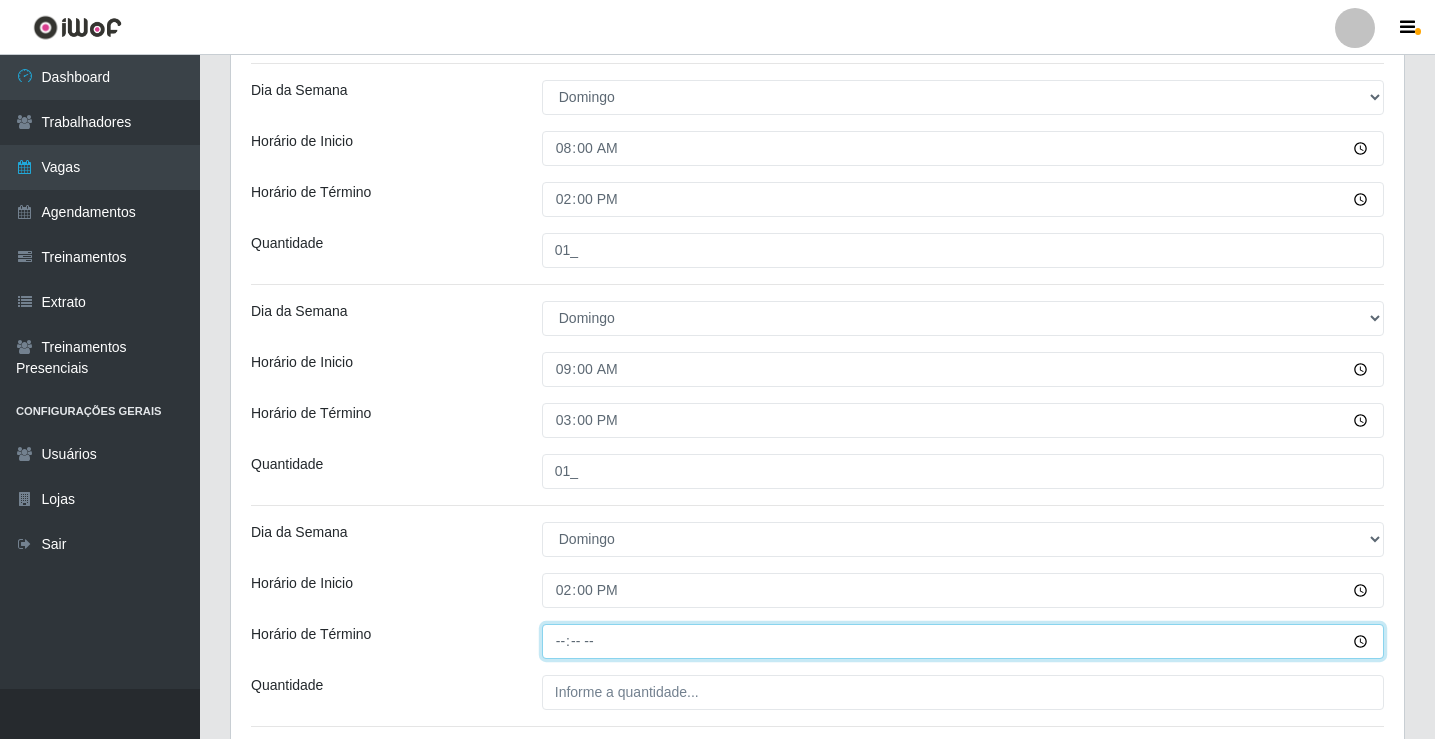 type on "19:00" 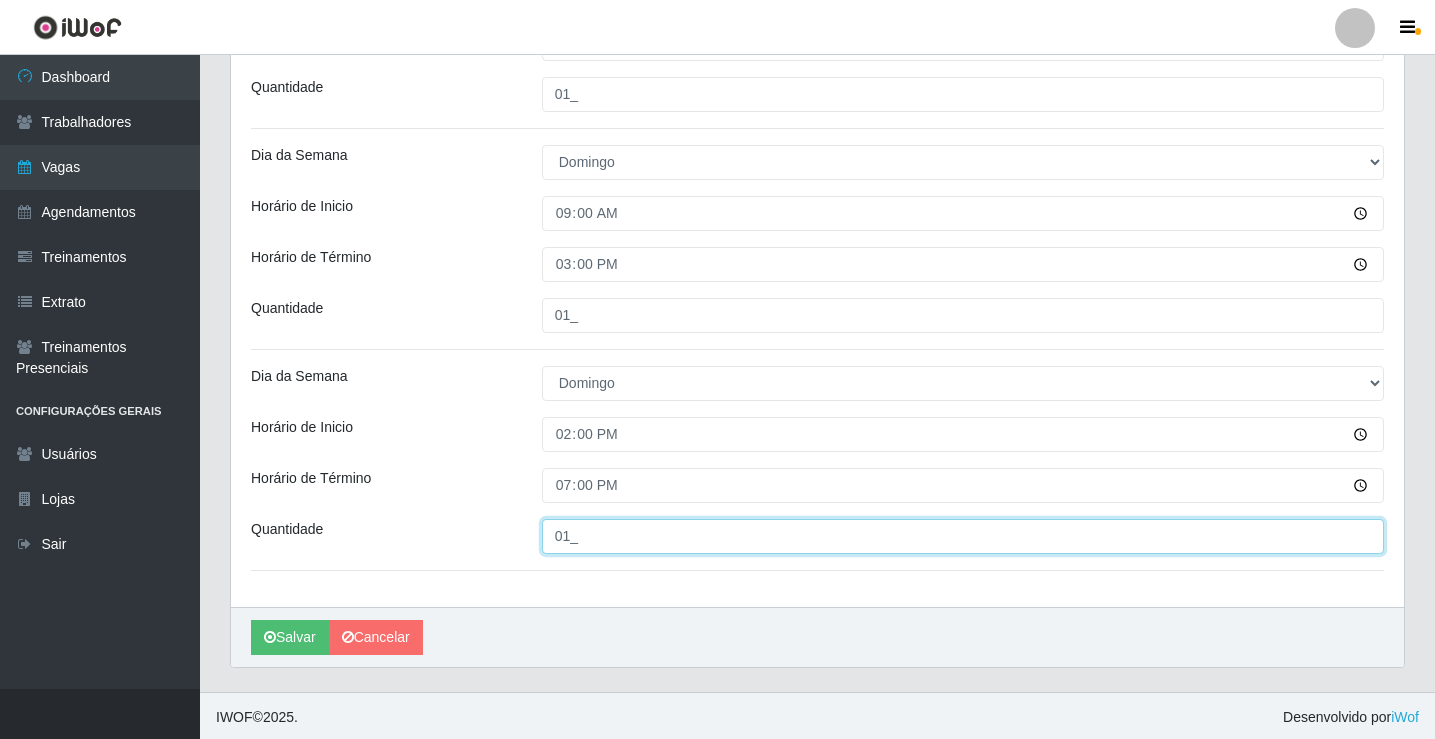 scroll, scrollTop: 977, scrollLeft: 0, axis: vertical 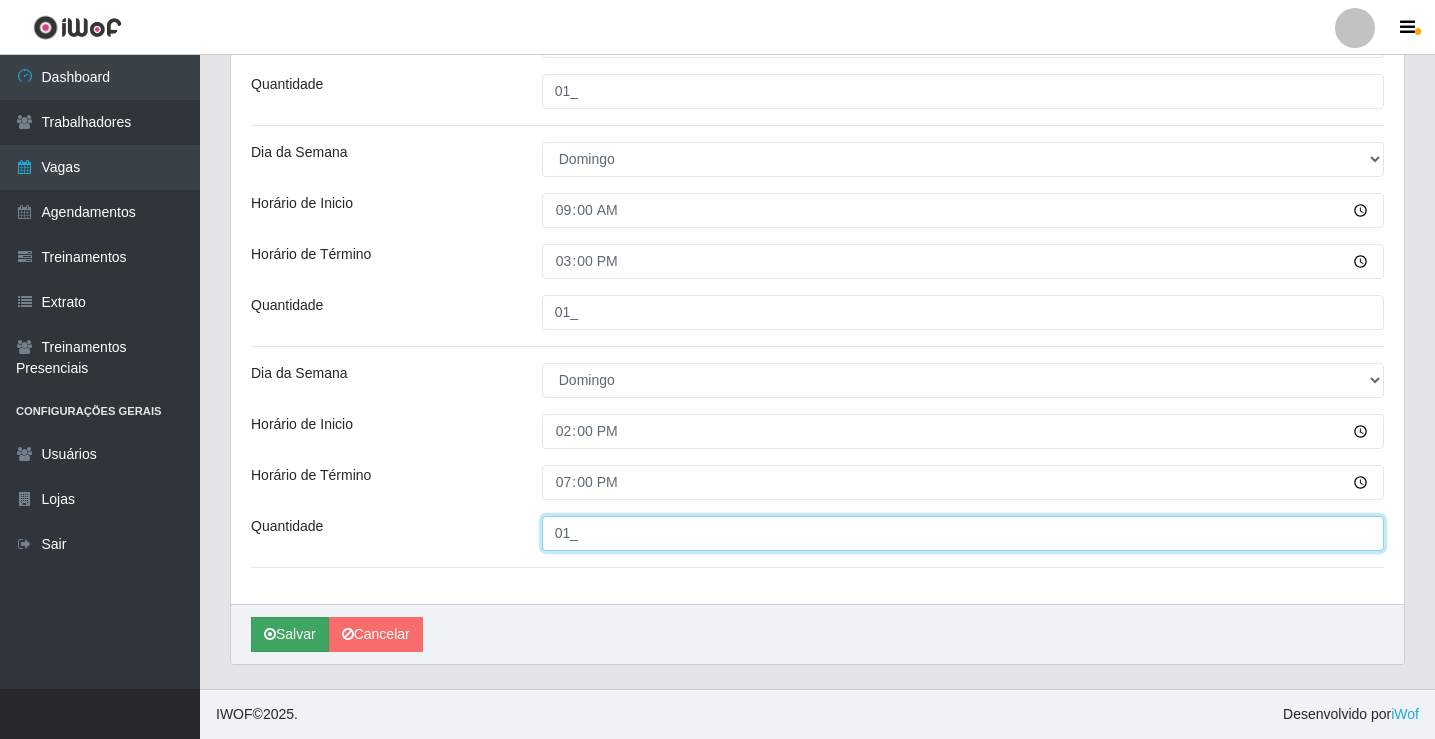 type on "01_" 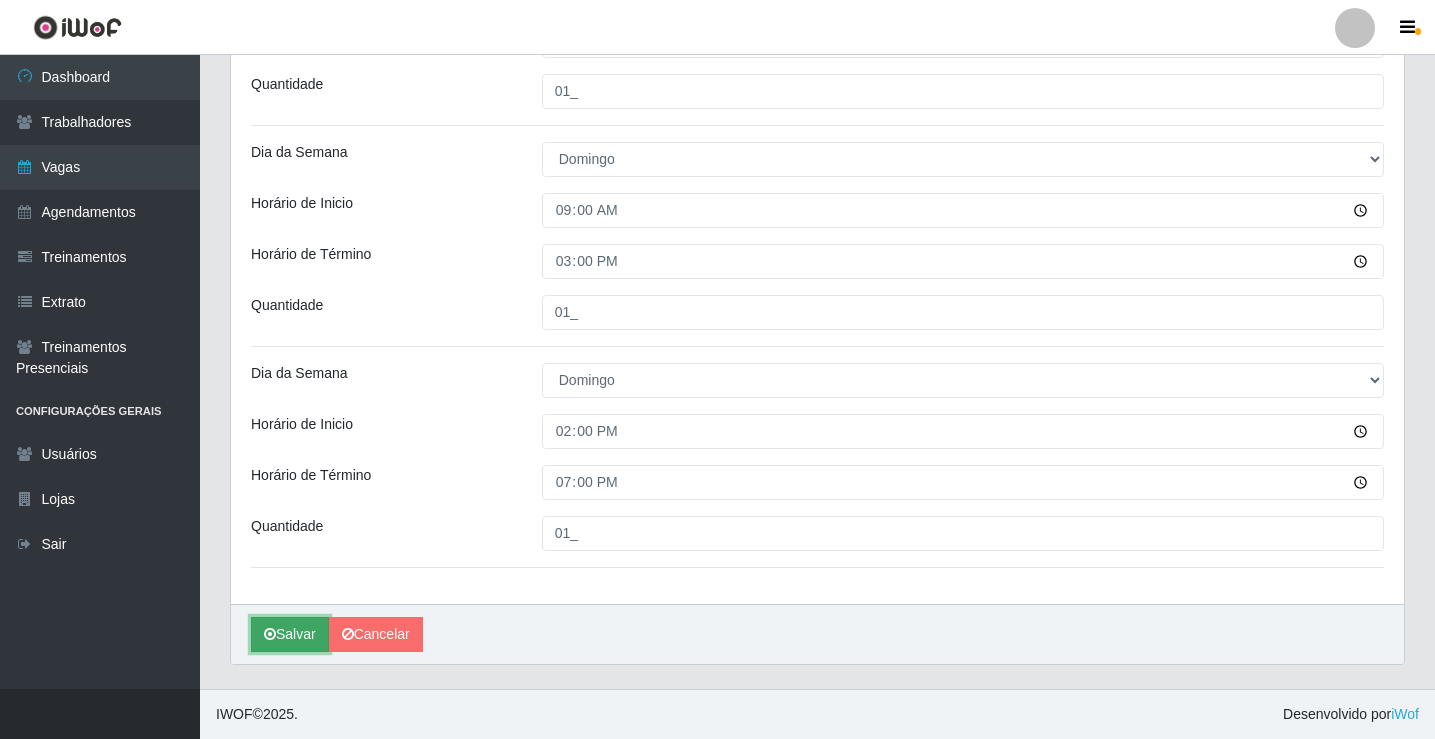 click on "Salvar" at bounding box center (290, 634) 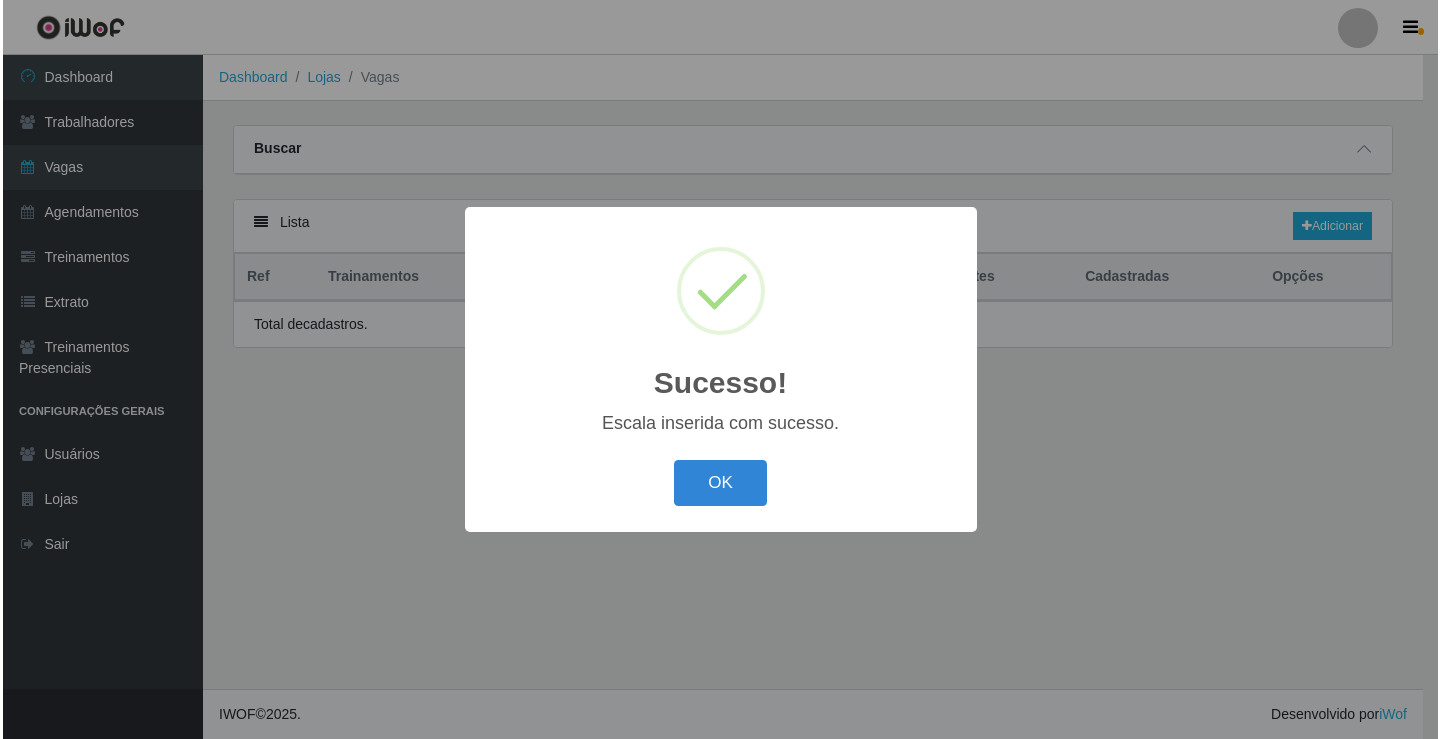 scroll, scrollTop: 0, scrollLeft: 0, axis: both 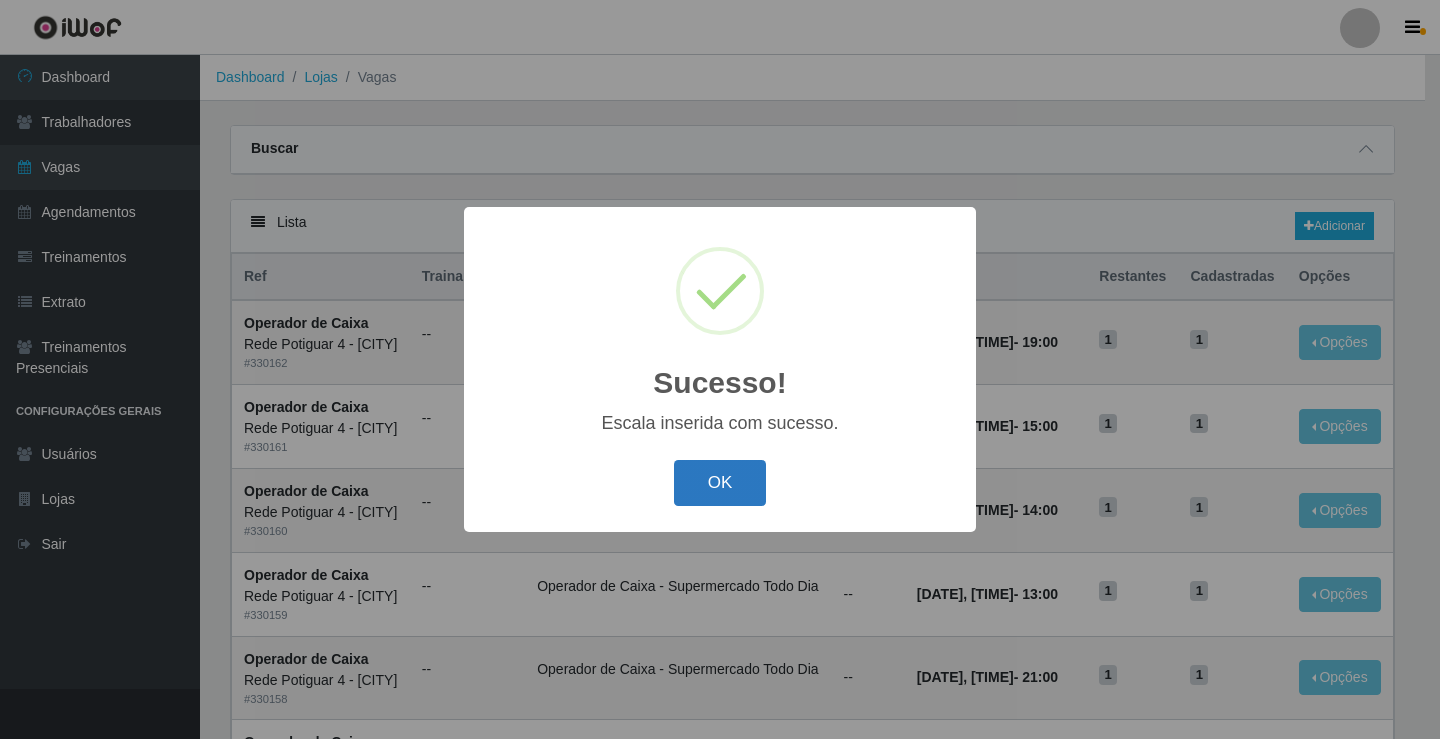 click on "OK" at bounding box center (720, 483) 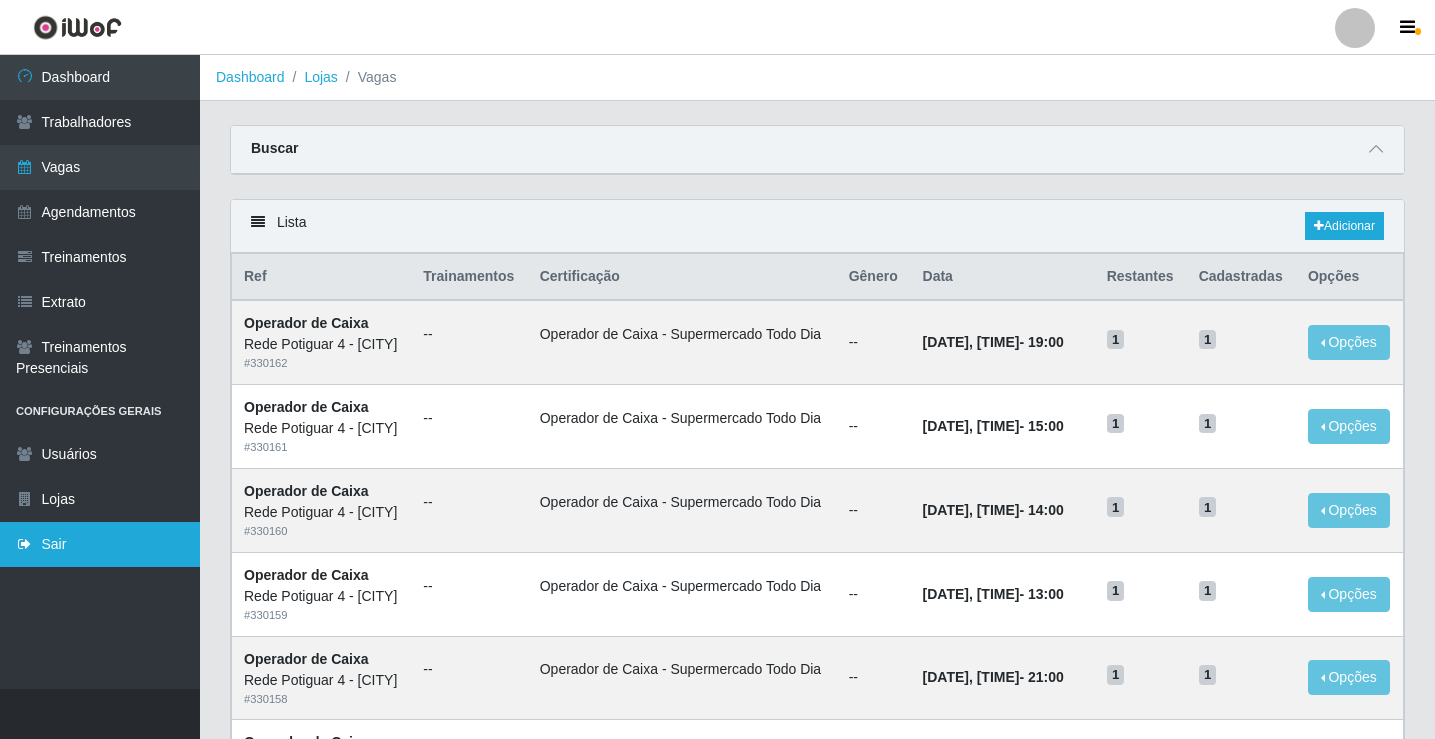 click on "Sair" at bounding box center (100, 544) 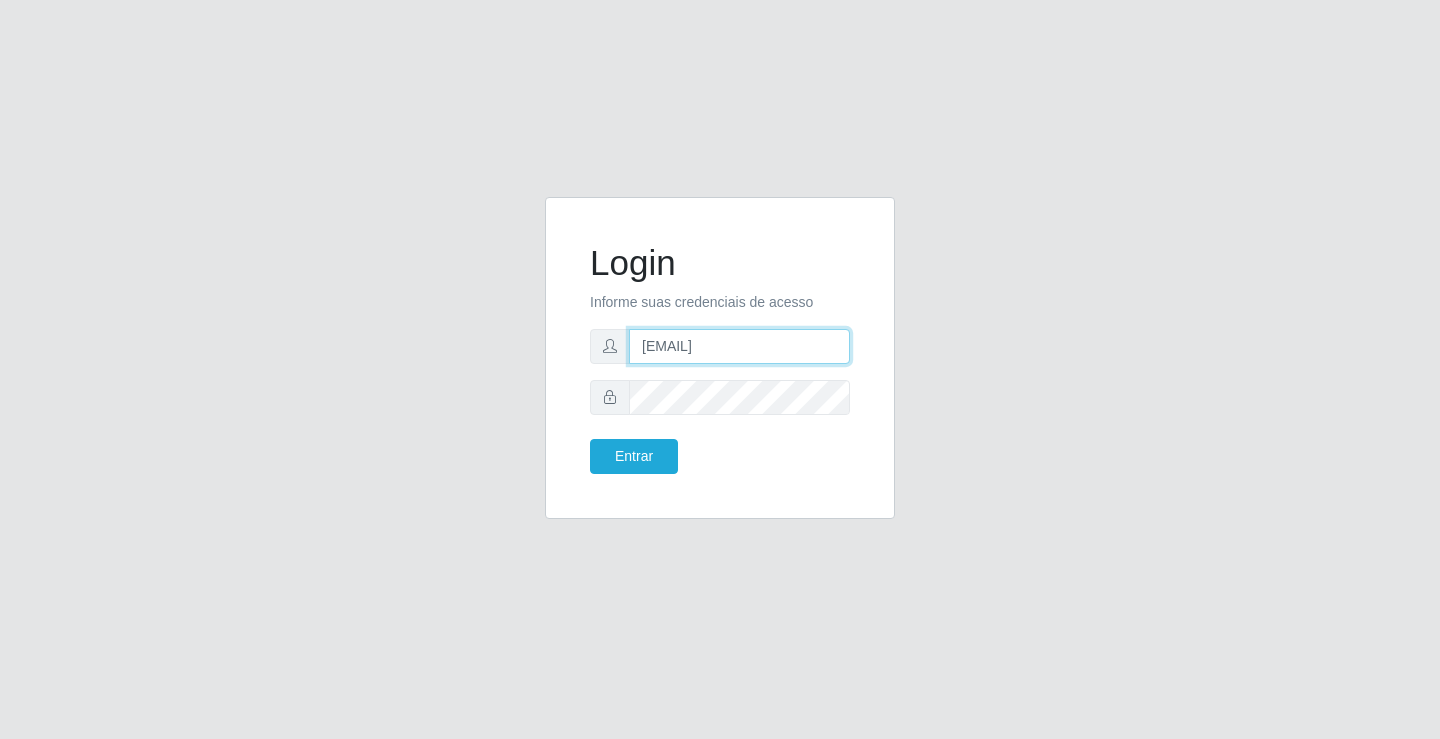 click on "departamentopessoal2@sbcvarejistas.com.br" at bounding box center [739, 346] 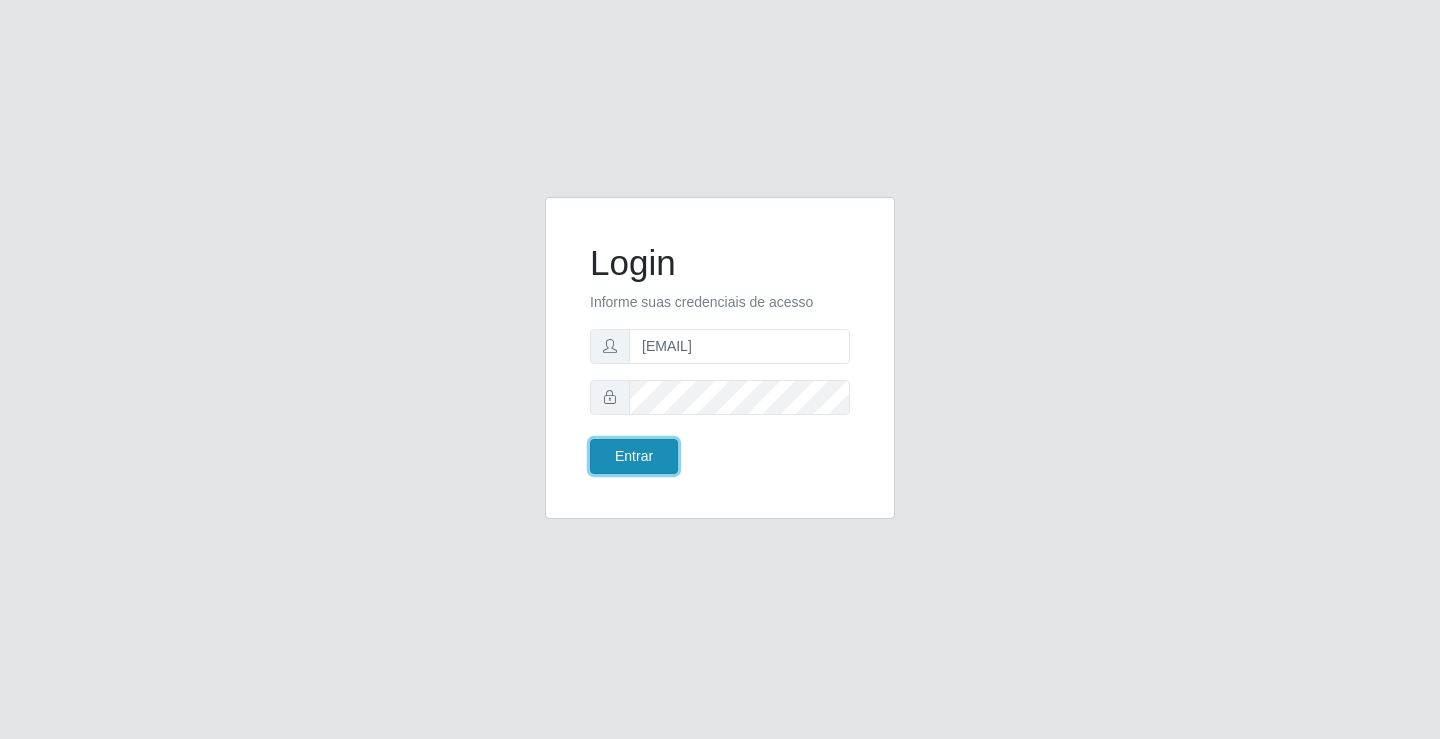 click on "Entrar" at bounding box center (634, 456) 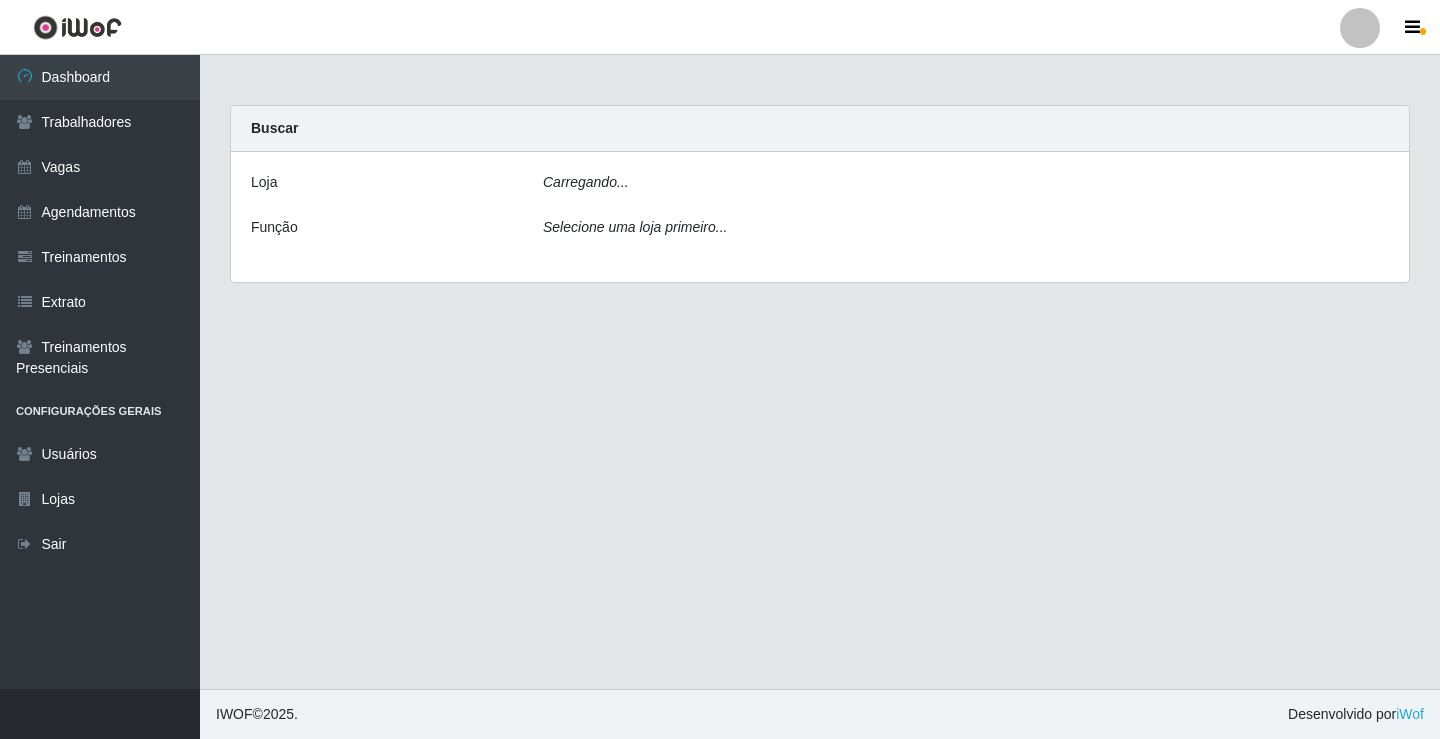 click on "Carregando...  Buscar Loja Carregando... Função Selecione uma loja primeiro..." at bounding box center [820, 372] 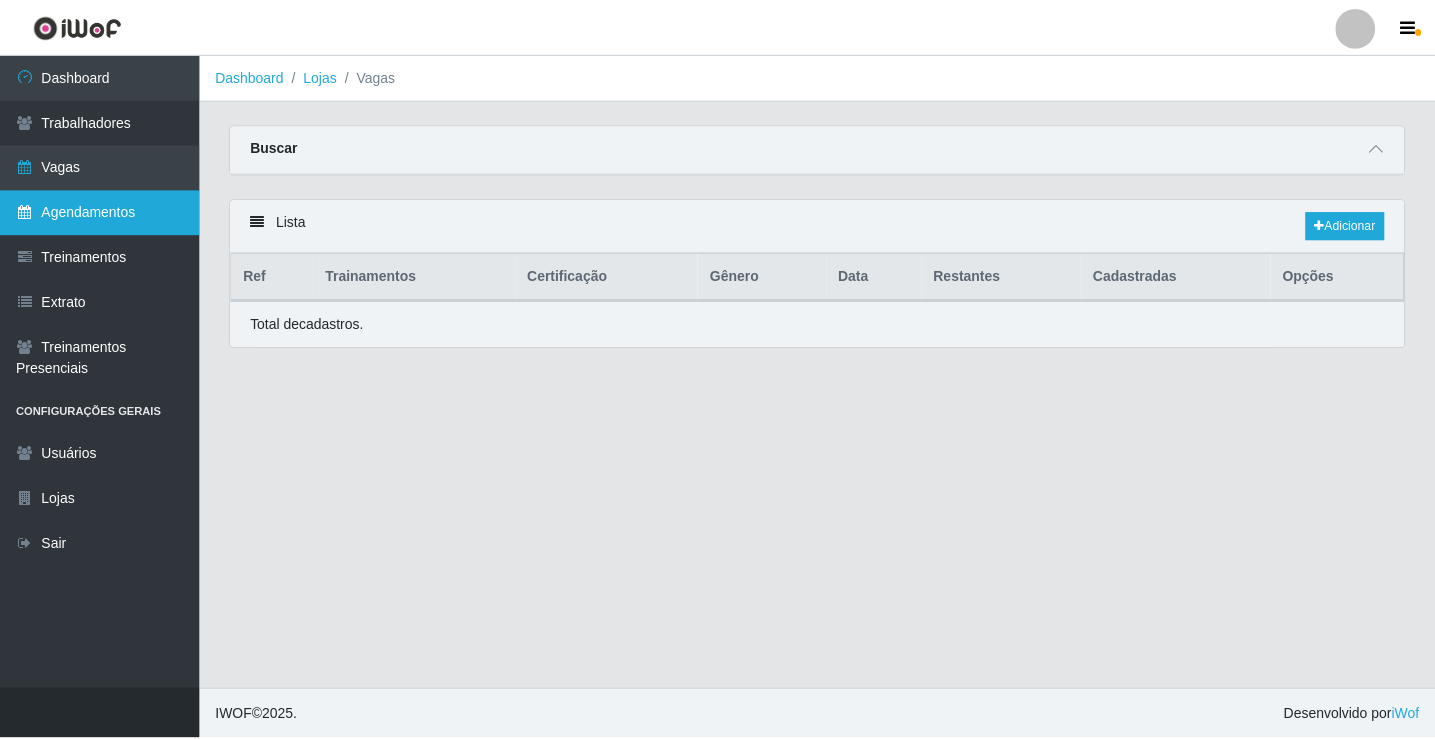 scroll, scrollTop: 0, scrollLeft: 0, axis: both 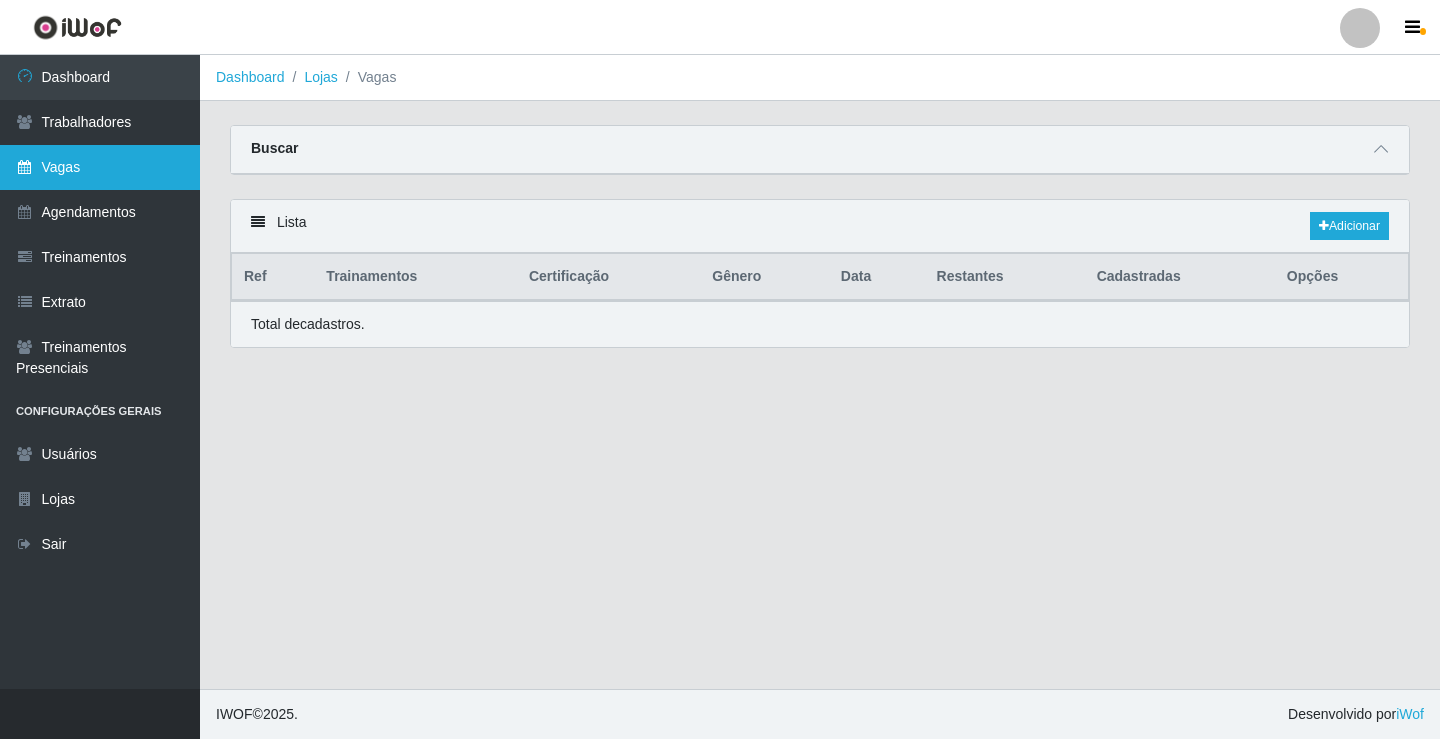 click on "Vagas" at bounding box center (100, 167) 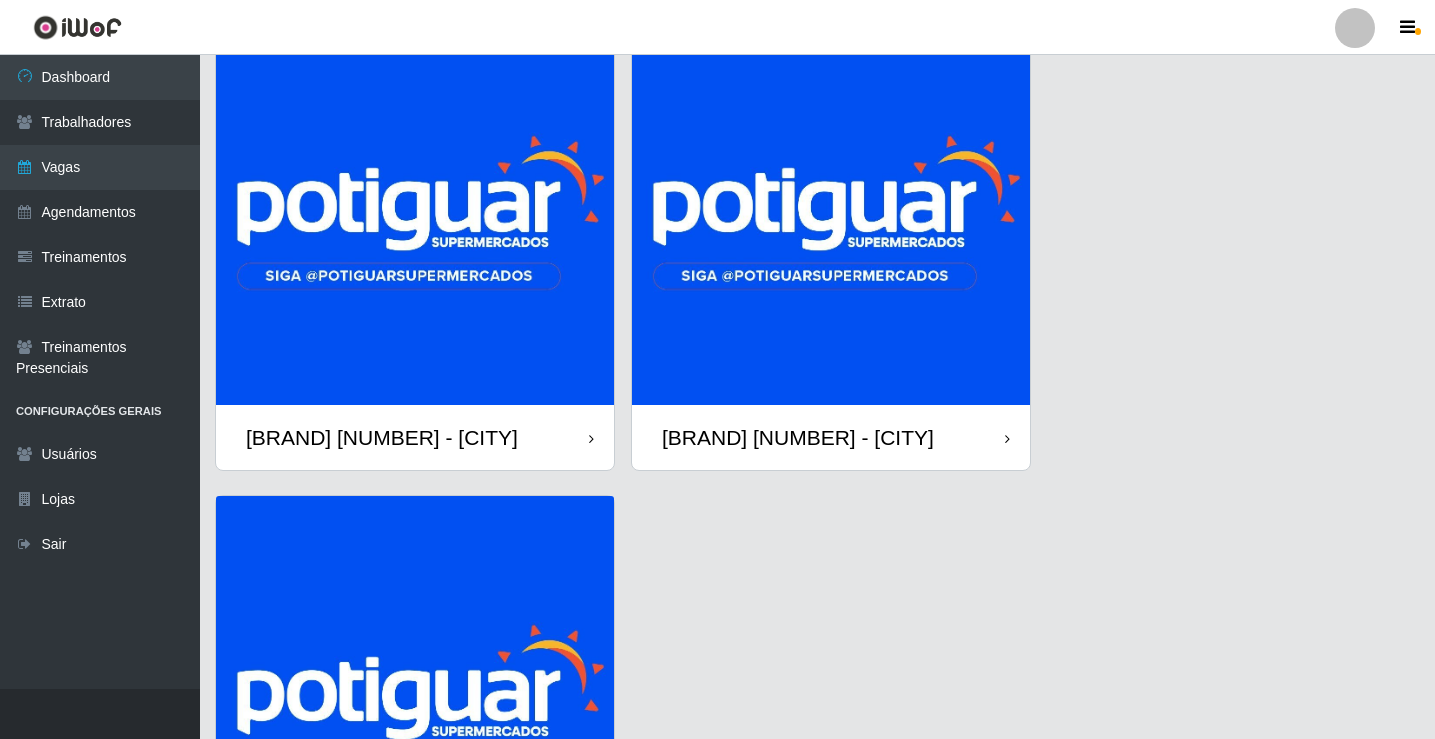 scroll, scrollTop: 400, scrollLeft: 0, axis: vertical 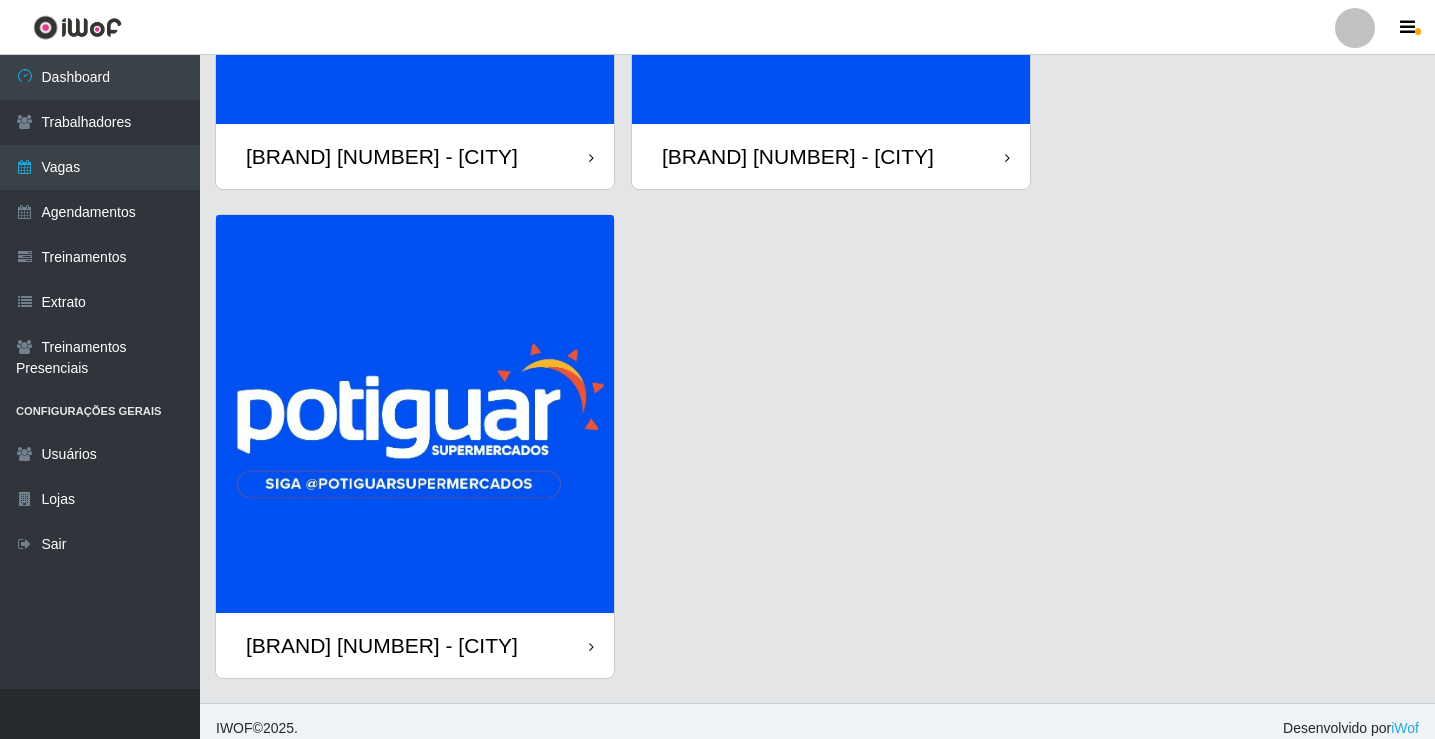 click at bounding box center (415, 414) 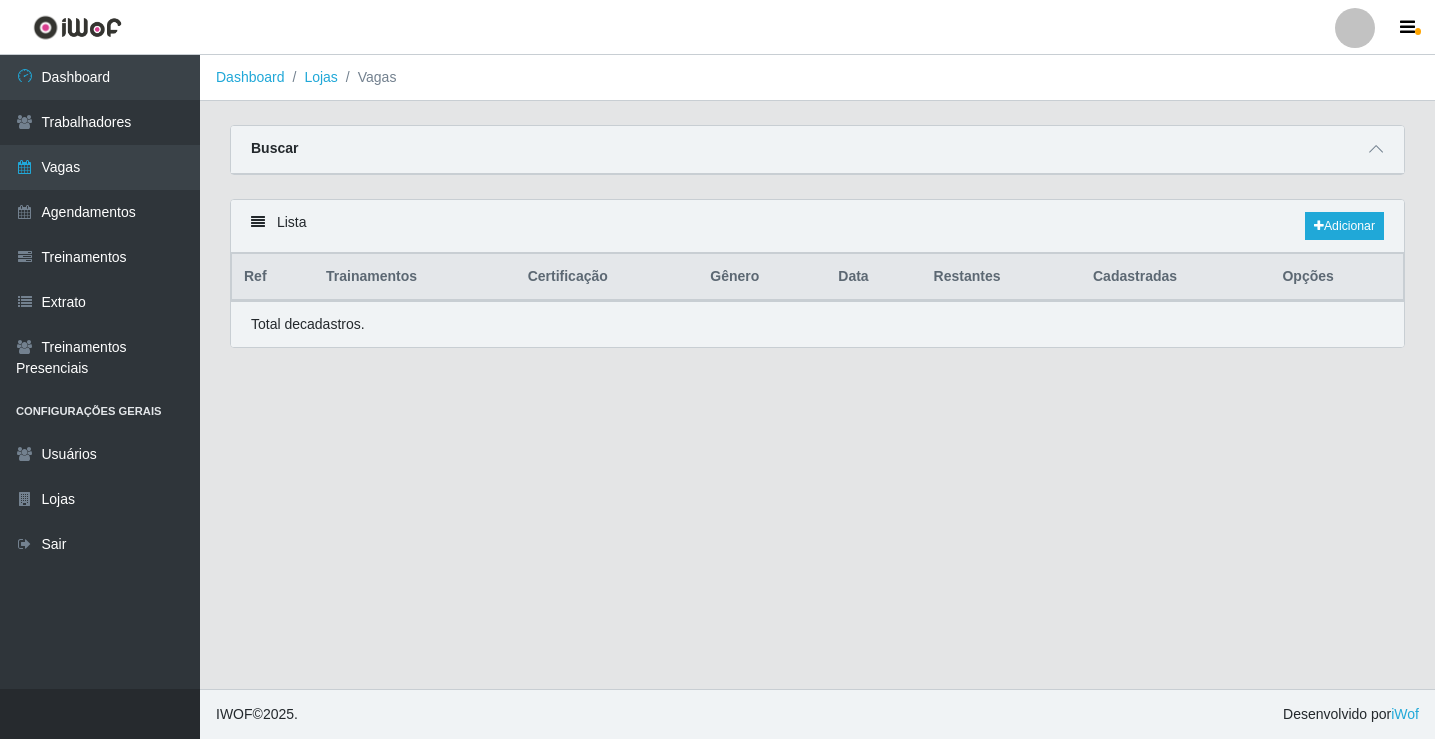 scroll, scrollTop: 0, scrollLeft: 0, axis: both 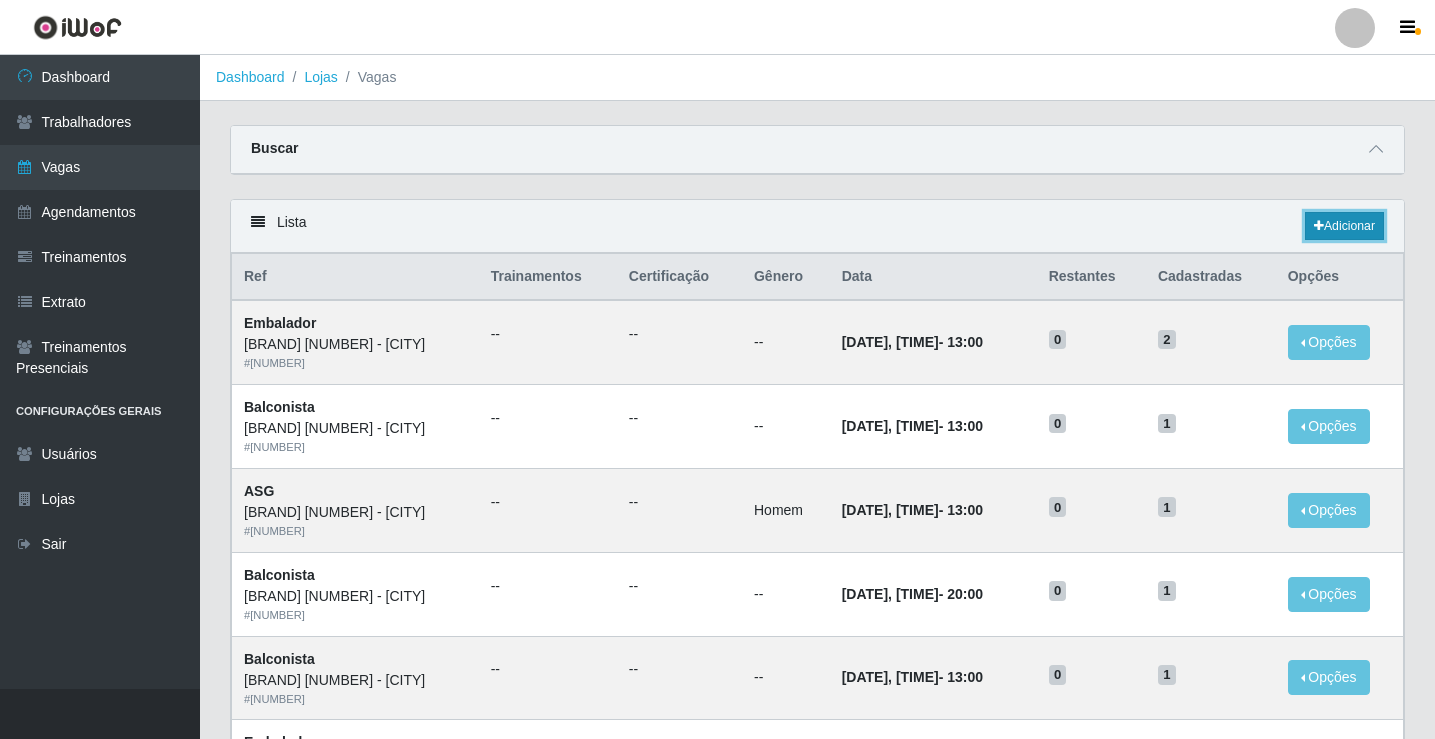click on "Adicionar" at bounding box center (1344, 226) 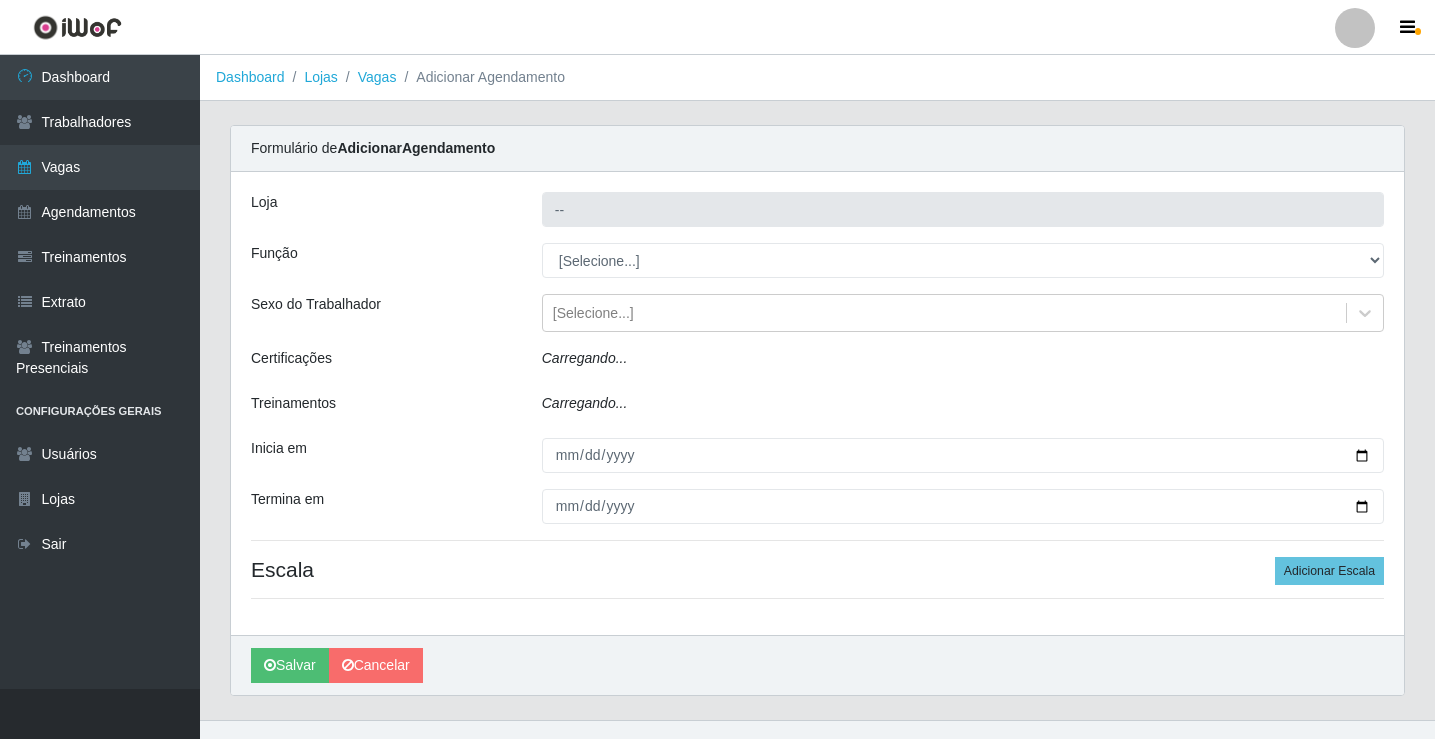 type on "[BRAND] [NUMBER] - [CITY]" 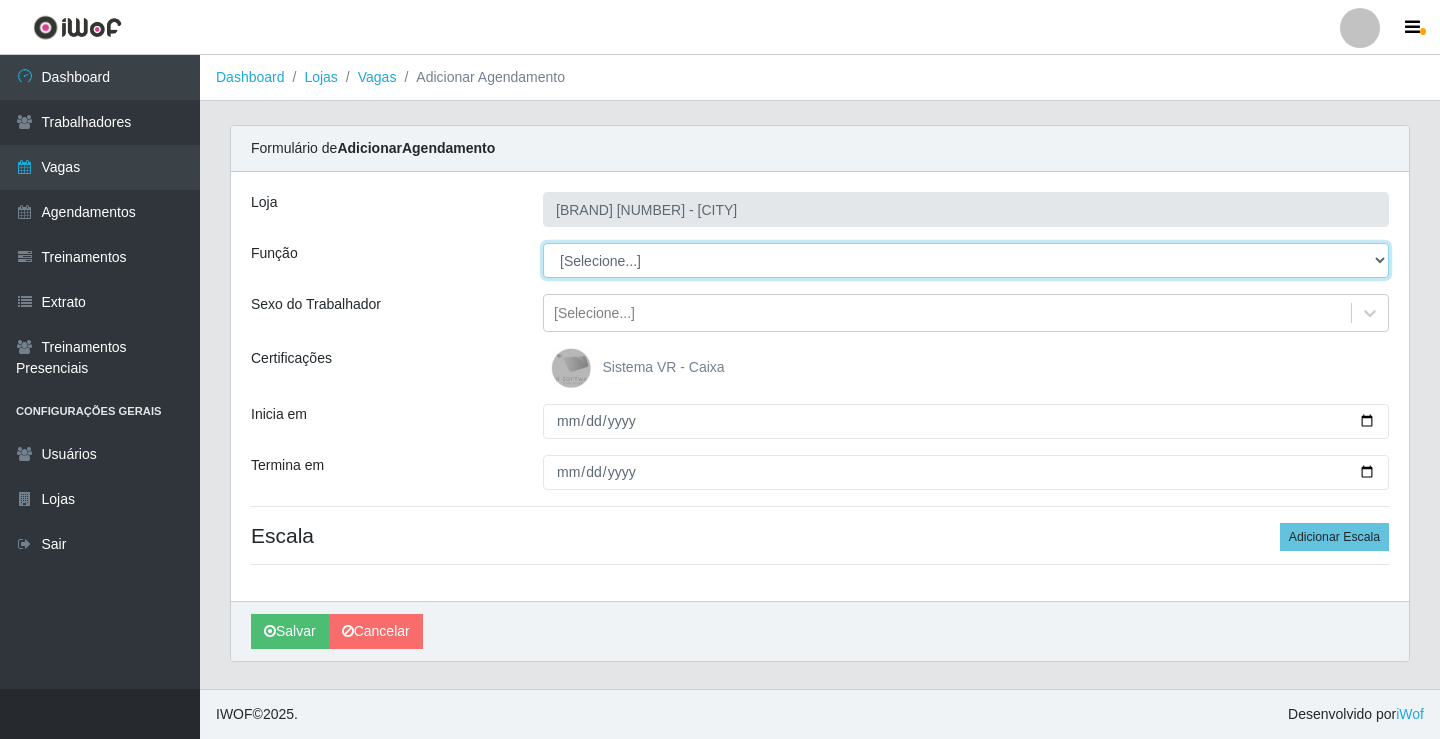 click on "[SELECT] [JOB_TITLE] [JOB_TITLE] + [JOB_TITLE] ++ [JOB_TITLE] [JOB_TITLE] [JOB_TITLE] + [JOB_TITLE] ++" at bounding box center [966, 260] 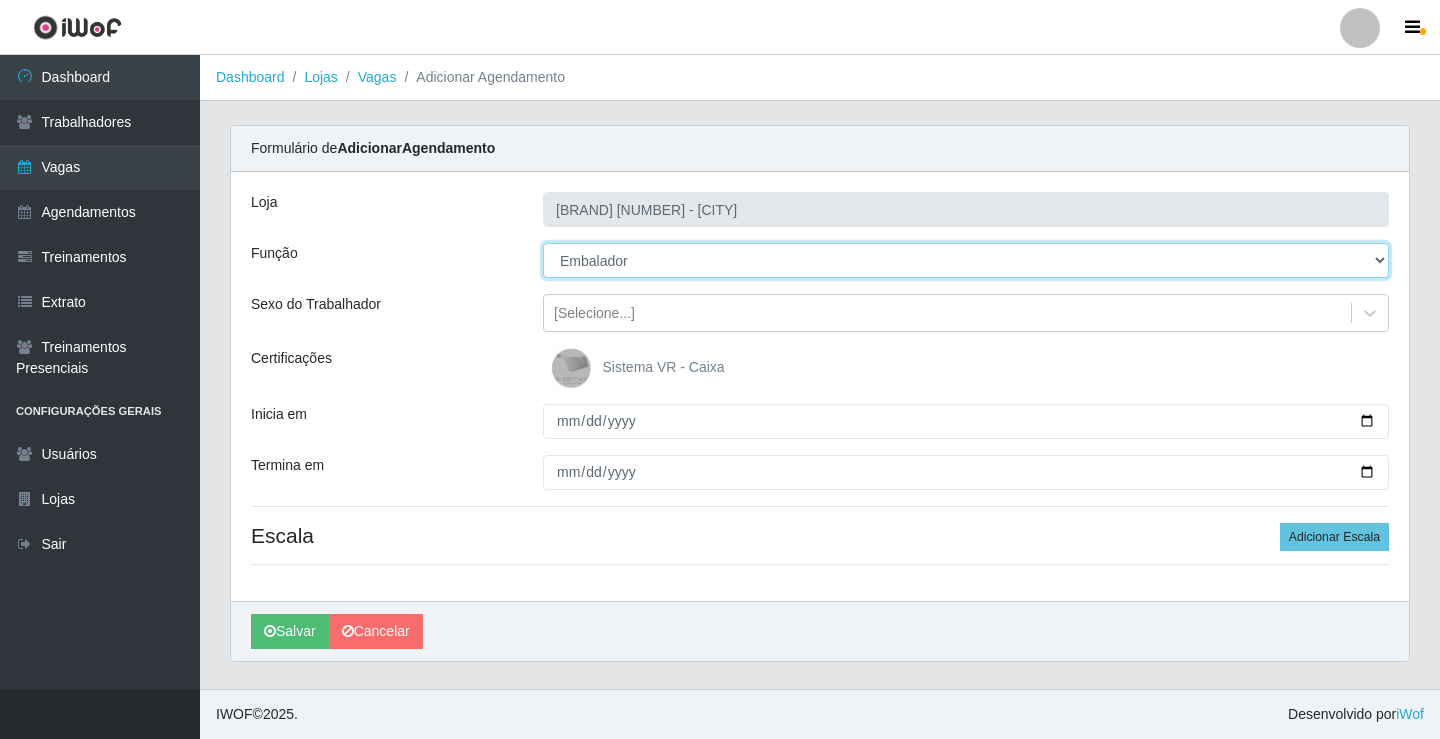 click on "[SELECT] [JOB_TITLE] [JOB_TITLE] + [JOB_TITLE] ++ [JOB_TITLE] [JOB_TITLE] [JOB_TITLE] + [JOB_TITLE] ++" at bounding box center [966, 260] 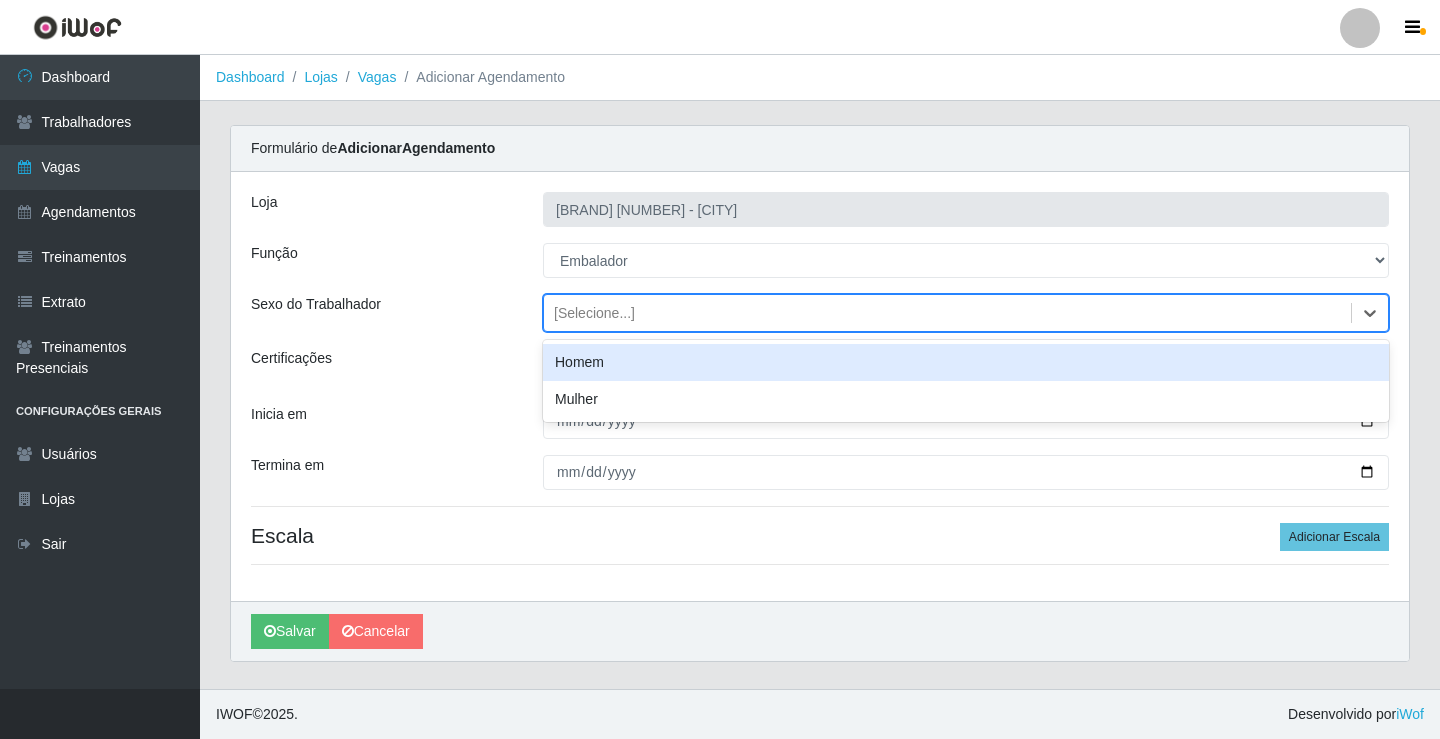 click on "[Selecione...]" at bounding box center (947, 313) 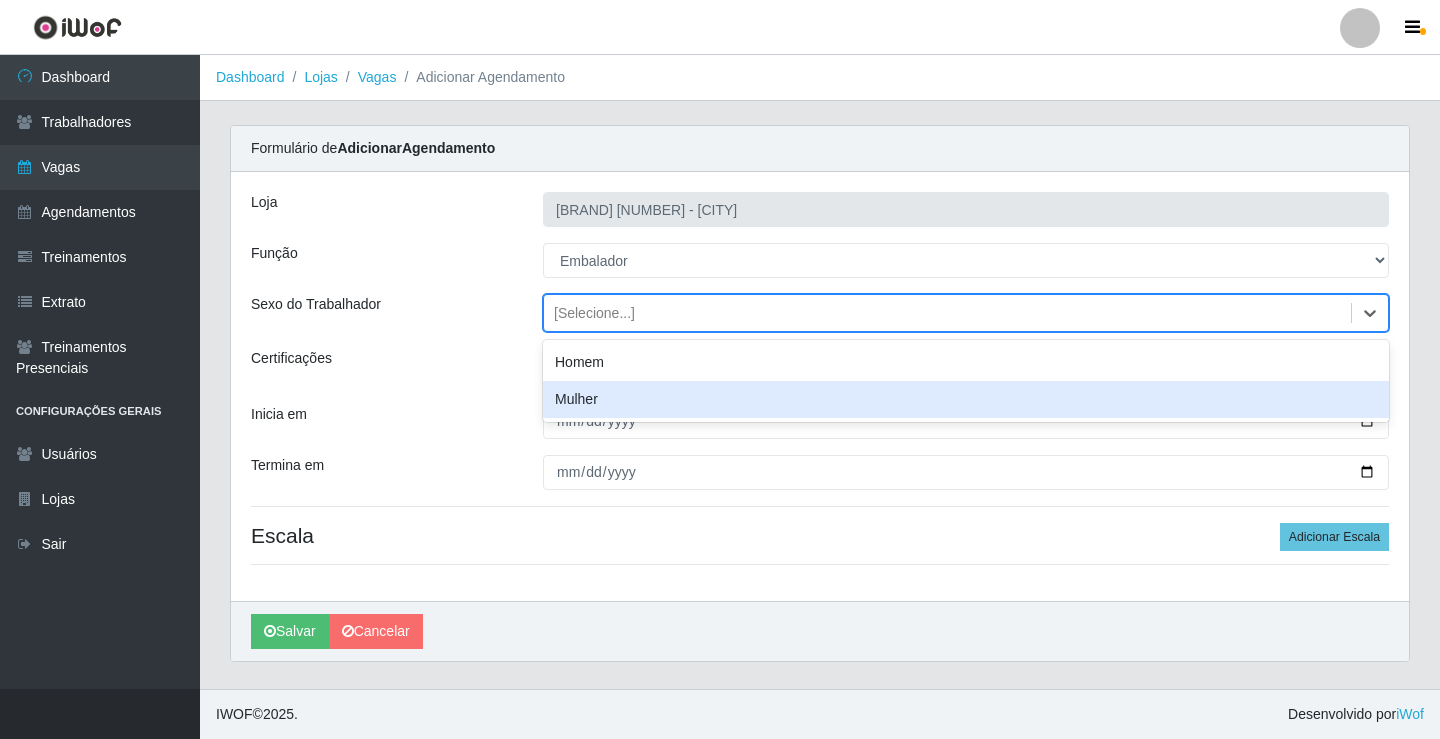 click on "Mulher" at bounding box center [966, 399] 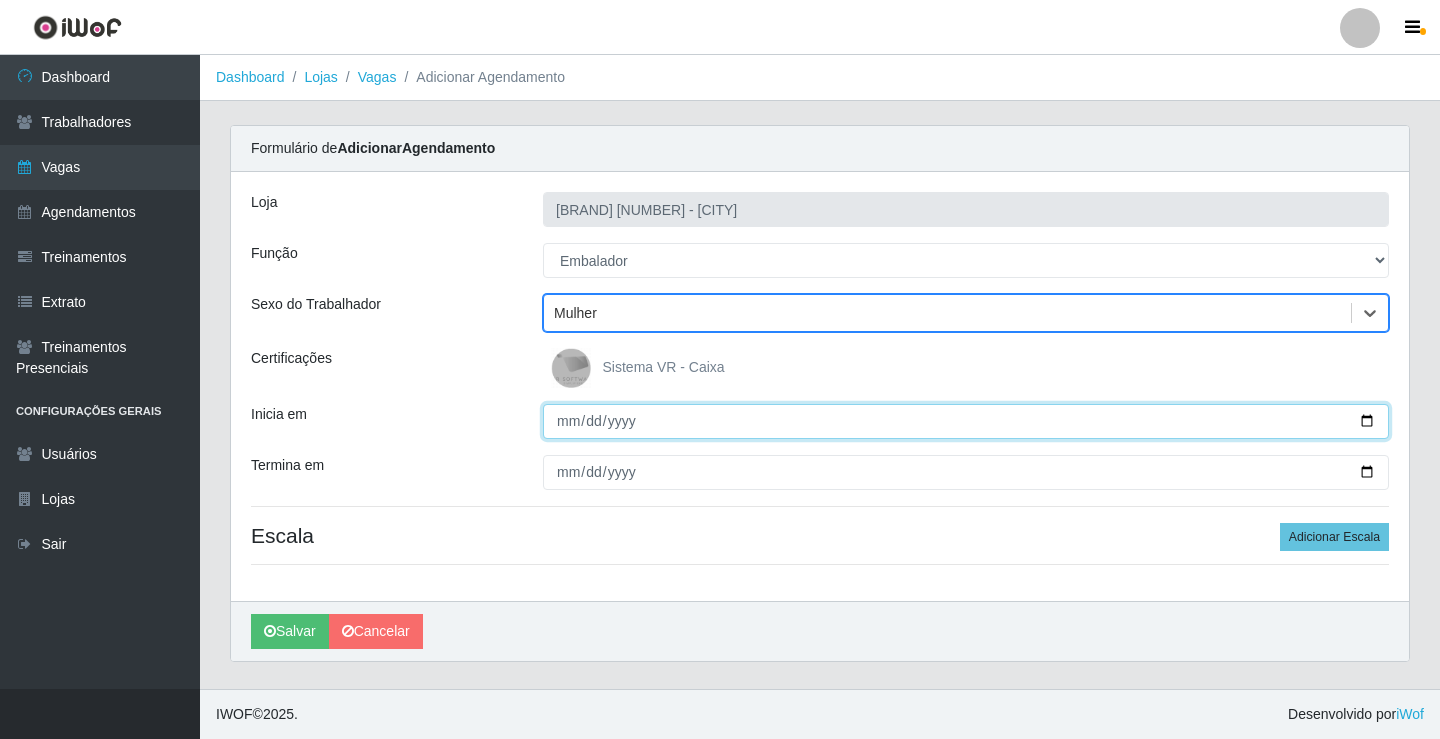 click on "Inicia em" at bounding box center [966, 421] 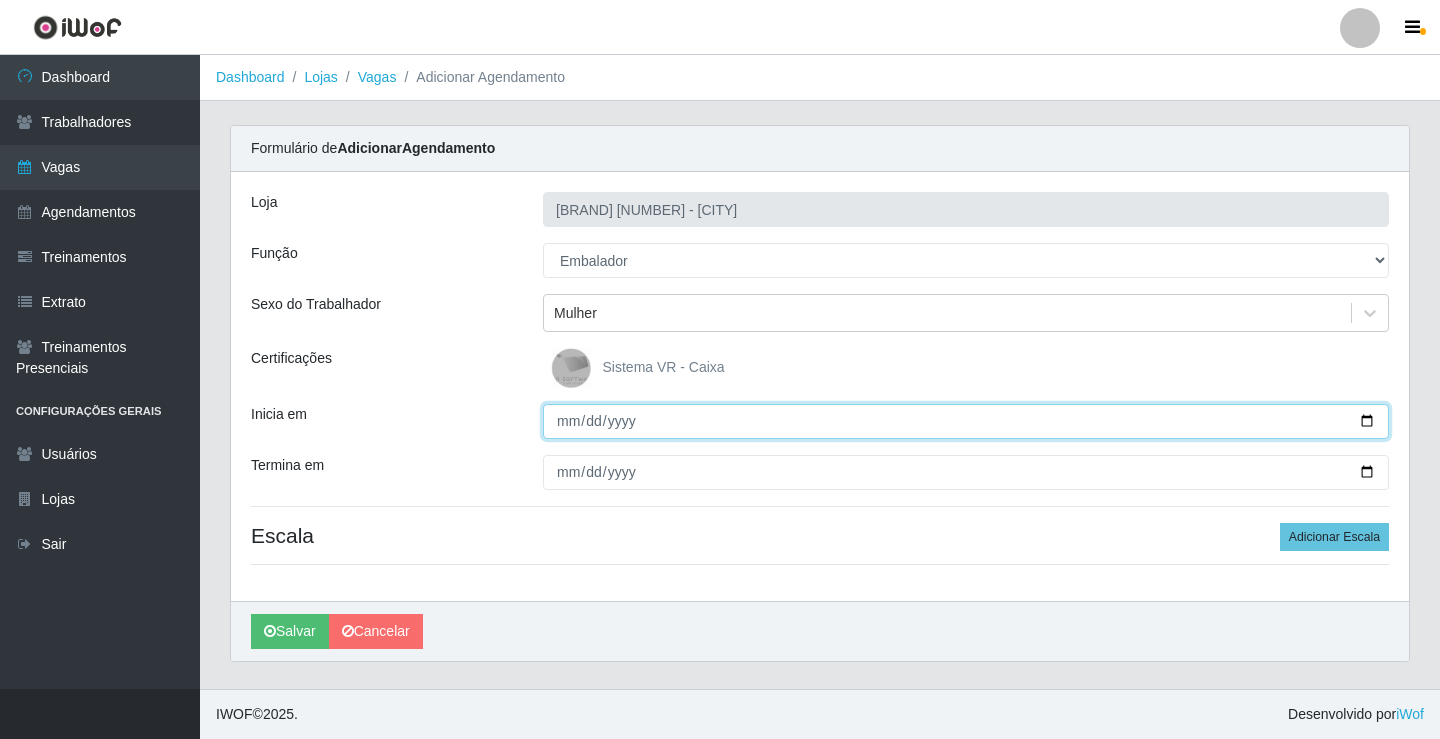 type on "2025-08-10" 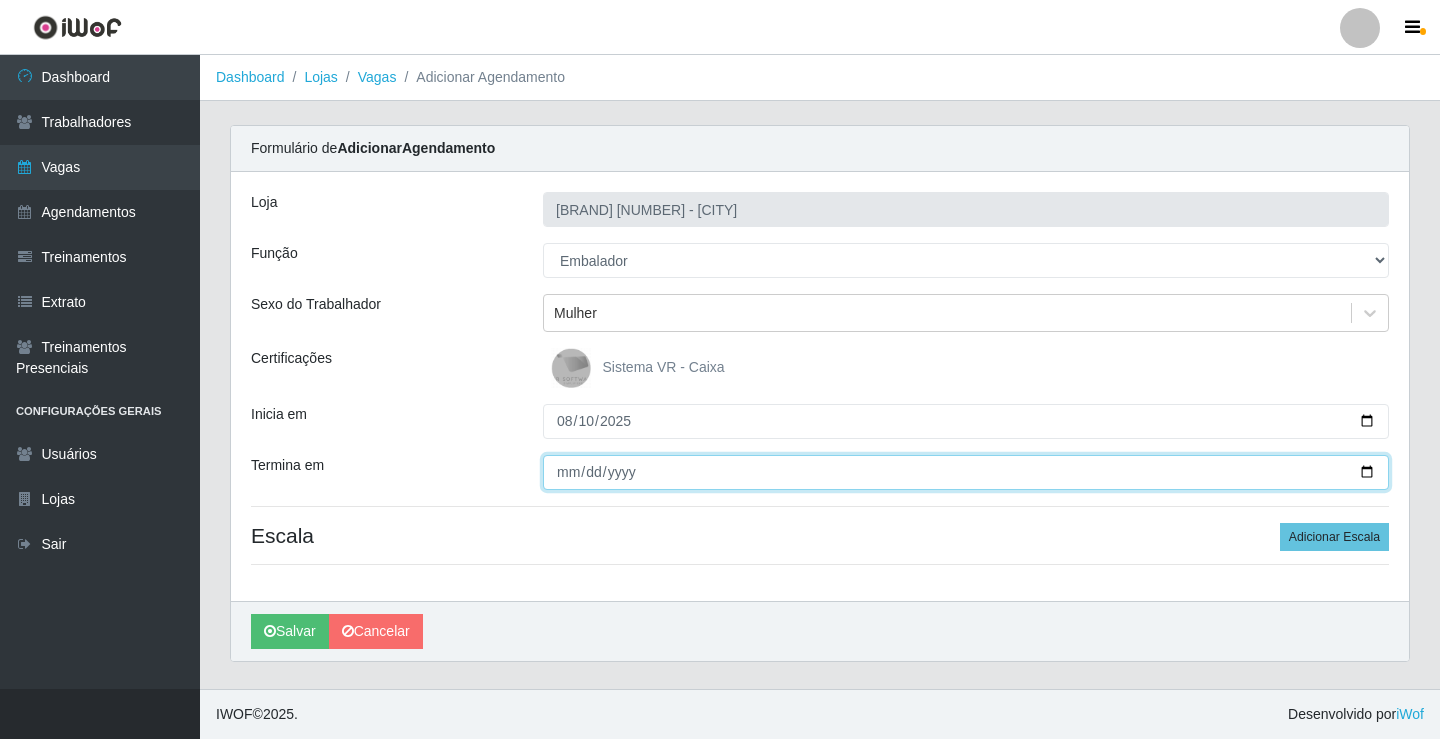 type on "2025-08-10" 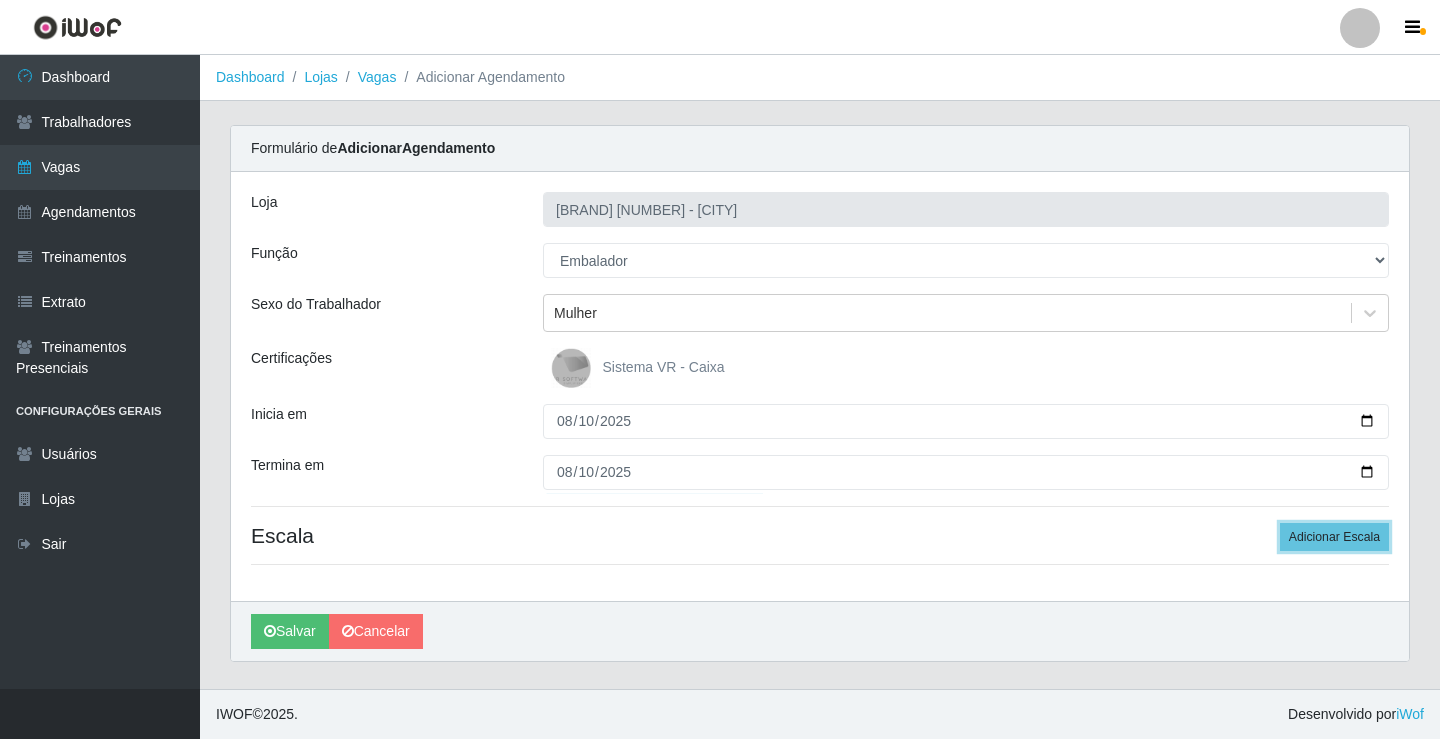 type 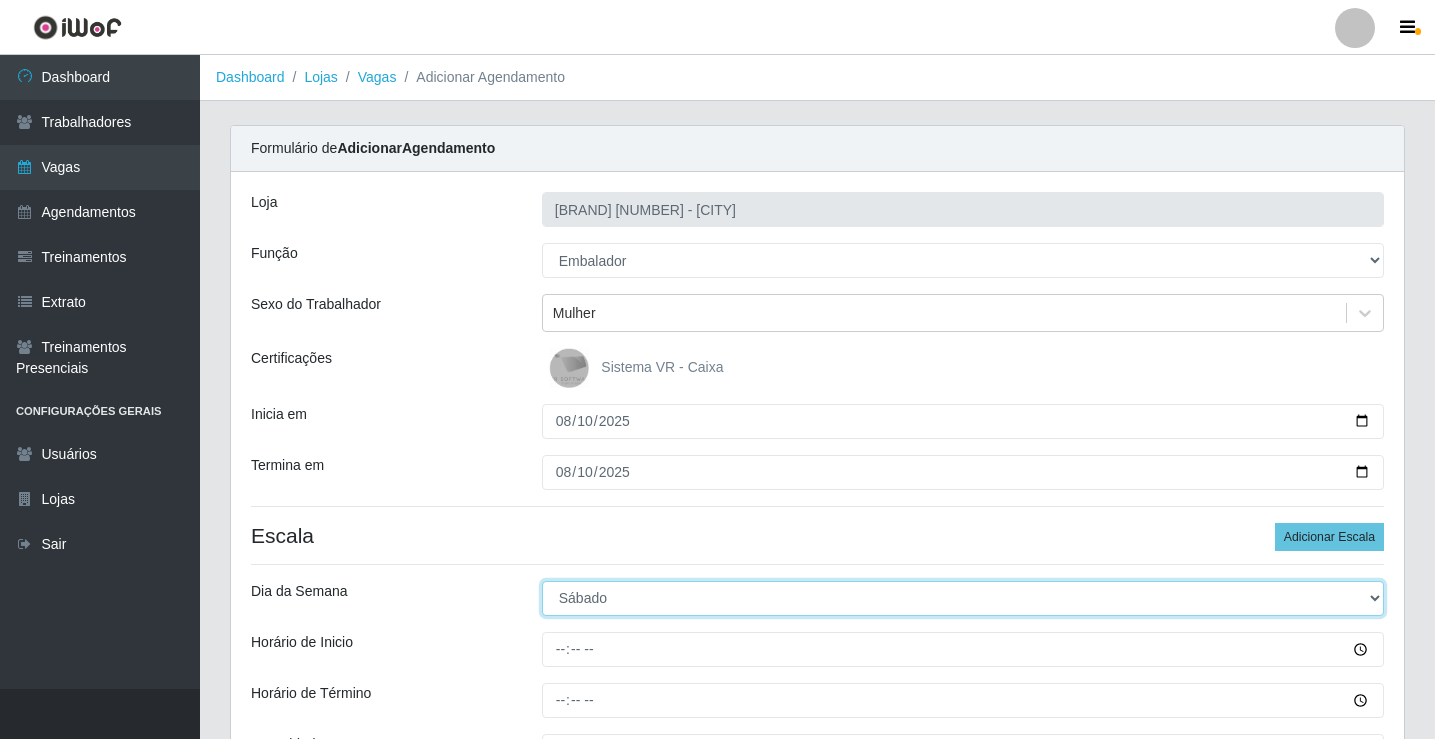 select on "0" 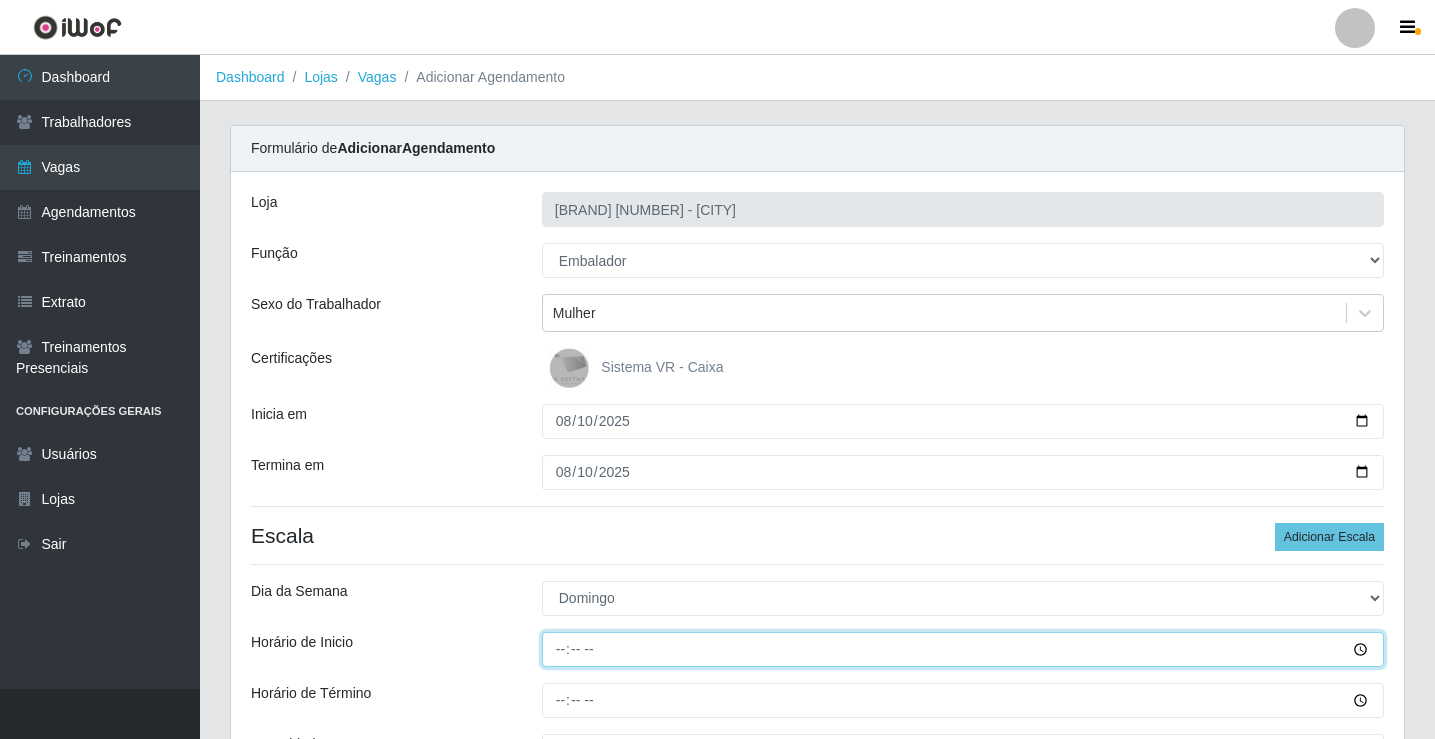 type on "07:00" 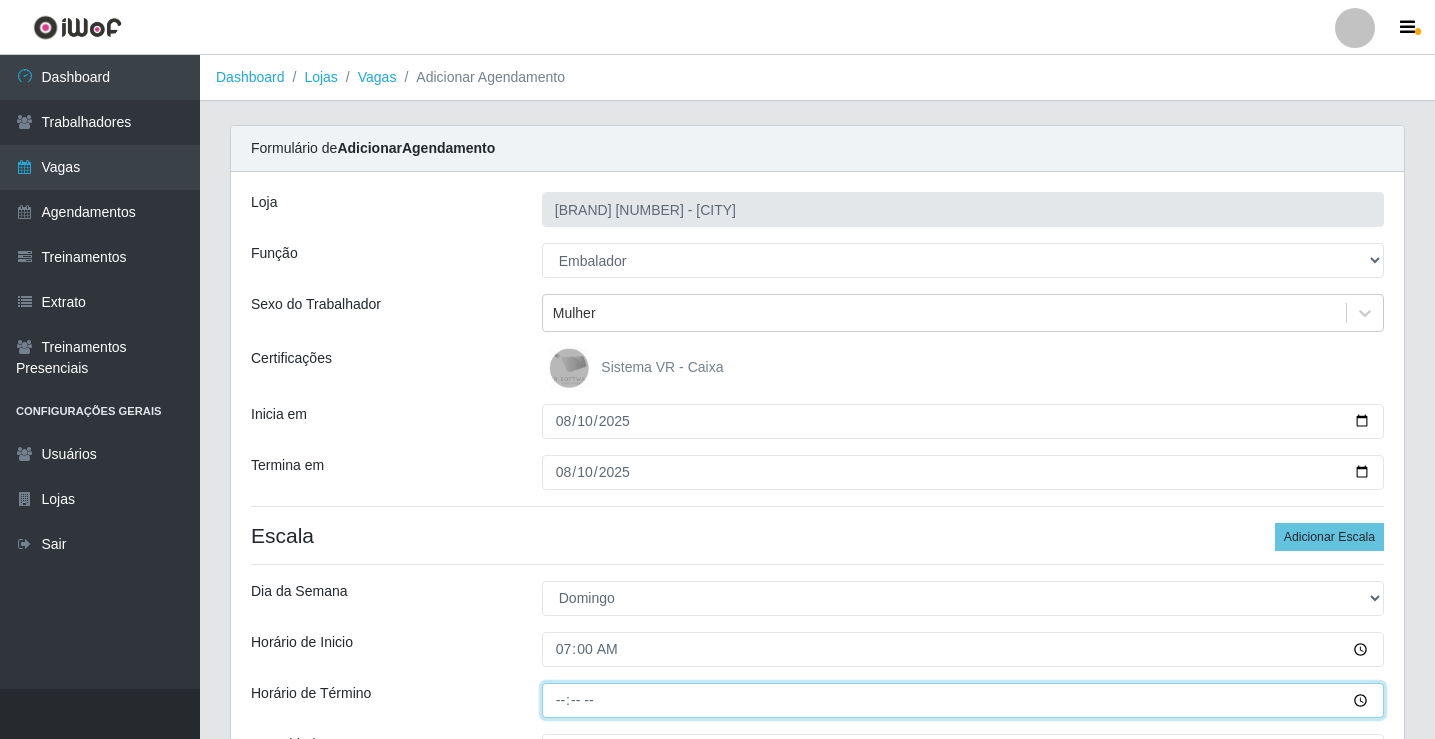 type on "13:00" 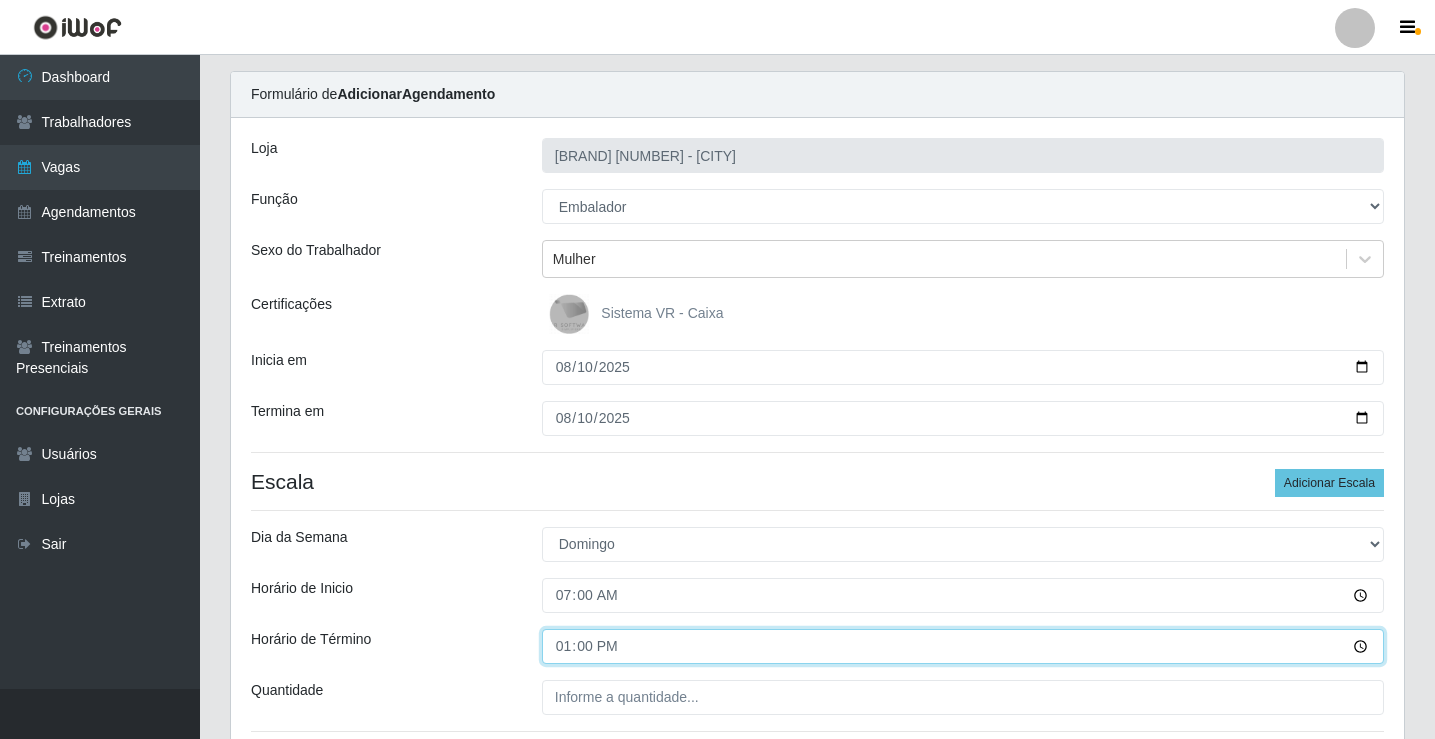 scroll, scrollTop: 100, scrollLeft: 0, axis: vertical 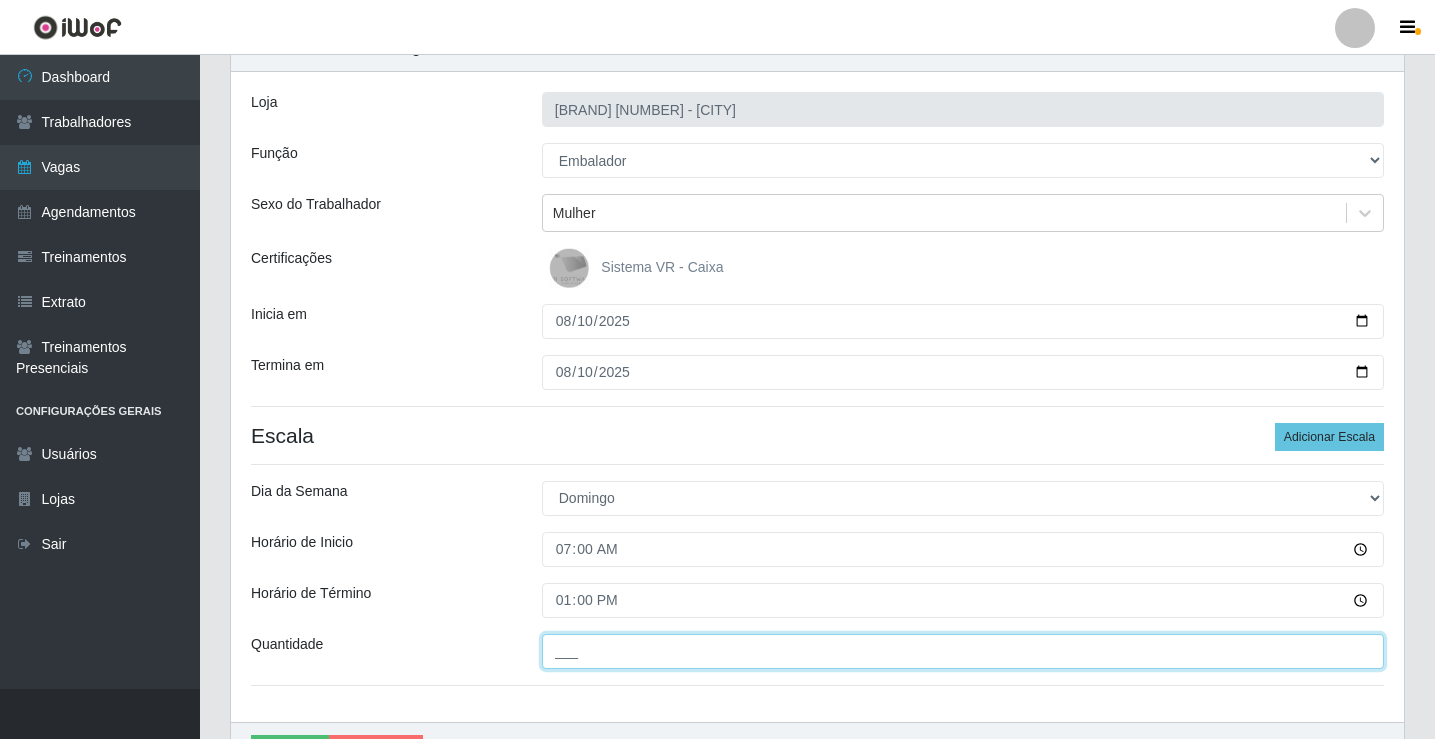 click on "___" at bounding box center [963, 651] 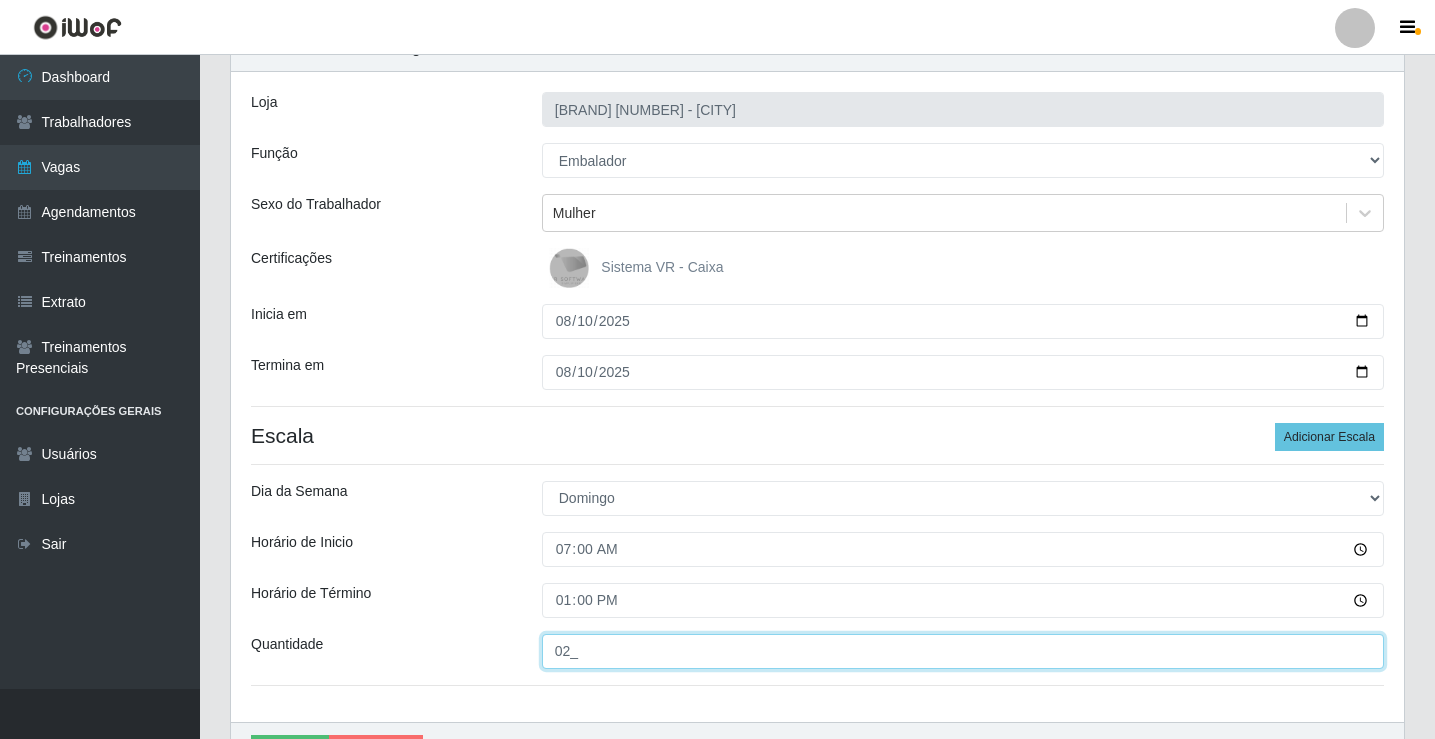 drag, startPoint x: 605, startPoint y: 654, endPoint x: 439, endPoint y: 644, distance: 166.30093 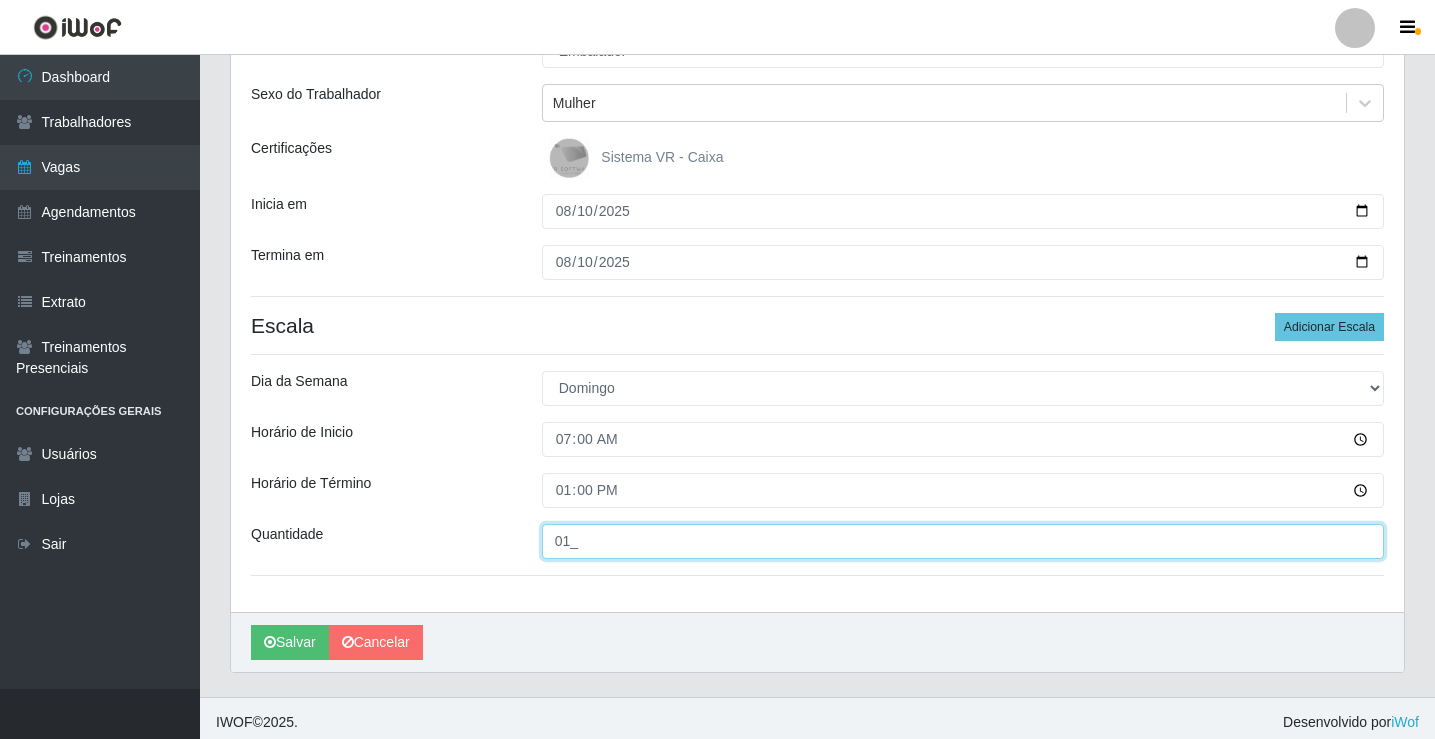 scroll, scrollTop: 218, scrollLeft: 0, axis: vertical 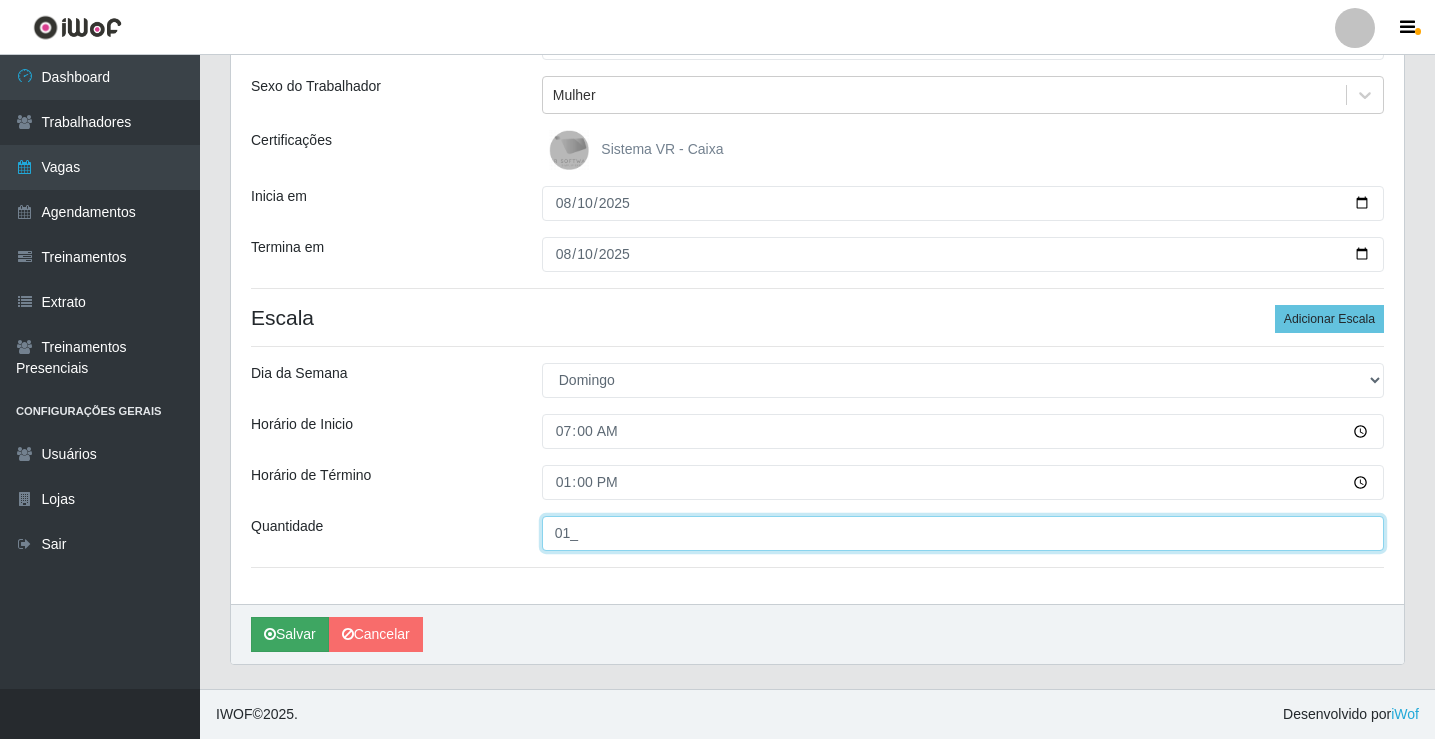 type on "01_" 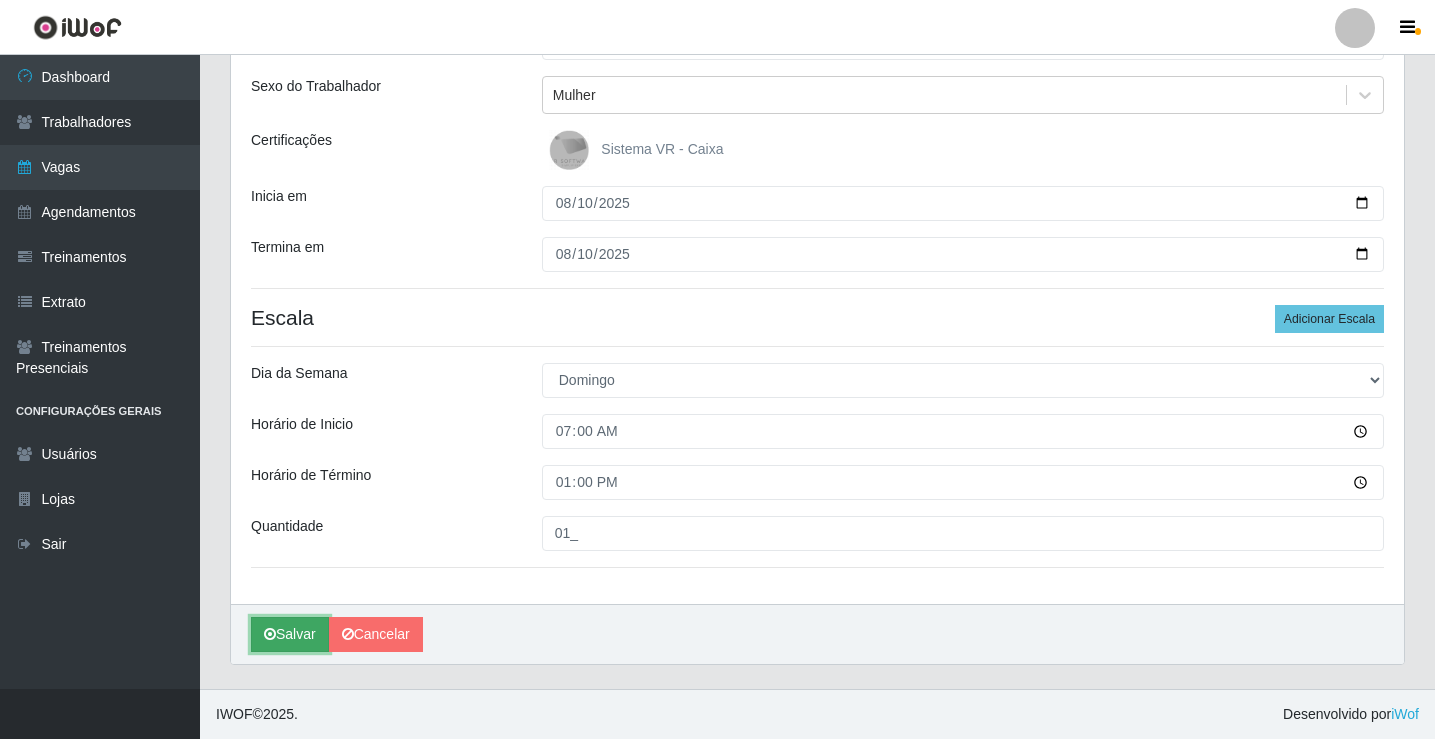 click on "Salvar" at bounding box center [290, 634] 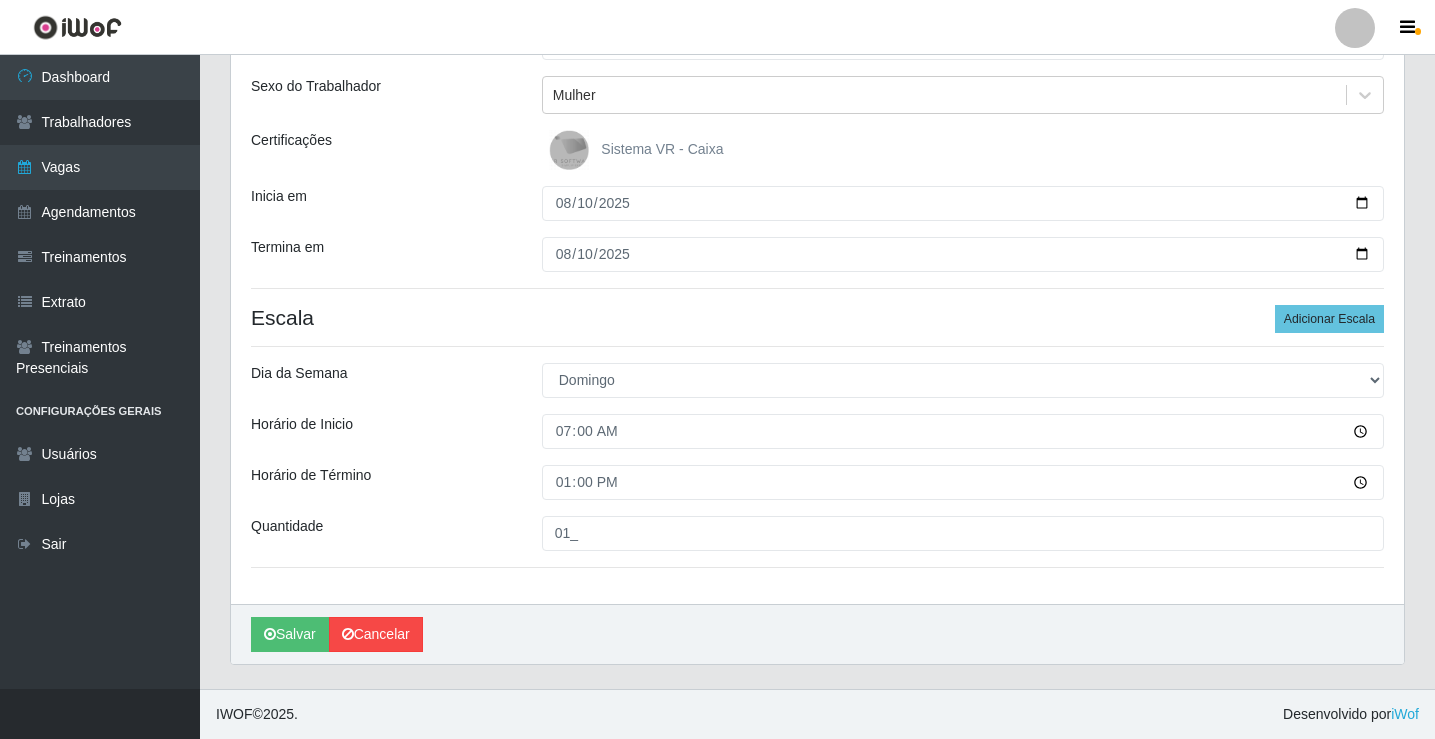 scroll, scrollTop: 0, scrollLeft: 0, axis: both 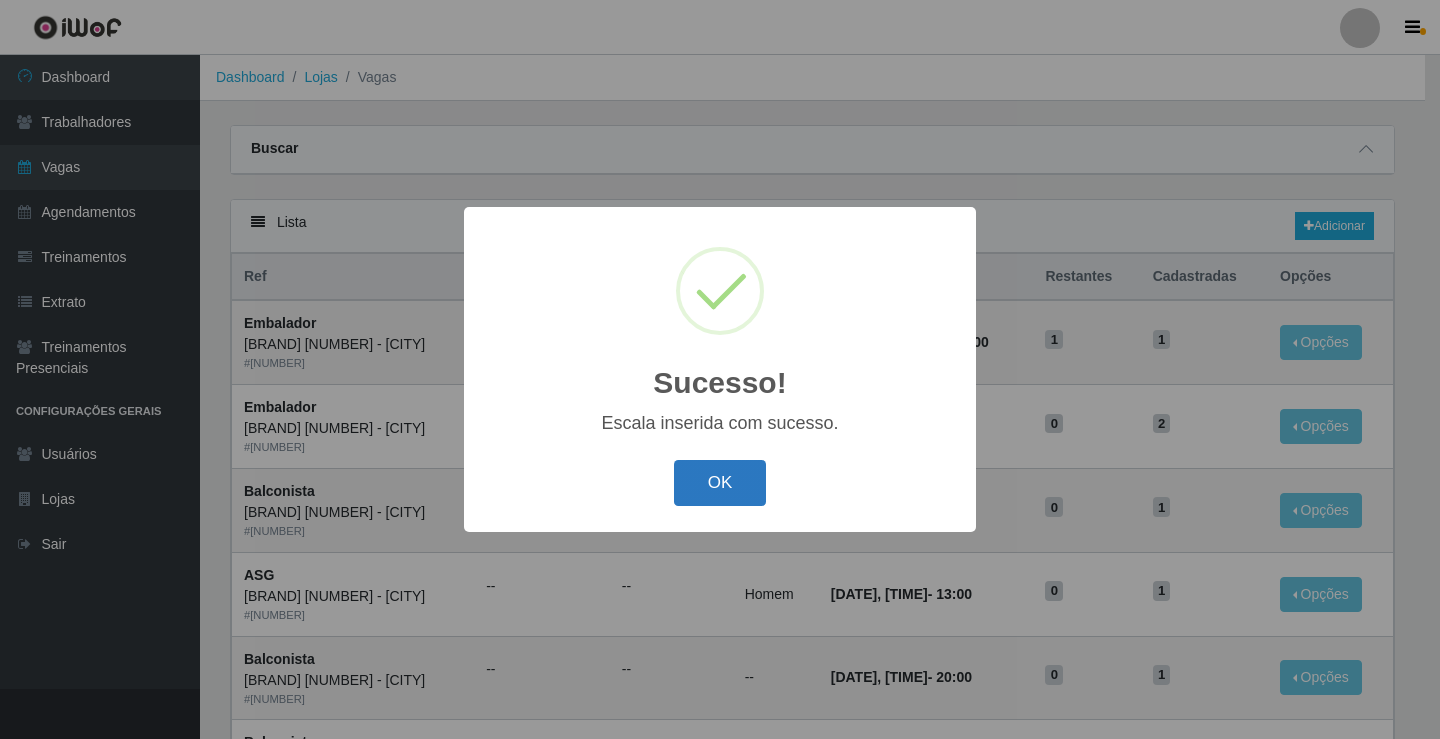 click on "OK" at bounding box center [720, 483] 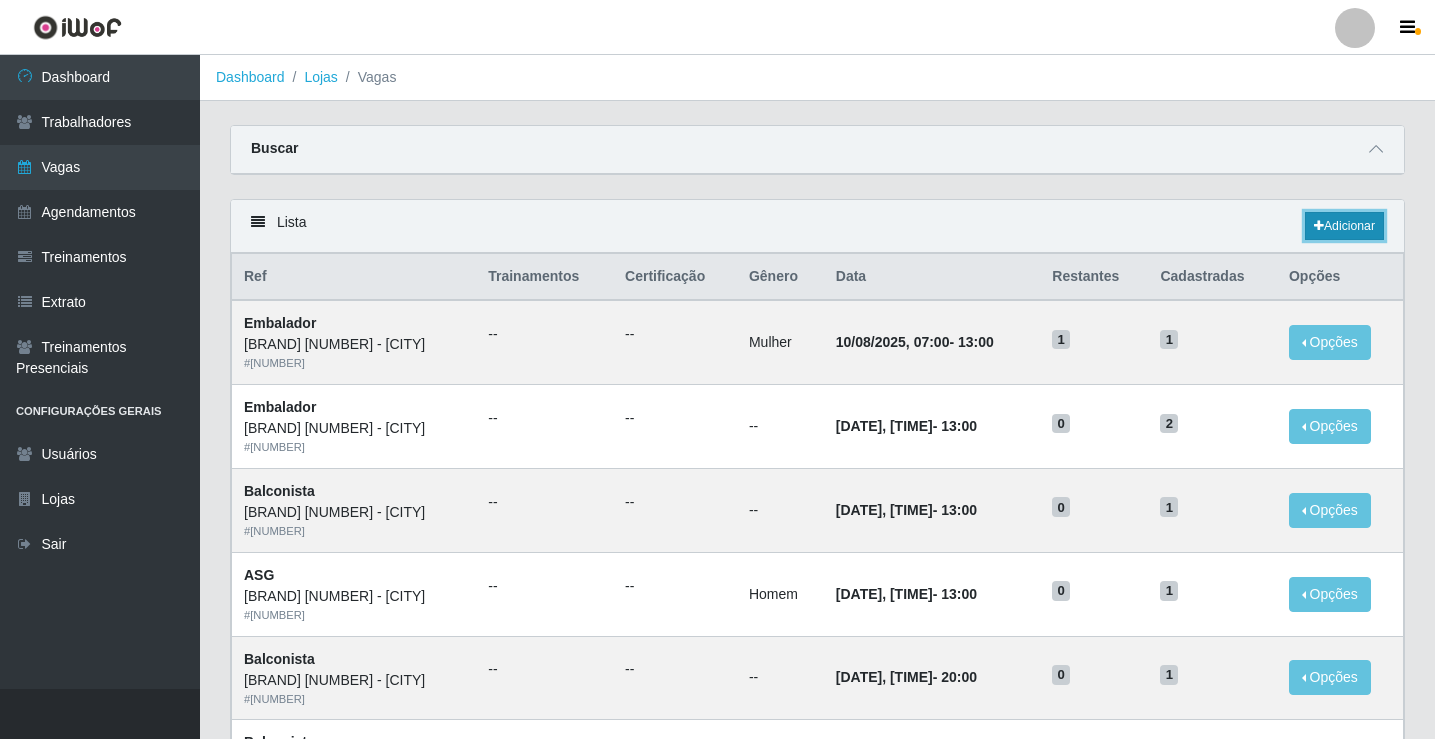 click on "Adicionar" at bounding box center (1344, 226) 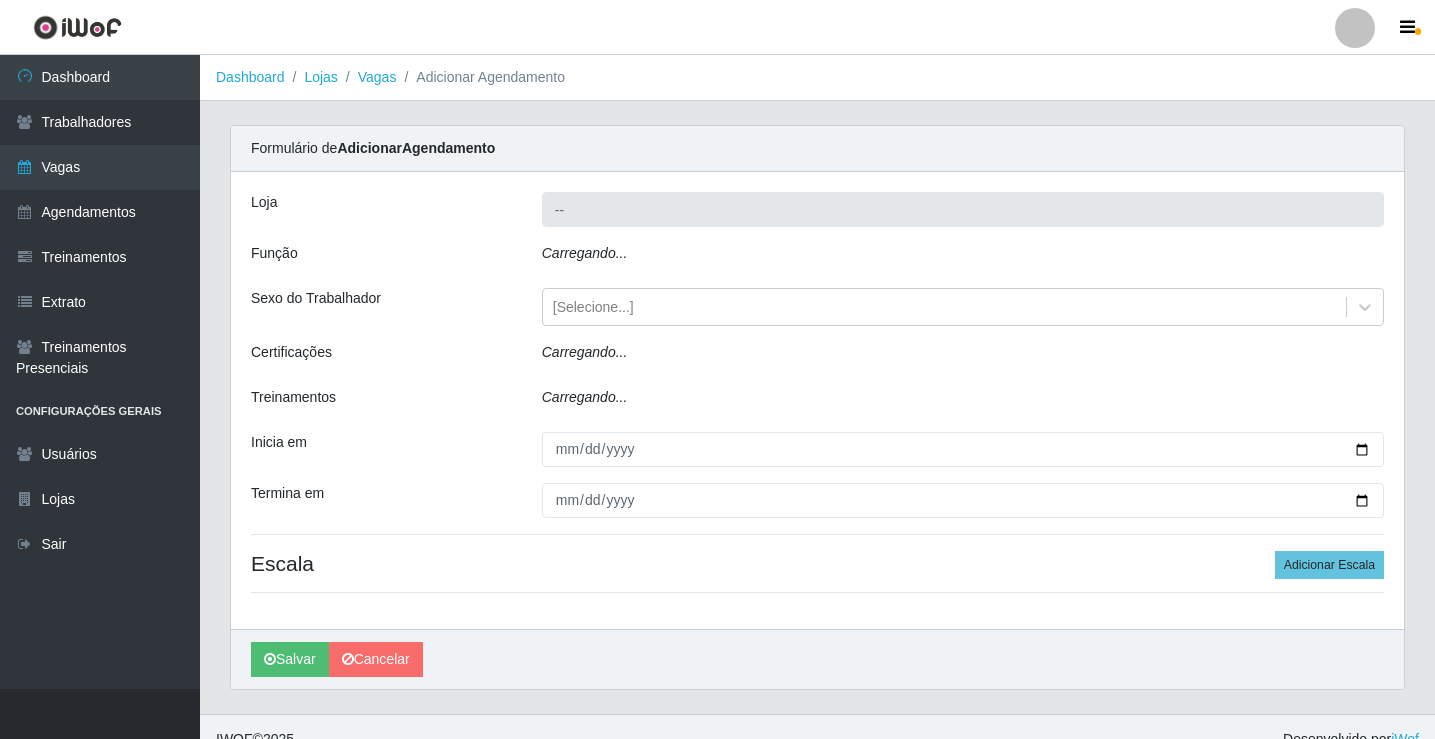 type on "[BRAND] [NUMBER] - [CITY]" 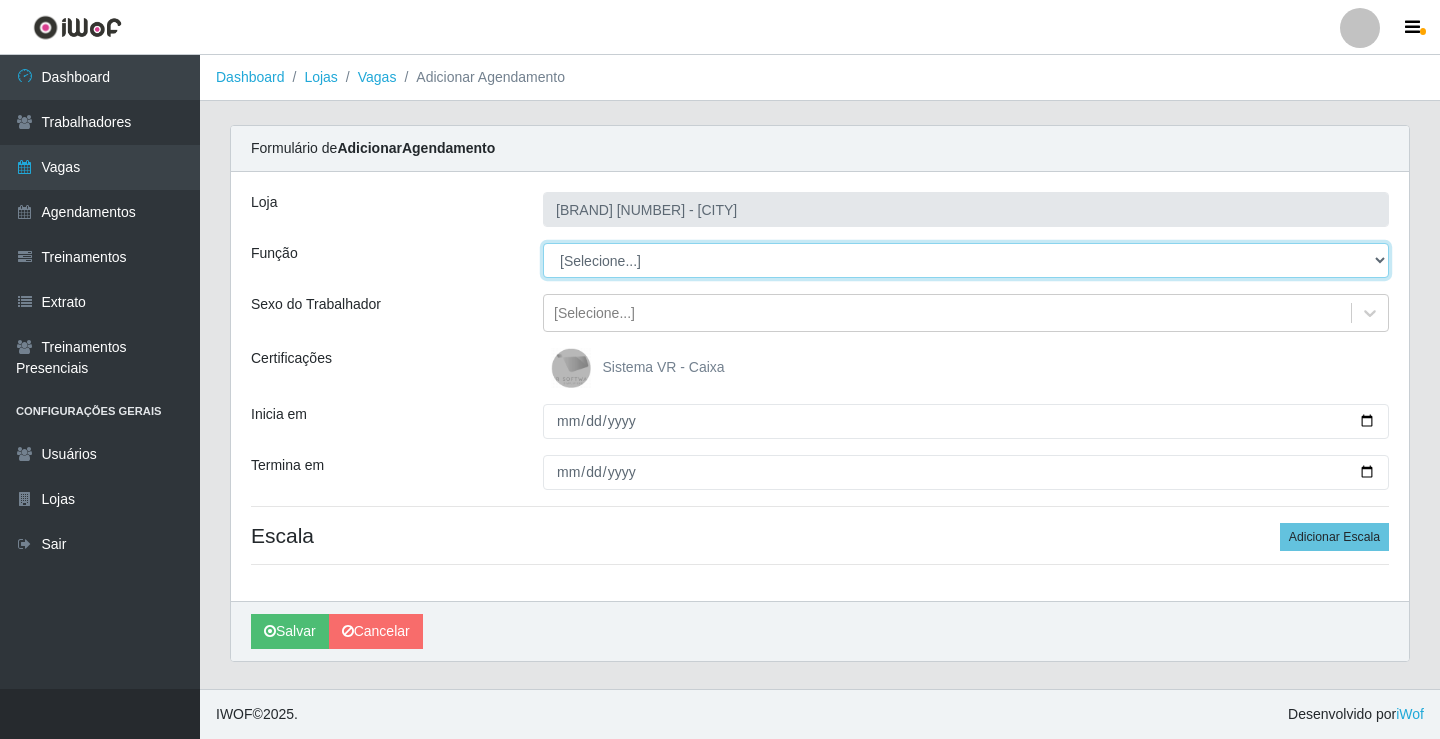 click on "[SELECT] [JOB_TITLE] [JOB_TITLE] + [JOB_TITLE] ++ [JOB_TITLE] [JOB_TITLE] [JOB_TITLE] + [JOB_TITLE] ++" at bounding box center (966, 260) 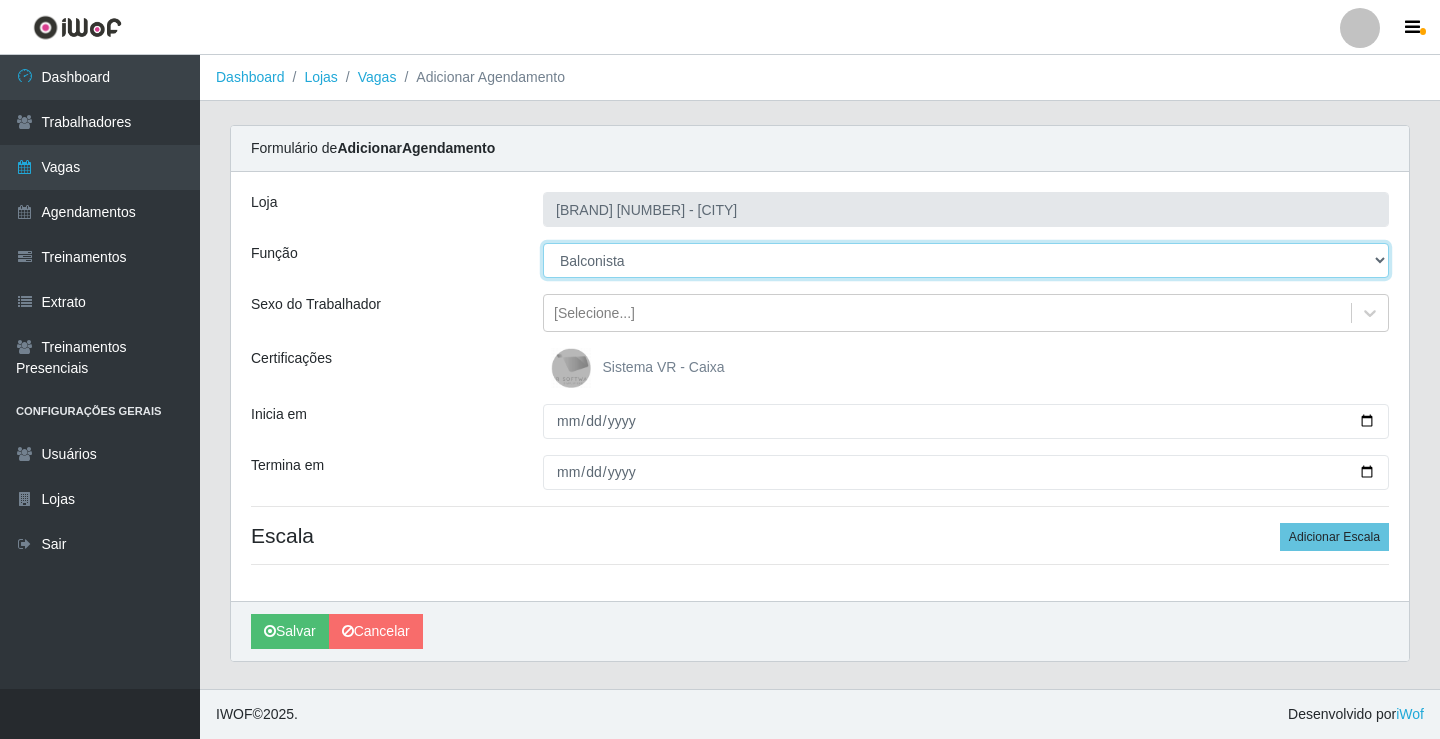 click on "[SELECT] [JOB_TITLE] [JOB_TITLE] + [JOB_TITLE] ++ [JOB_TITLE] [JOB_TITLE] [JOB_TITLE] + [JOB_TITLE] ++" at bounding box center [966, 260] 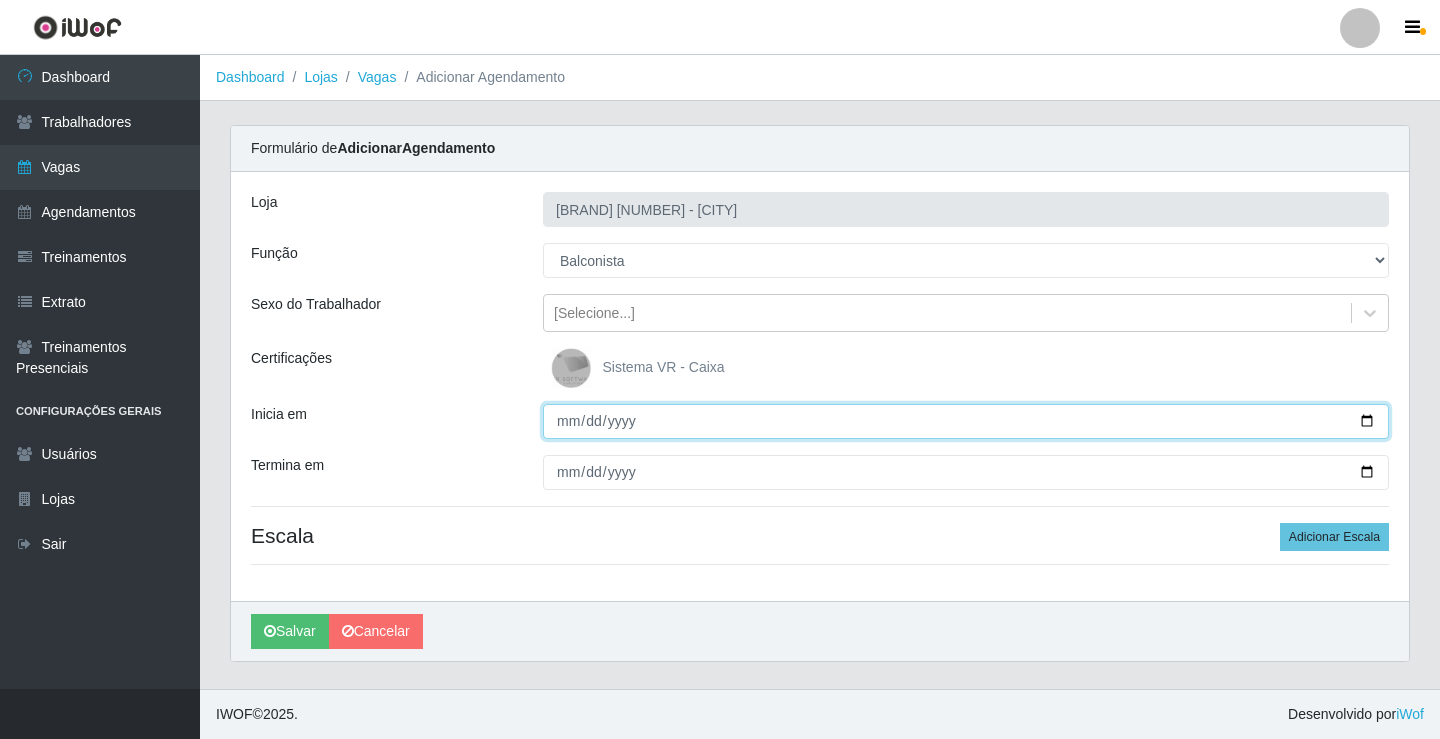 click on "Inicia em" at bounding box center (966, 421) 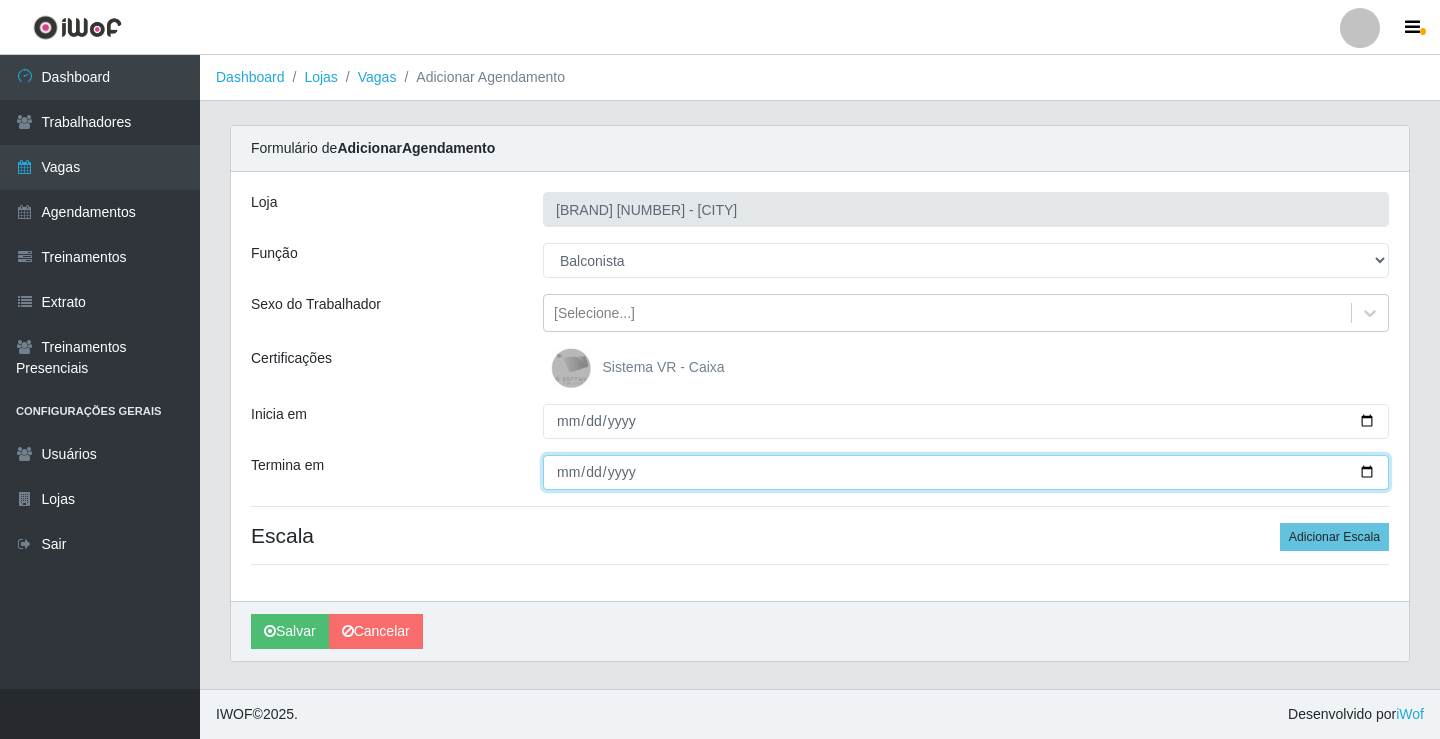 type on "[DATE]" 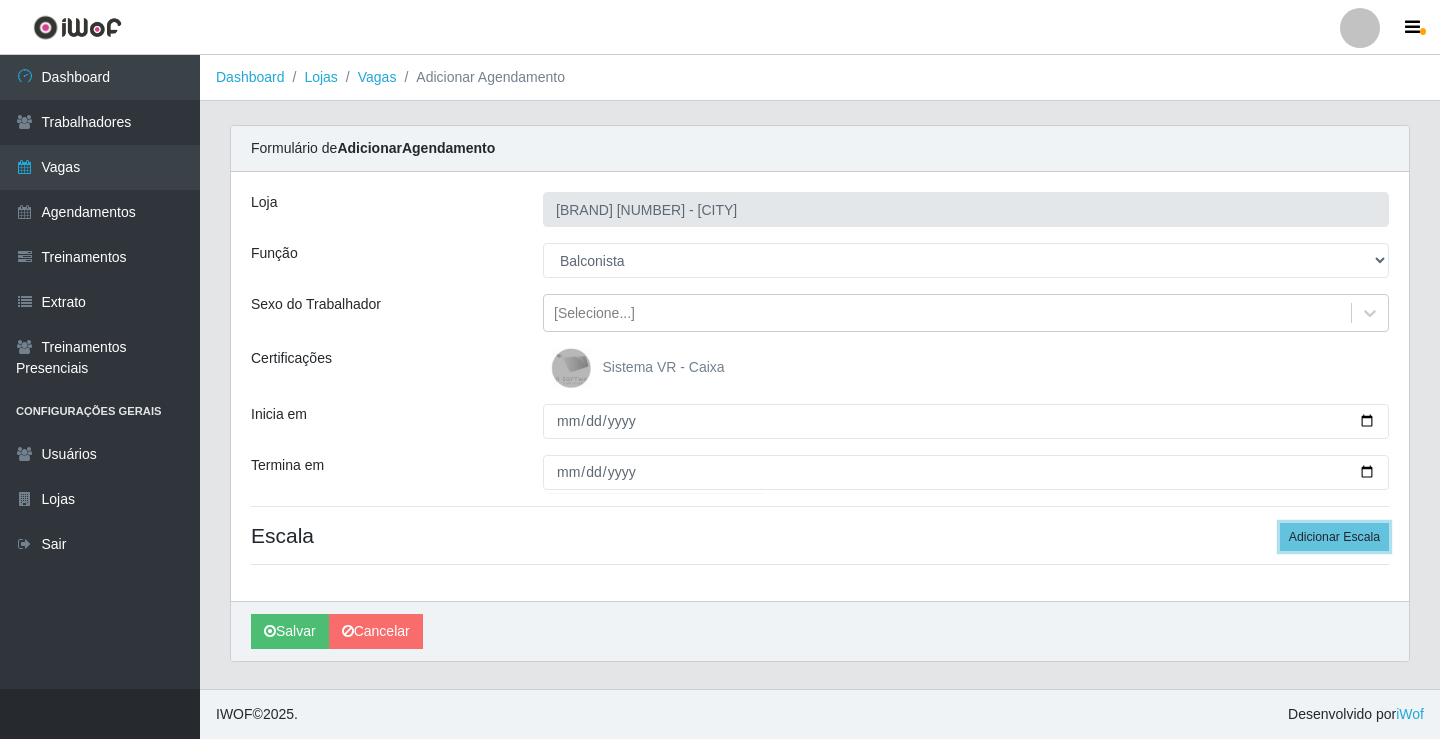 type 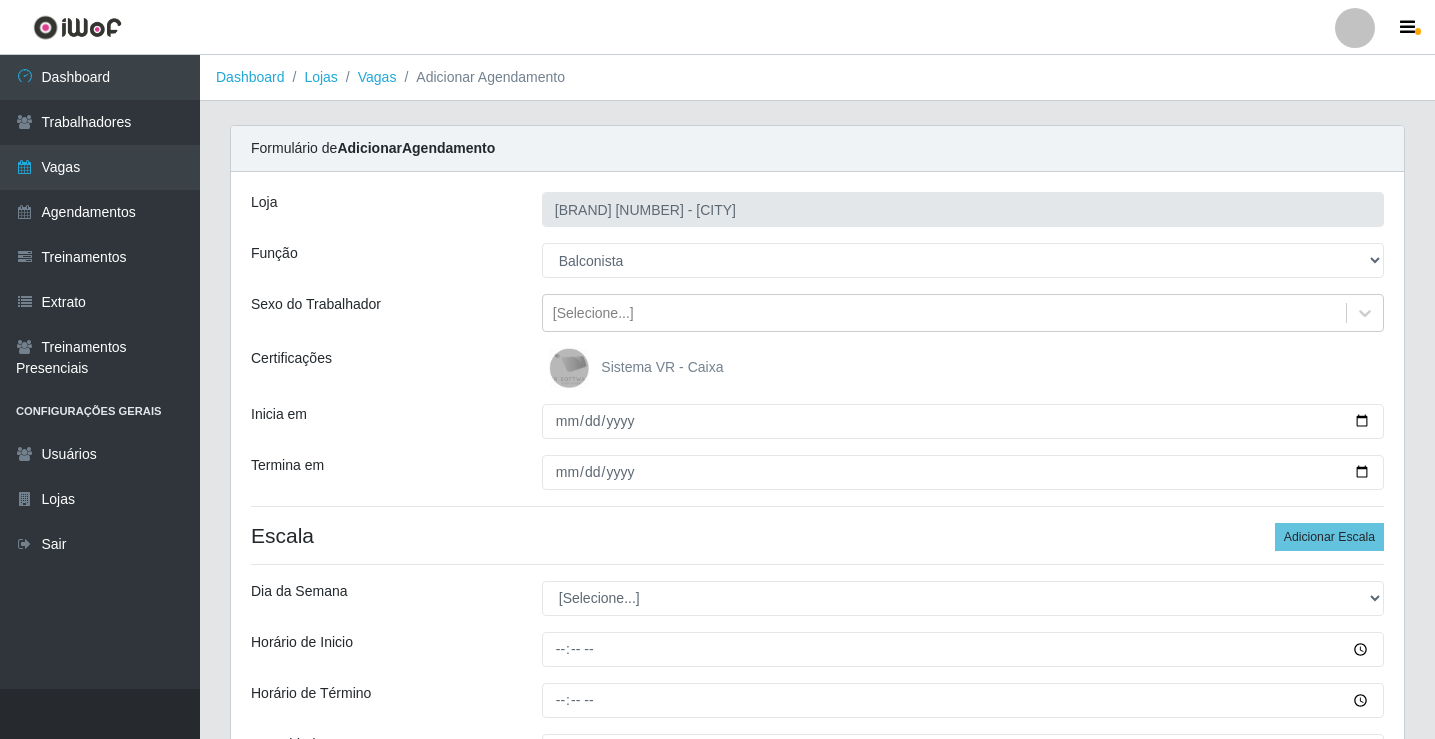 select on "1" 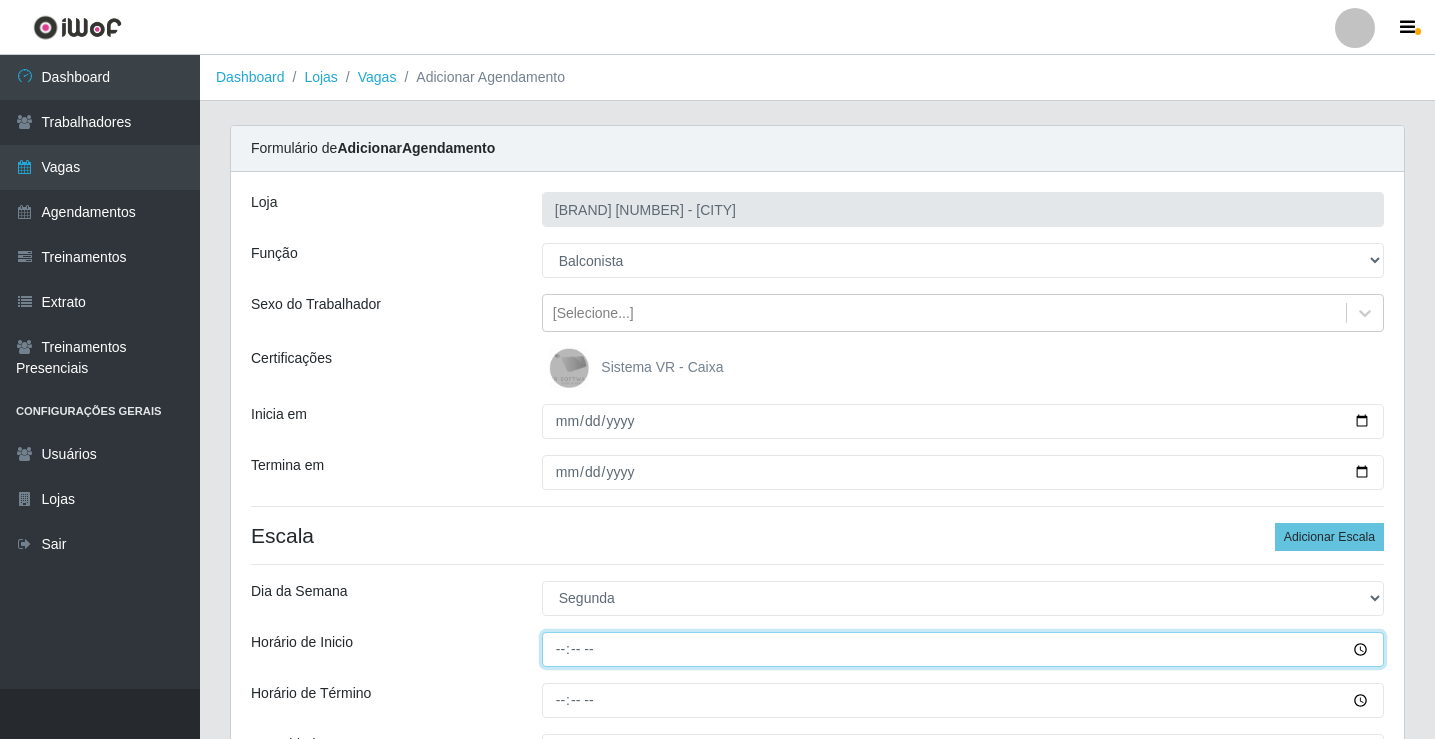 type on "[TIME]" 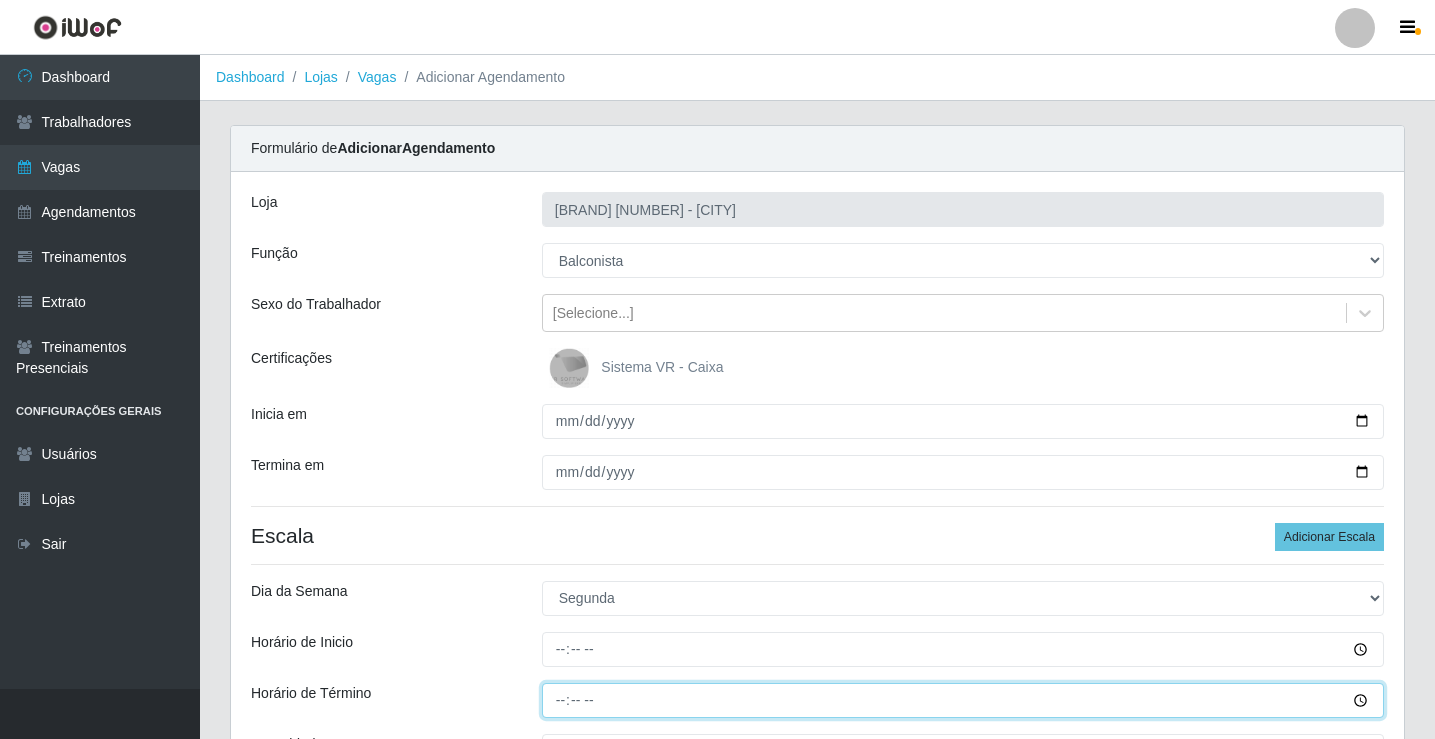 type on "[TIME]" 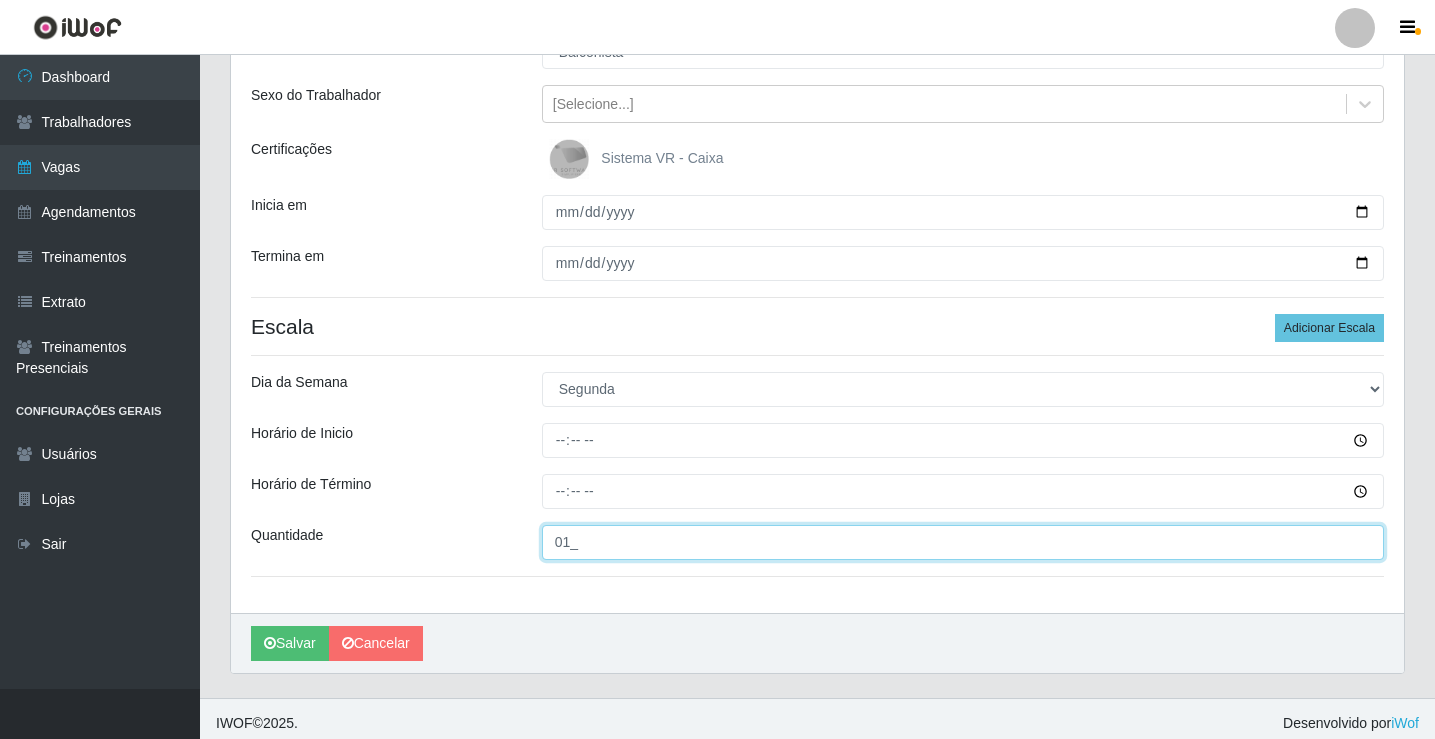 scroll, scrollTop: 218, scrollLeft: 0, axis: vertical 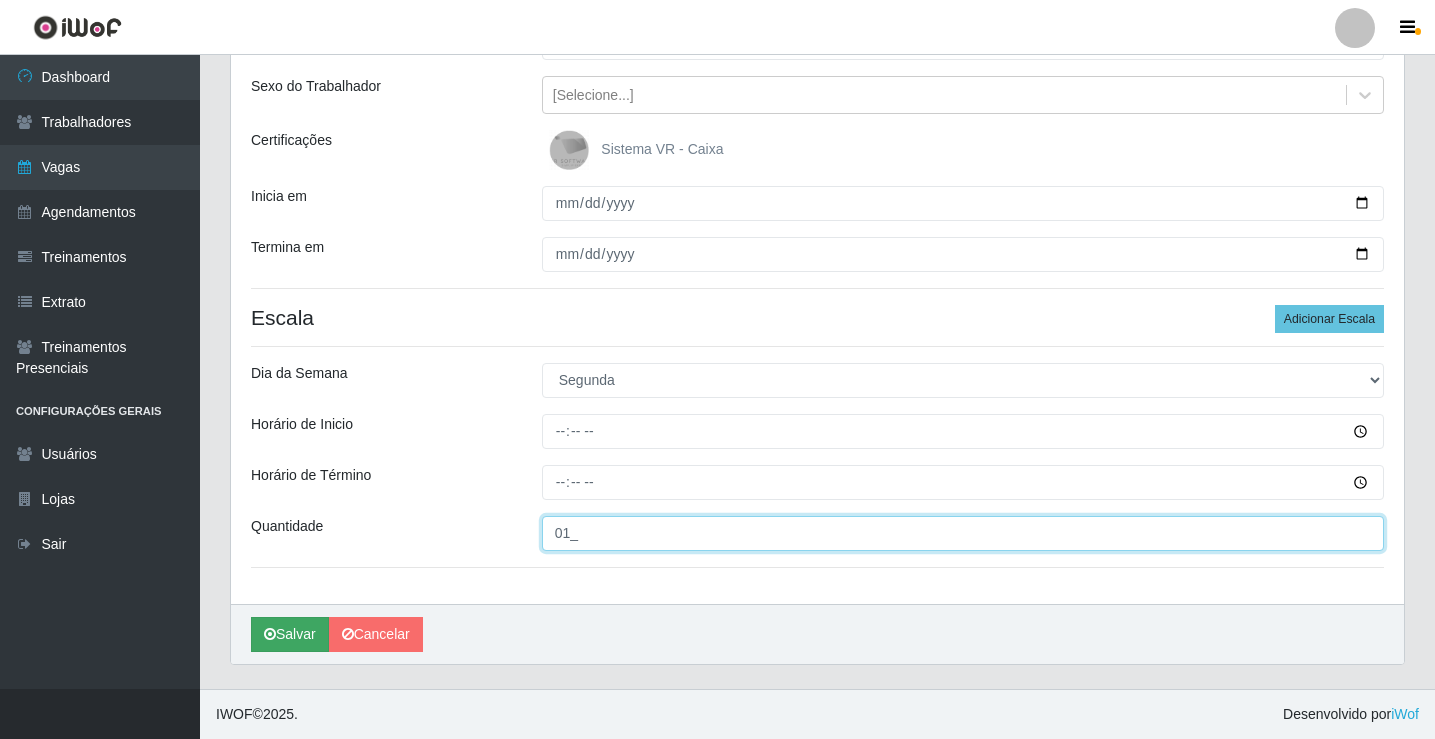 type on "01_" 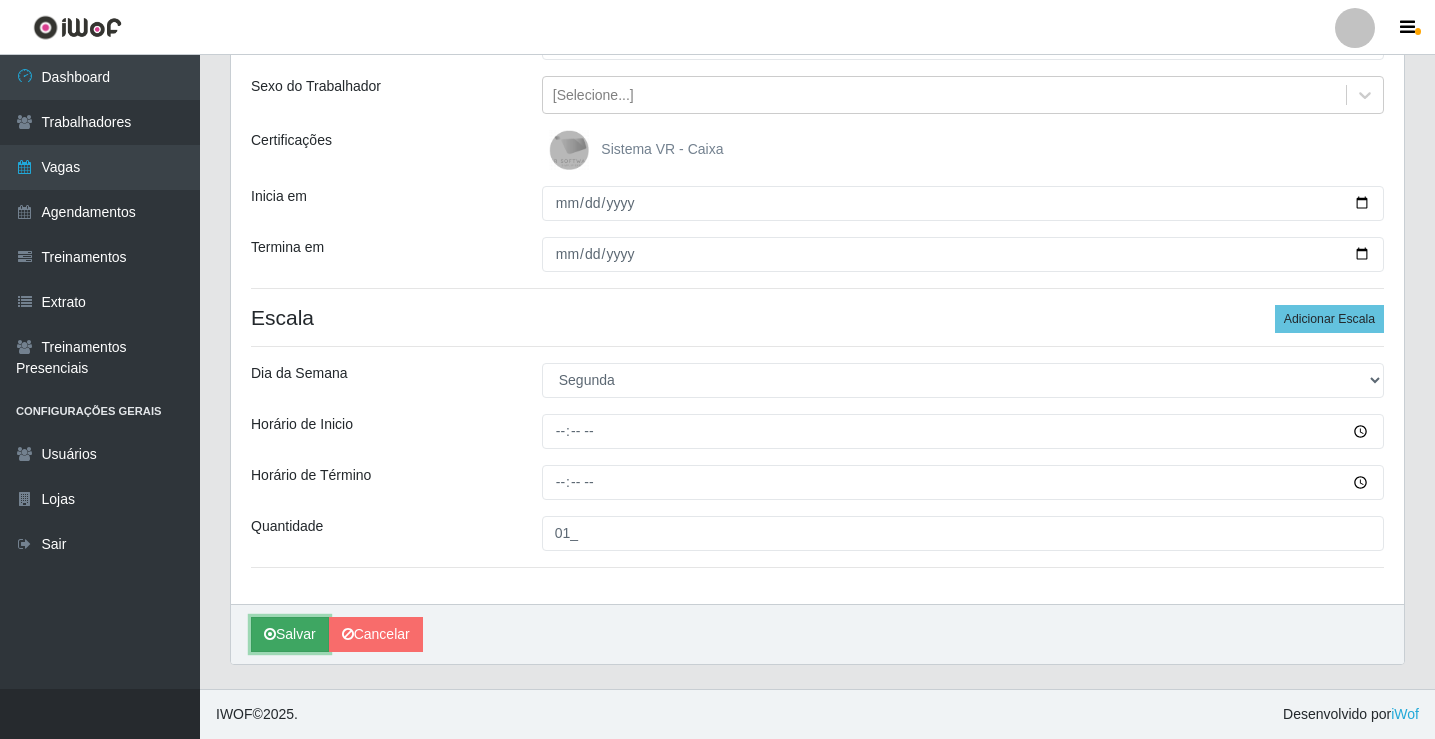 click at bounding box center (270, 634) 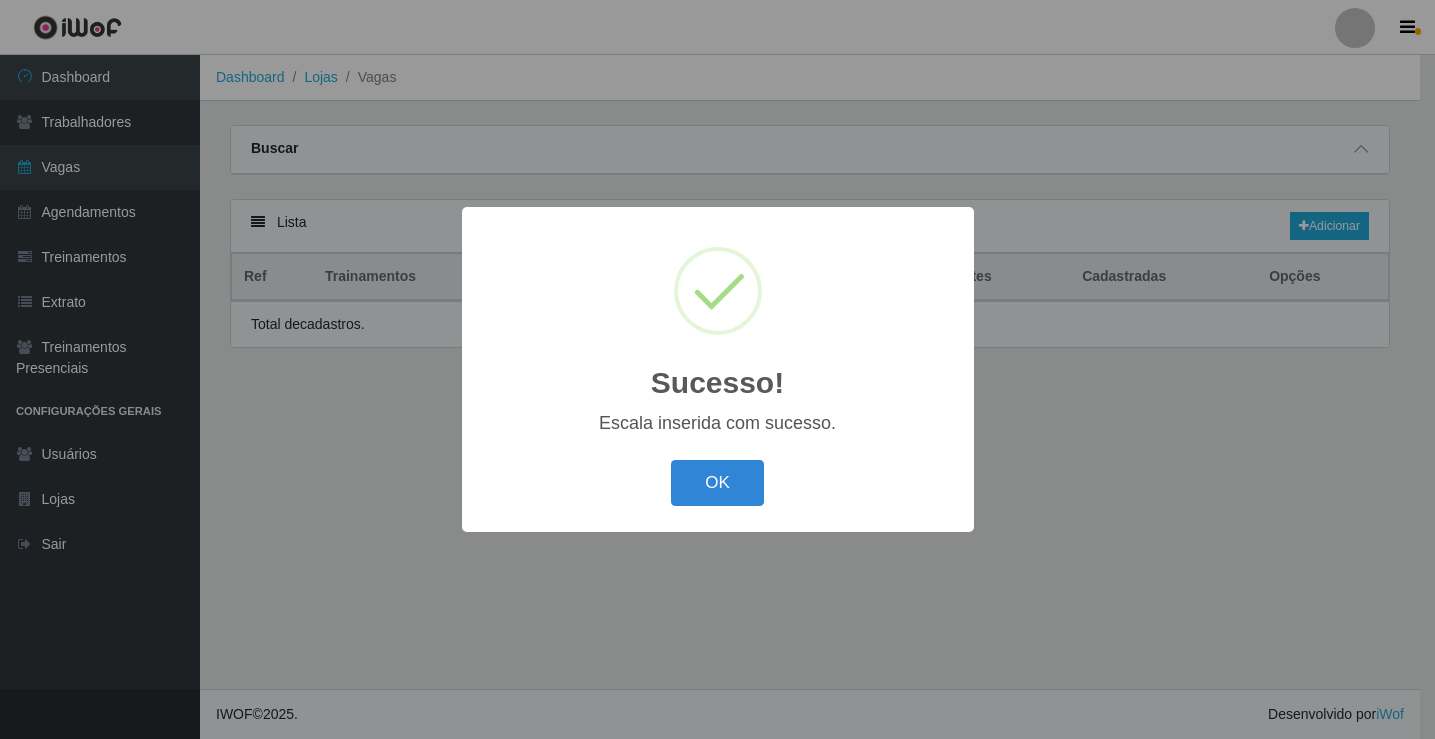 scroll, scrollTop: 0, scrollLeft: 0, axis: both 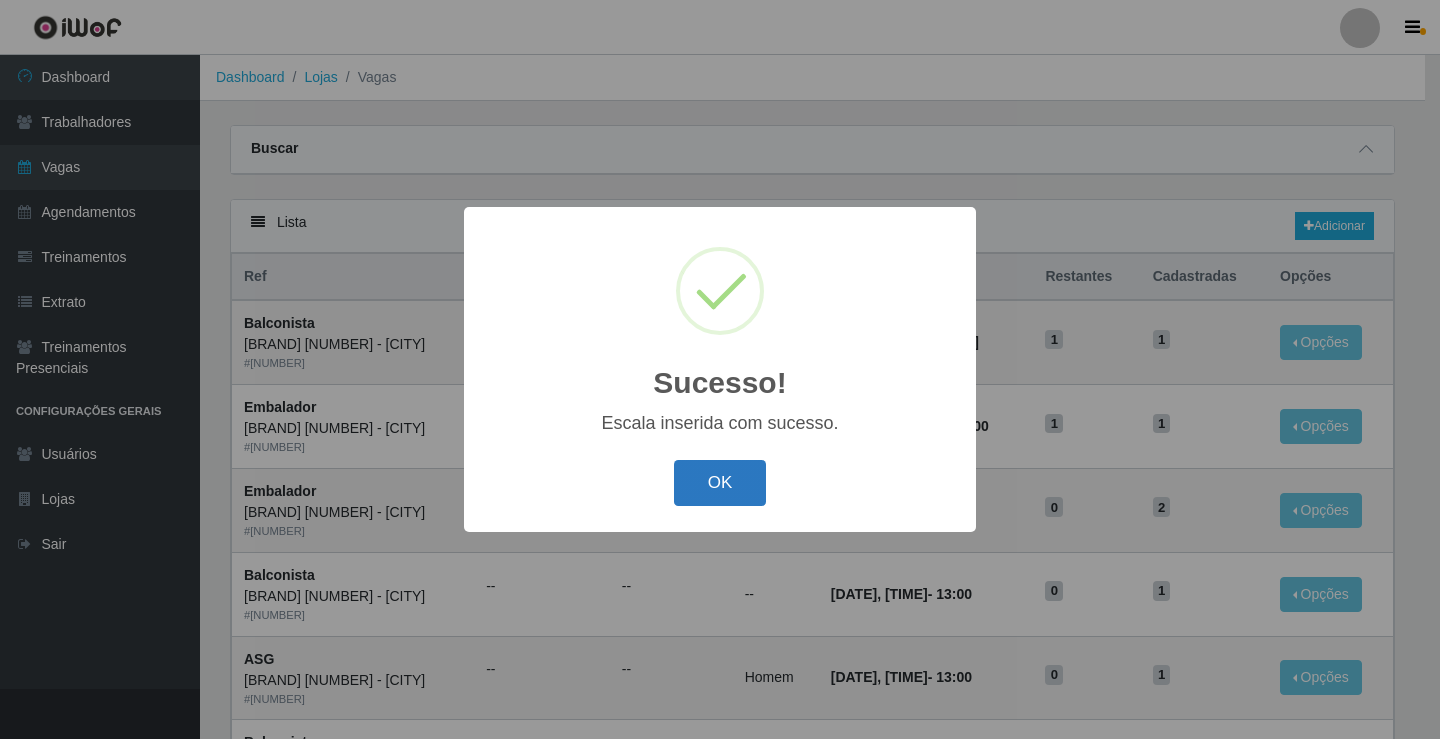 click on "OK" at bounding box center (720, 483) 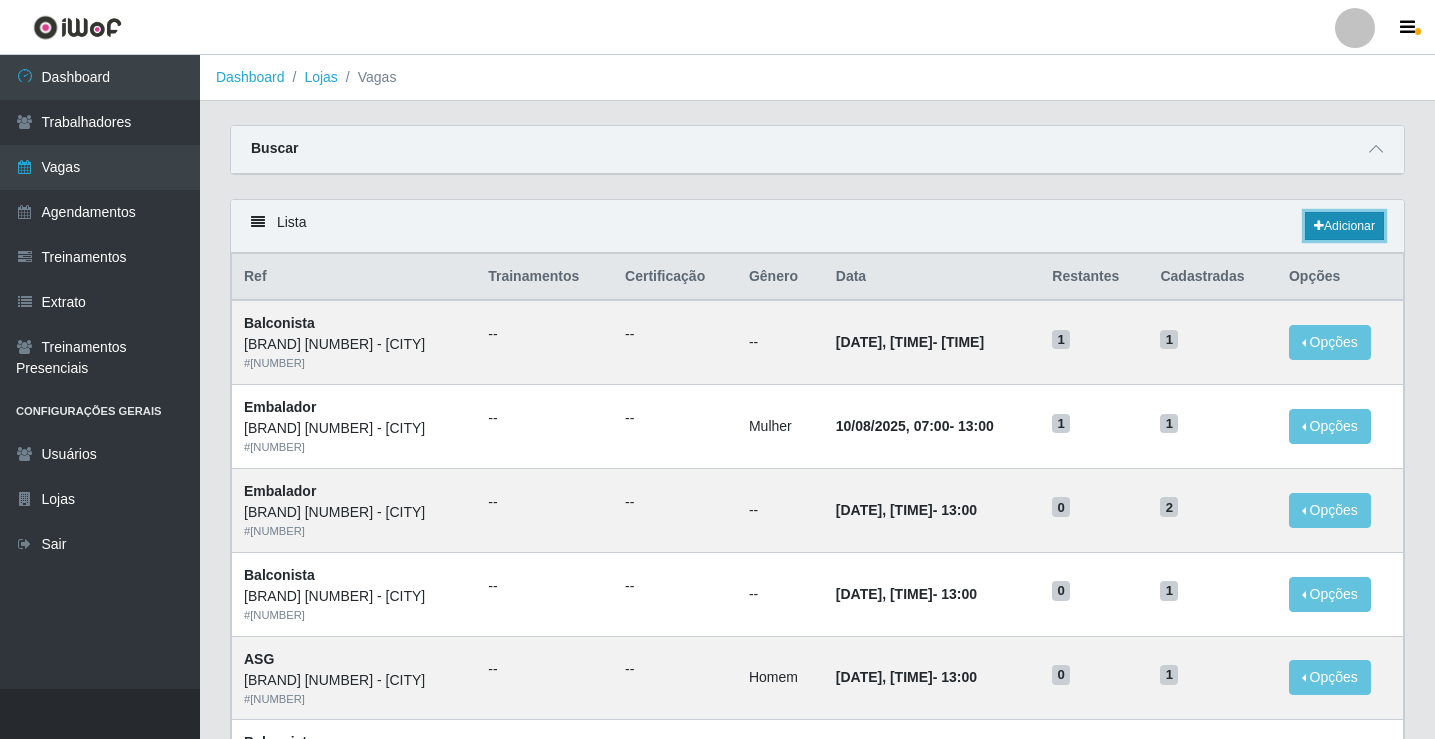 click on "Adicionar" at bounding box center (1344, 226) 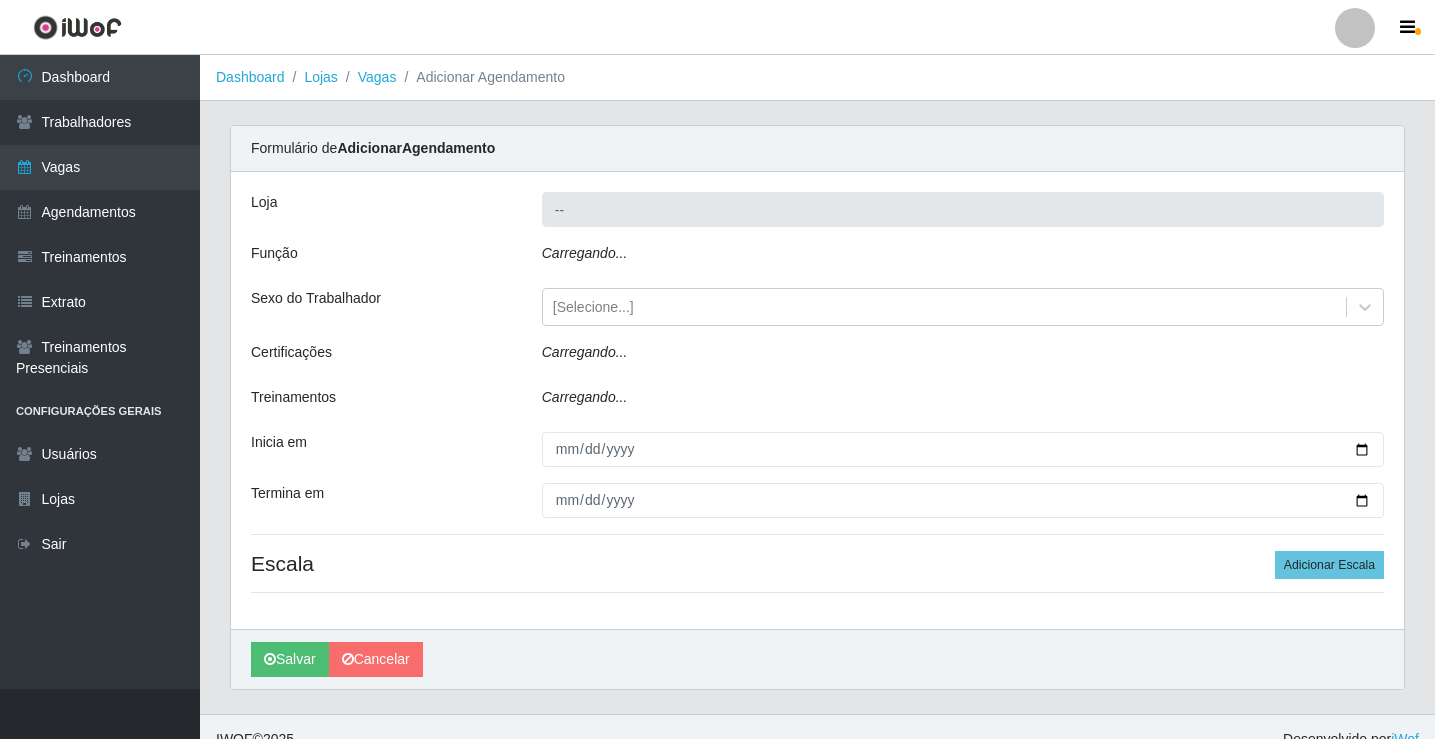 type on "[BRAND] [NUMBER] - [CITY]" 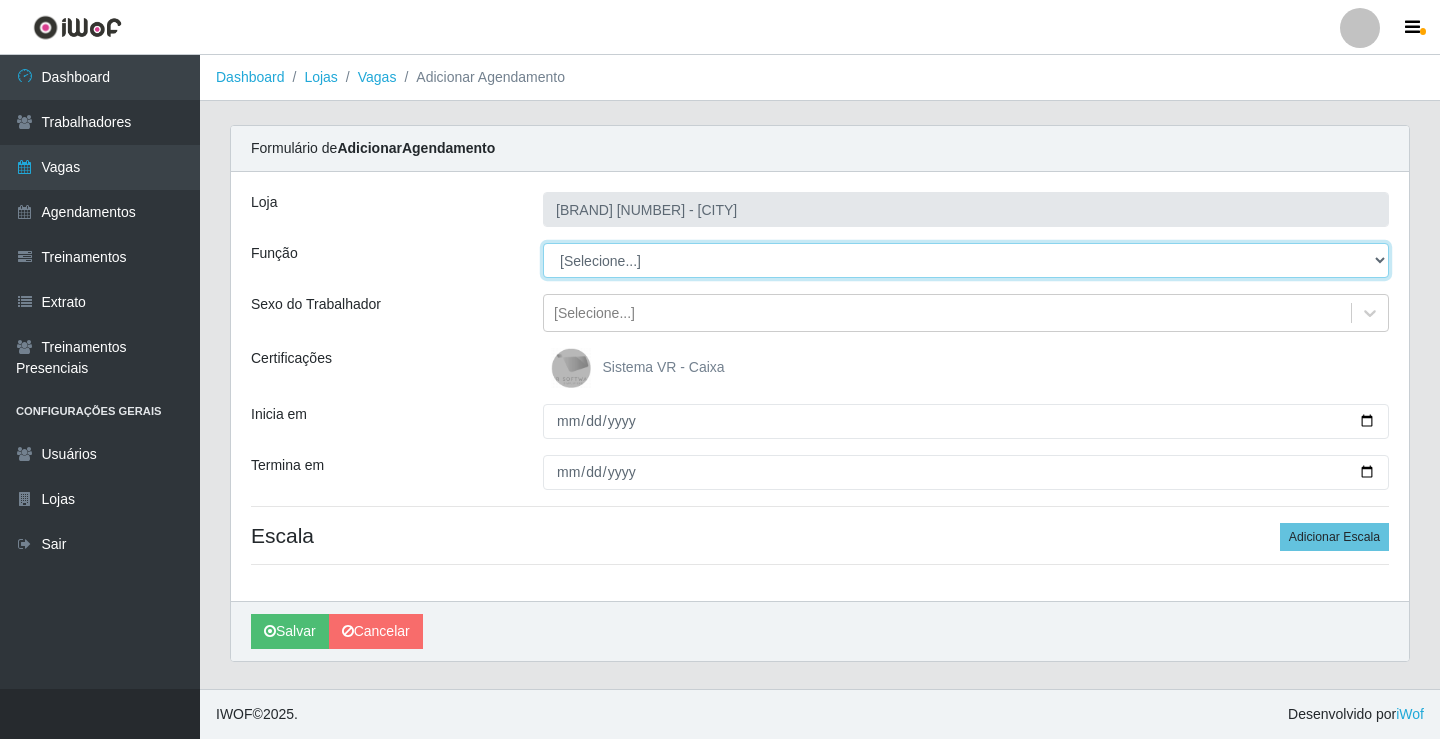 click on "[SELECT] [JOB_TITLE] [JOB_TITLE] + [JOB_TITLE] ++ [JOB_TITLE] [JOB_TITLE] [JOB_TITLE] + [JOB_TITLE] ++" at bounding box center [966, 260] 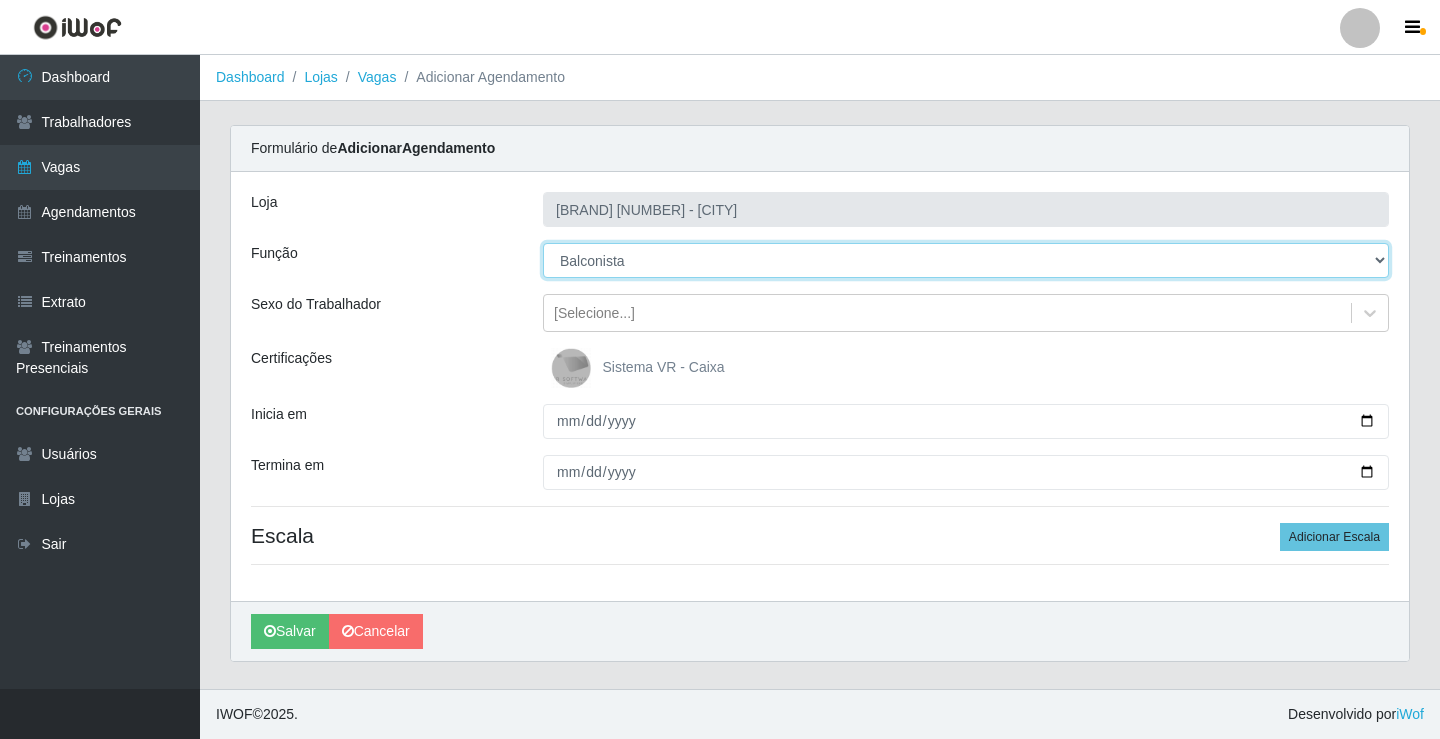 click on "[SELECT] [JOB_TITLE] [JOB_TITLE] + [JOB_TITLE] ++ [JOB_TITLE] [JOB_TITLE] [JOB_TITLE] + [JOB_TITLE] ++" at bounding box center [966, 260] 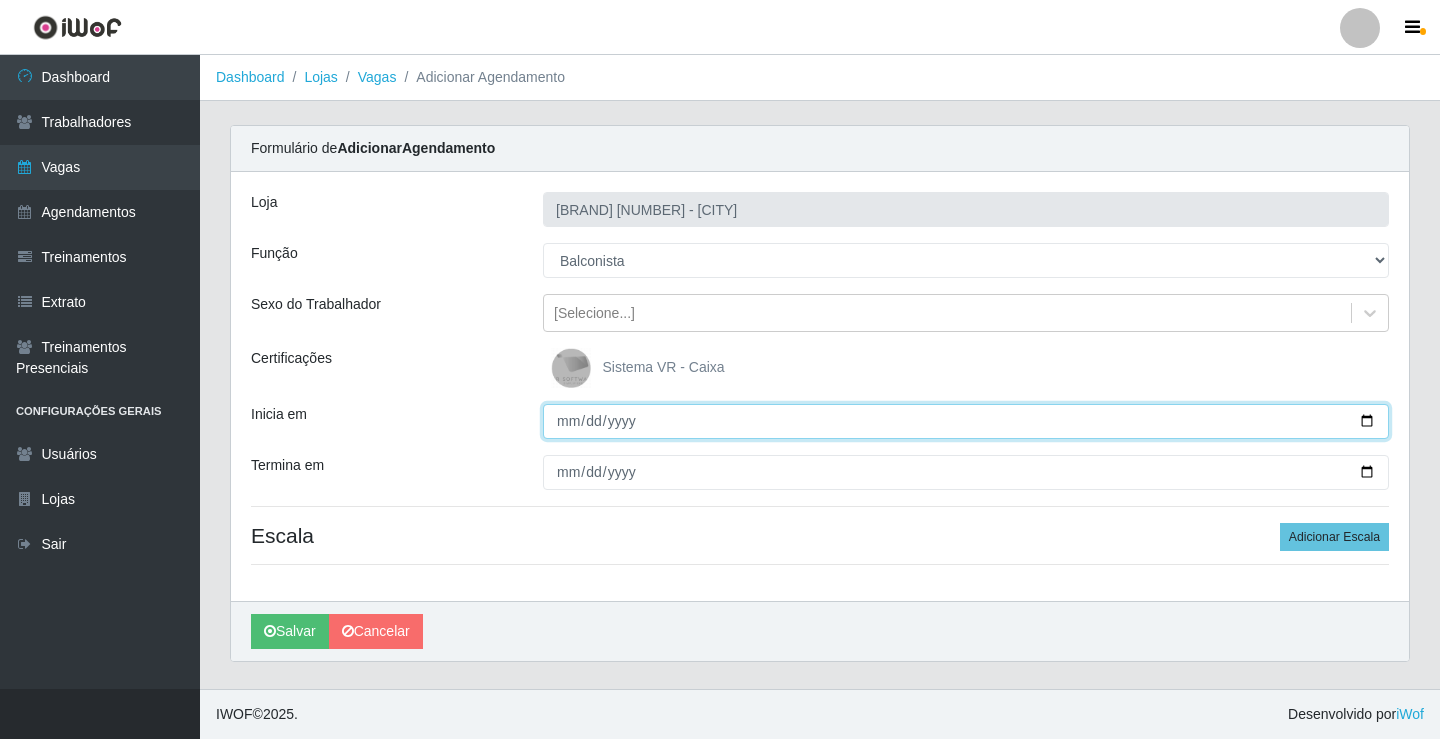 click on "Inicia em" at bounding box center [966, 421] 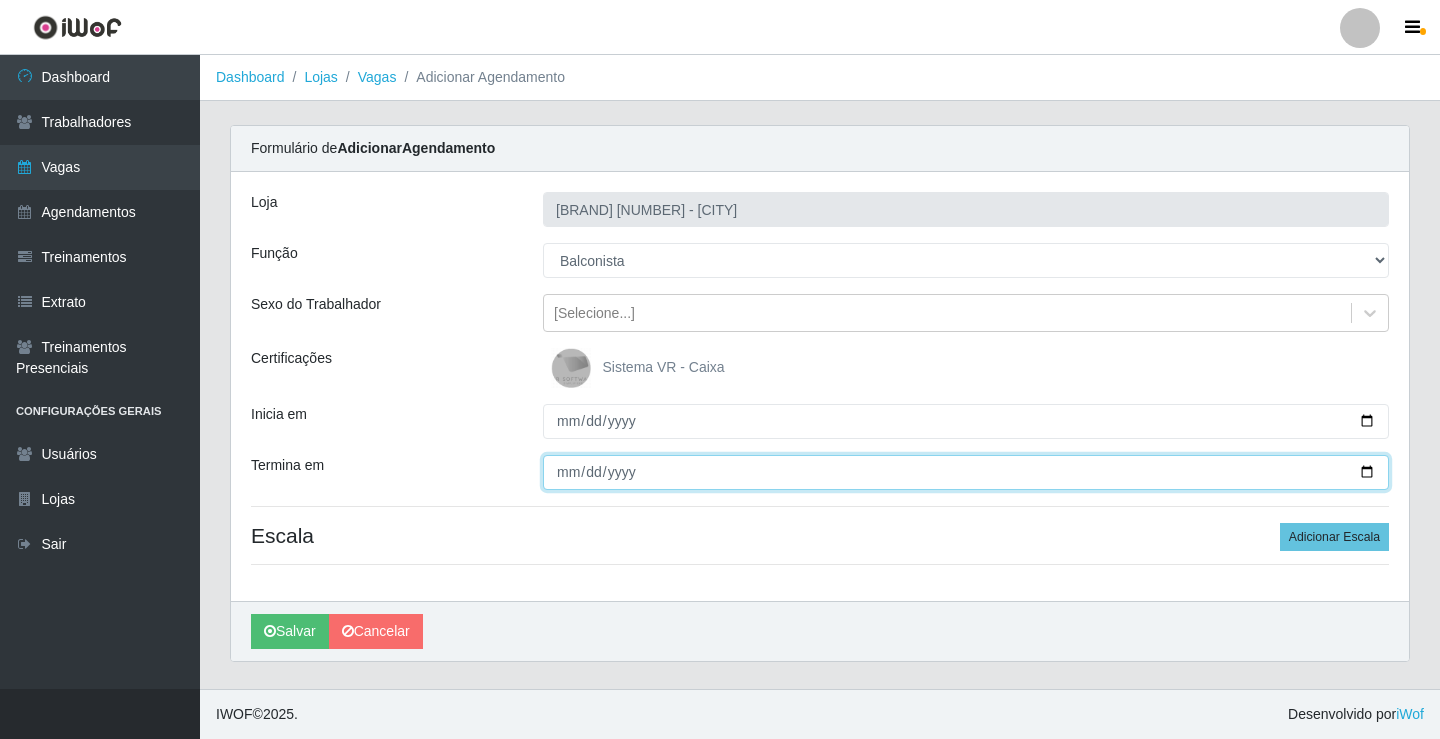 type on "[DATE]" 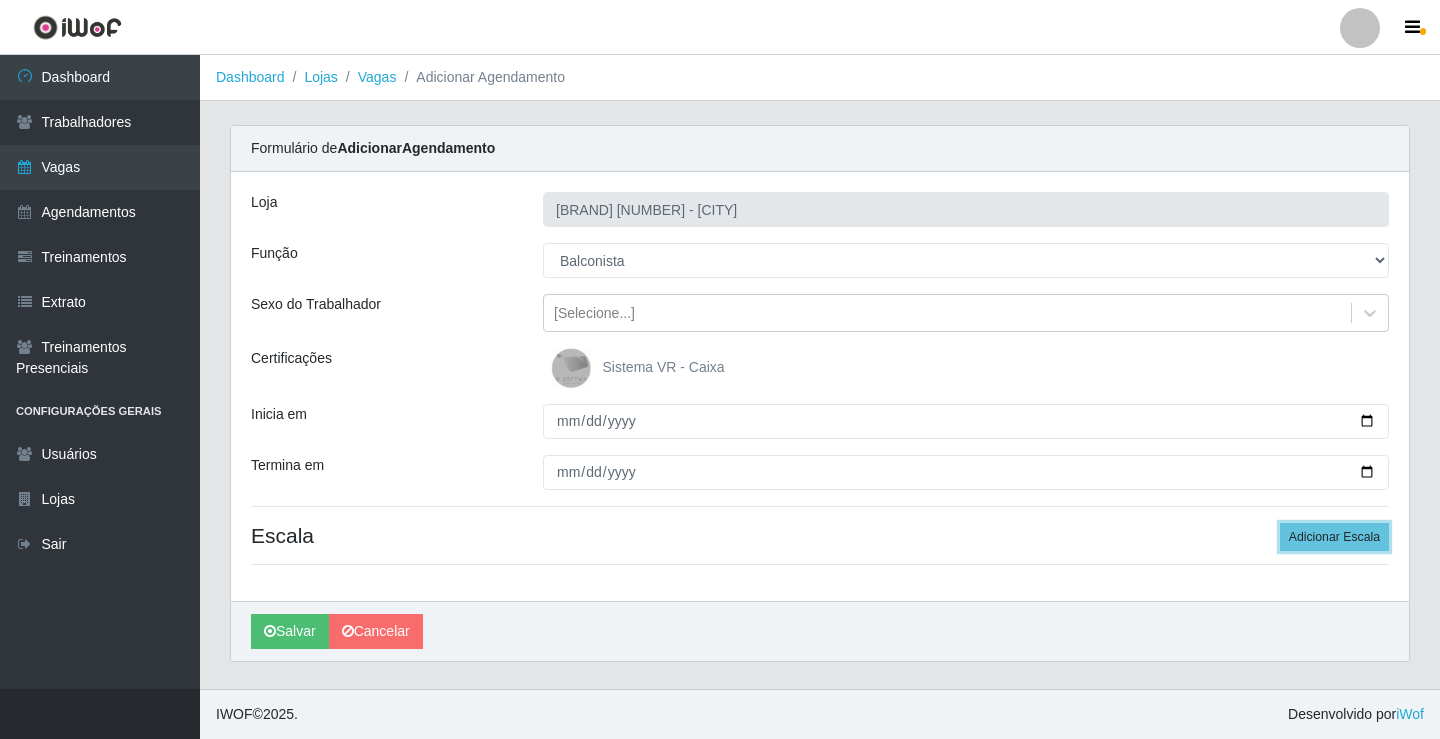 type 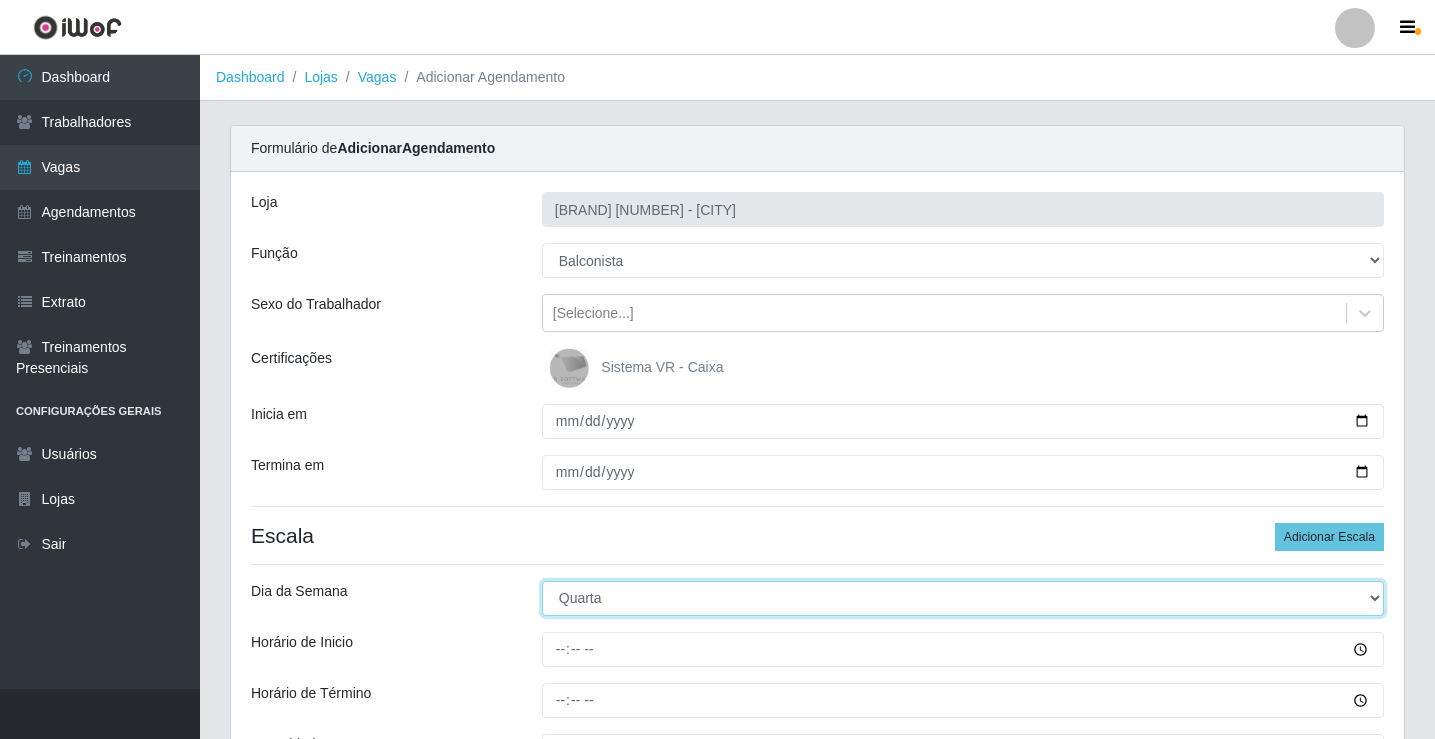 select on "2" 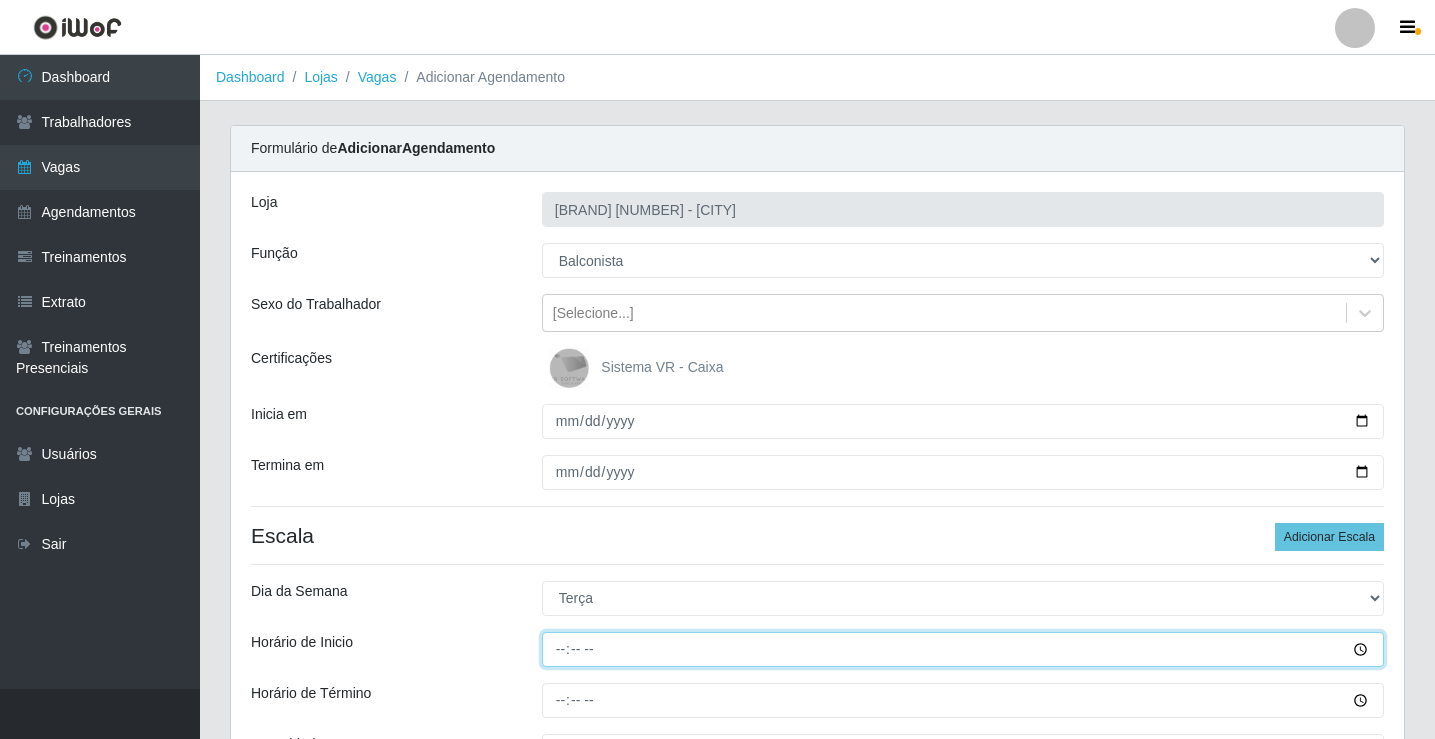 type on "[TIME]" 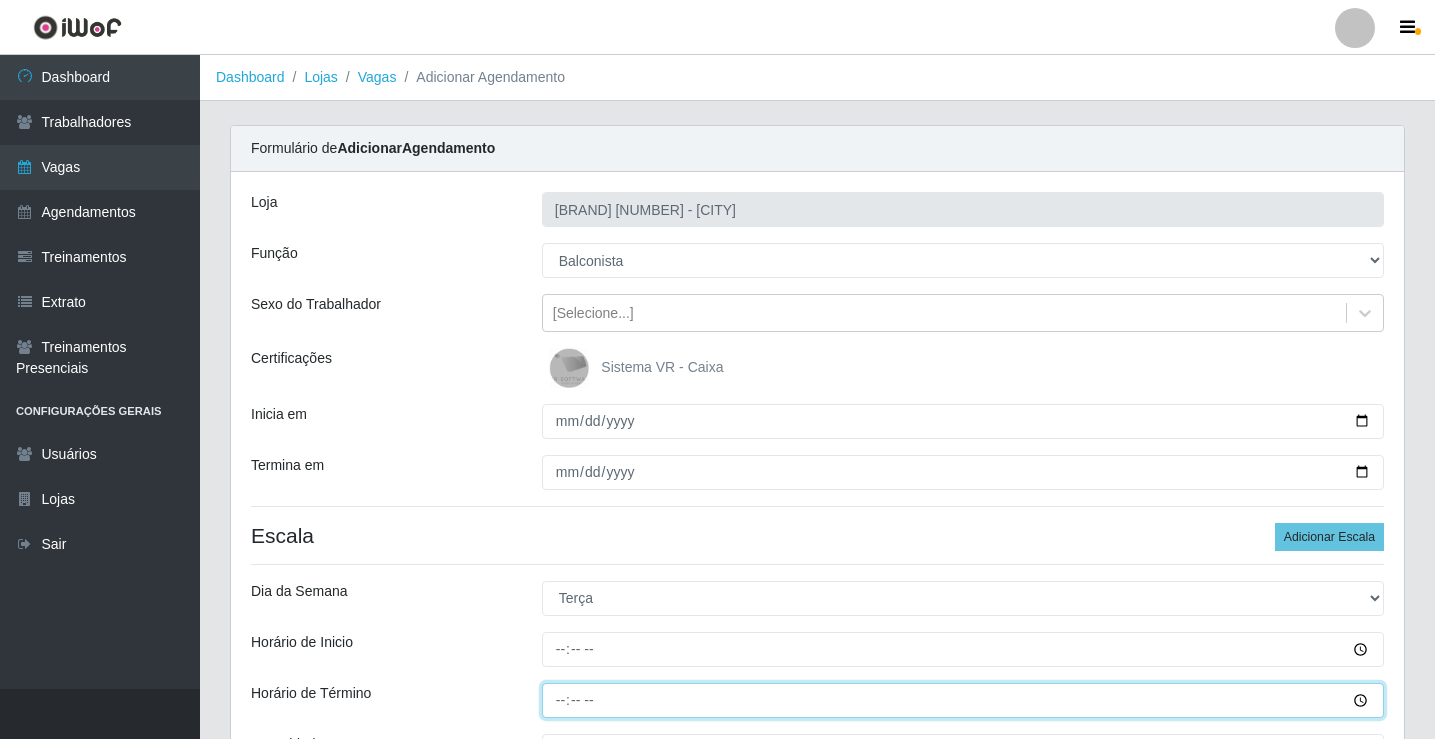 type on "[TIME]" 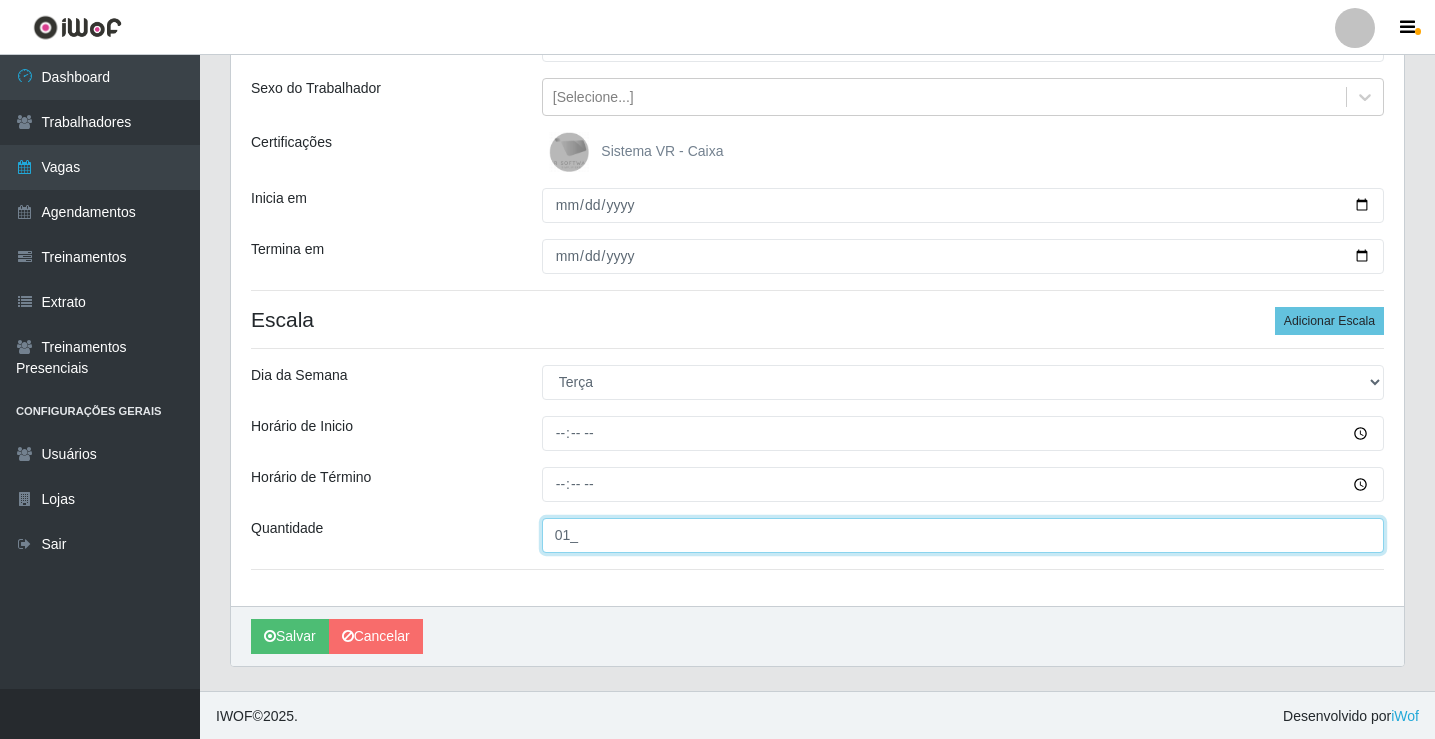 scroll, scrollTop: 218, scrollLeft: 0, axis: vertical 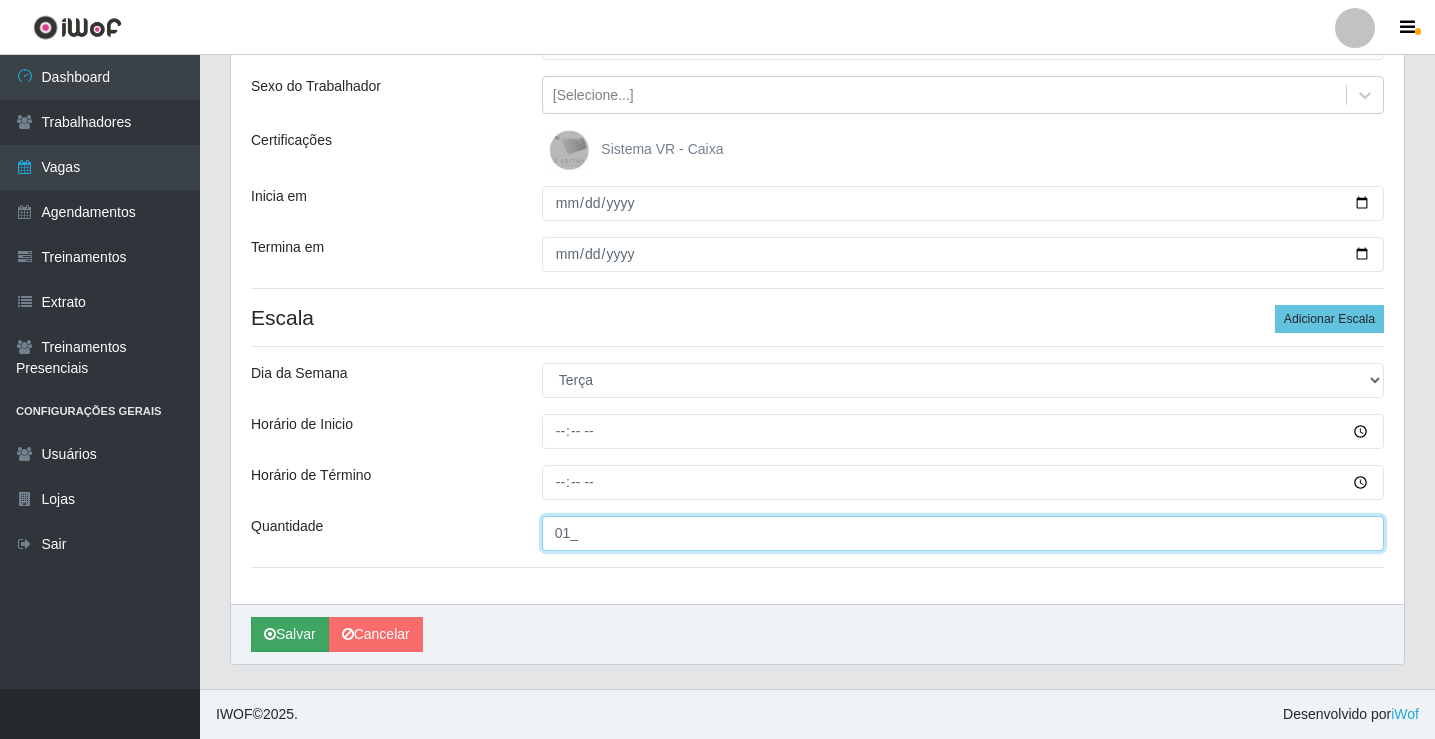 type on "01_" 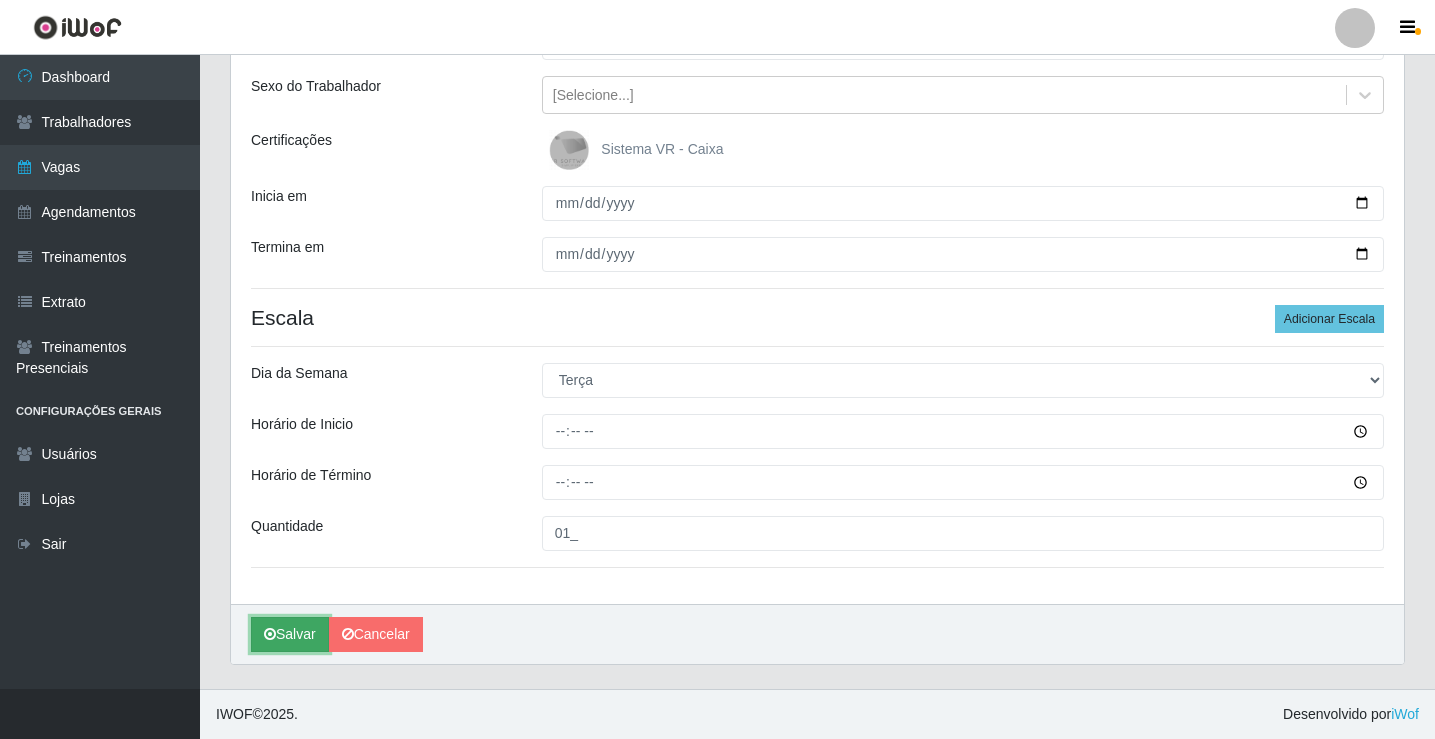 click on "Salvar" at bounding box center [290, 634] 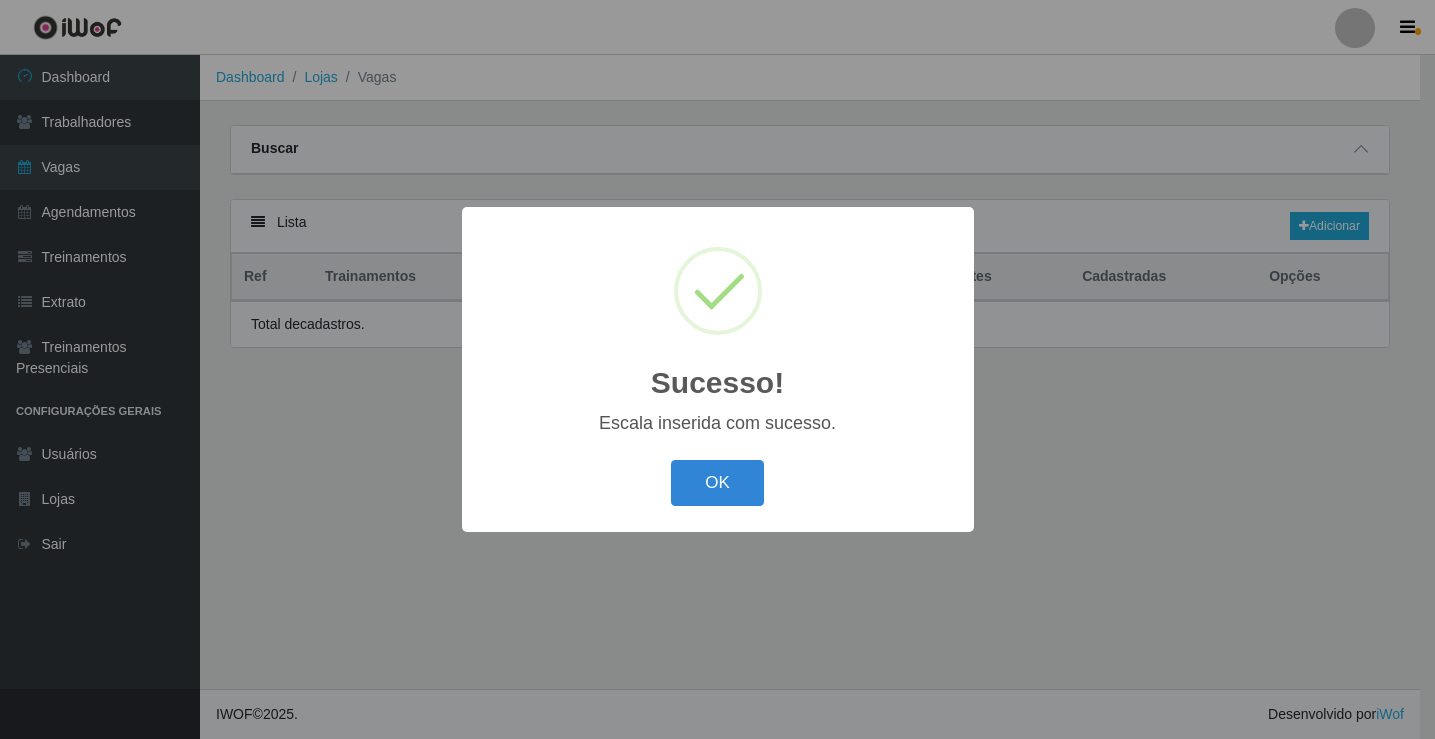 scroll, scrollTop: 0, scrollLeft: 0, axis: both 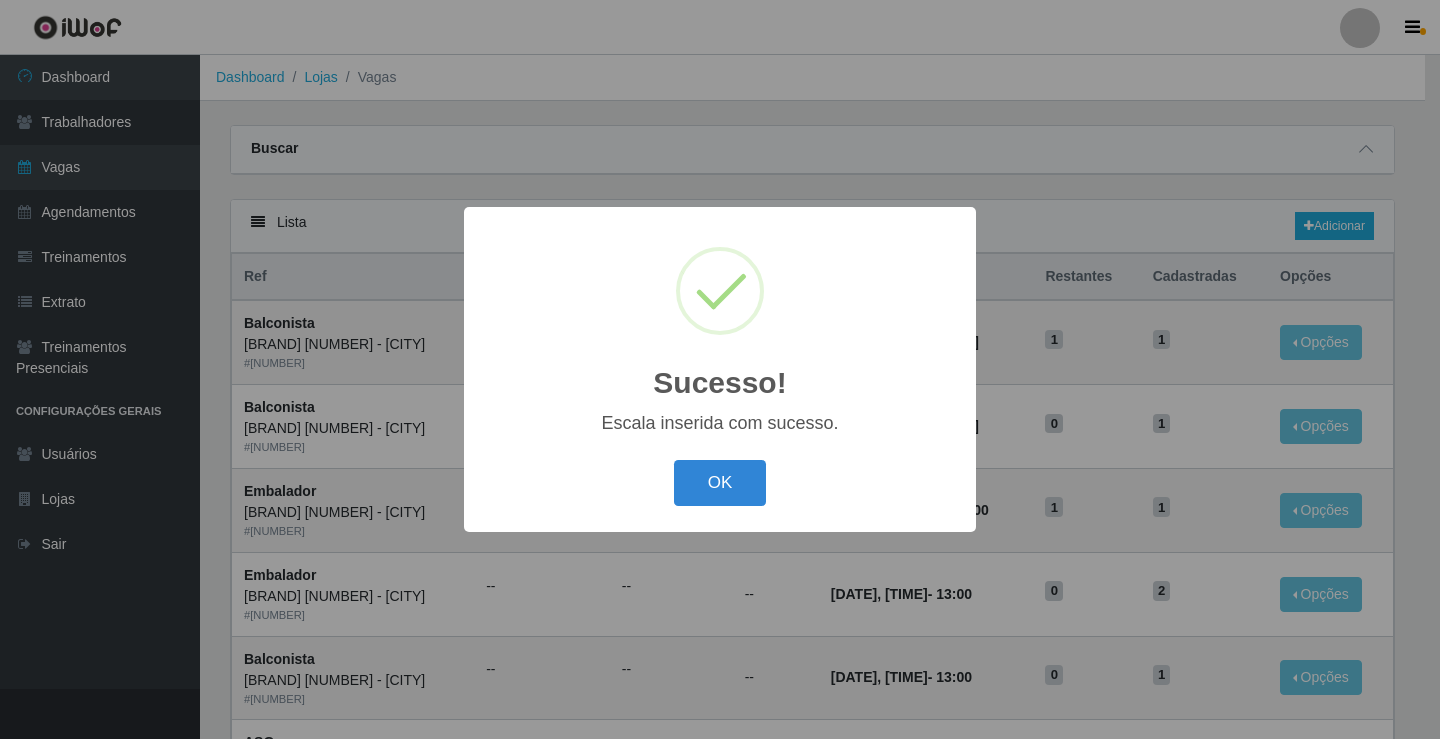click on "OK Cancel" at bounding box center (720, 482) 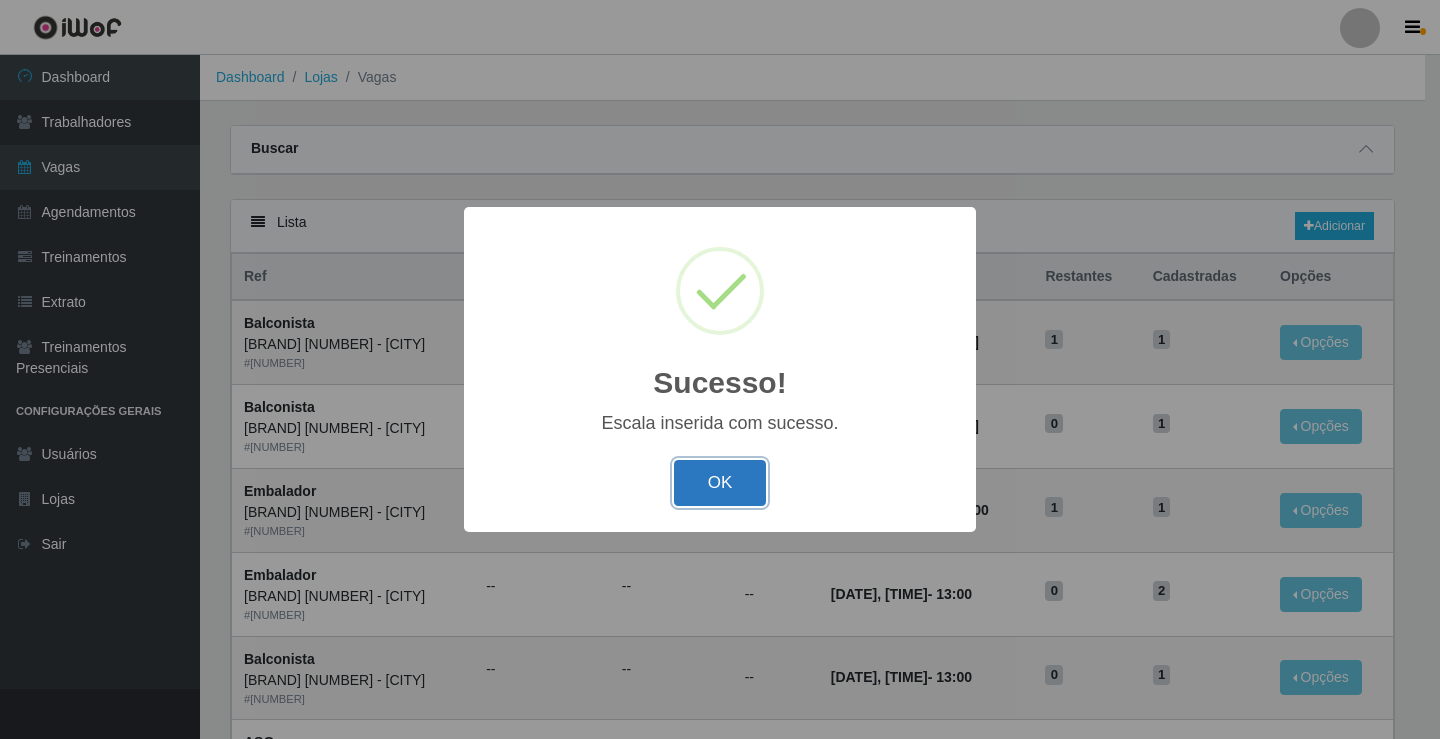 click on "OK" at bounding box center (720, 483) 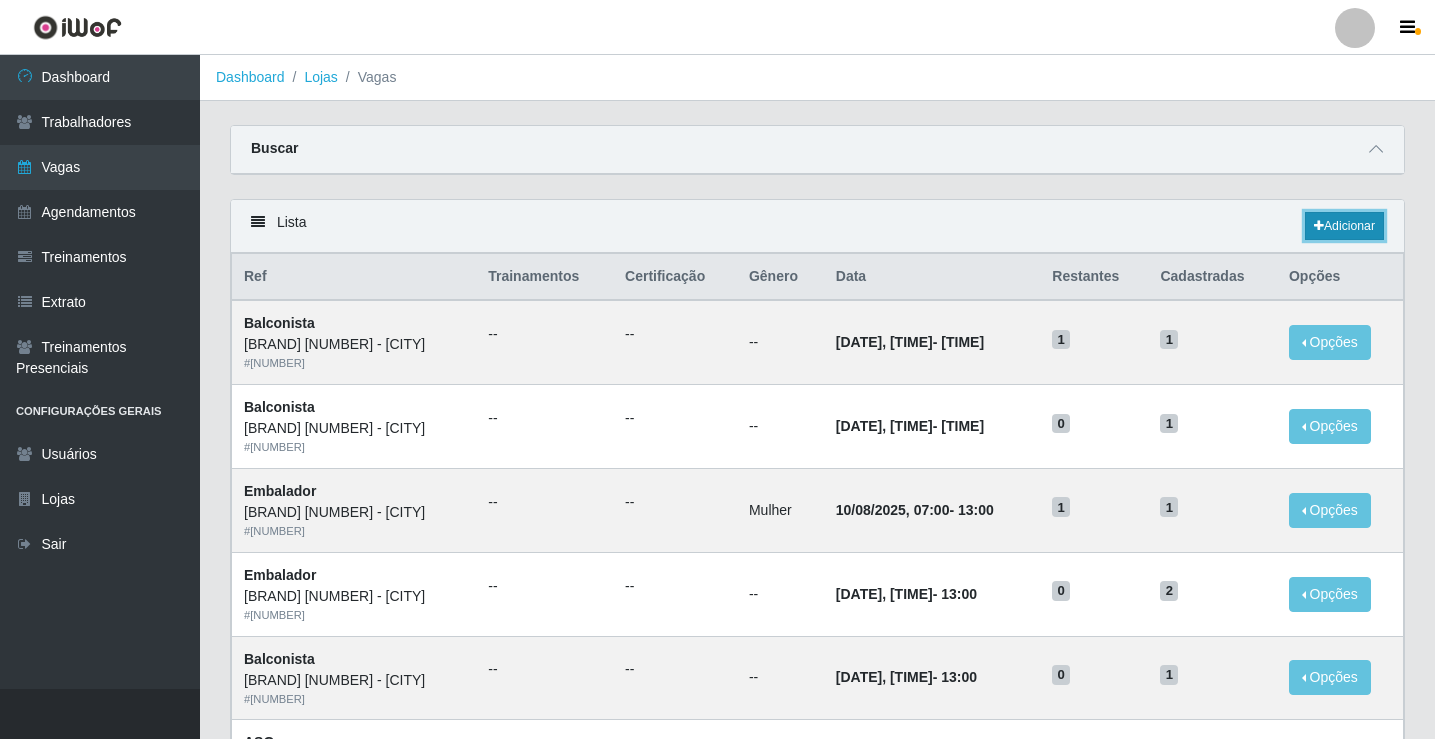 click on "Adicionar" at bounding box center (1344, 226) 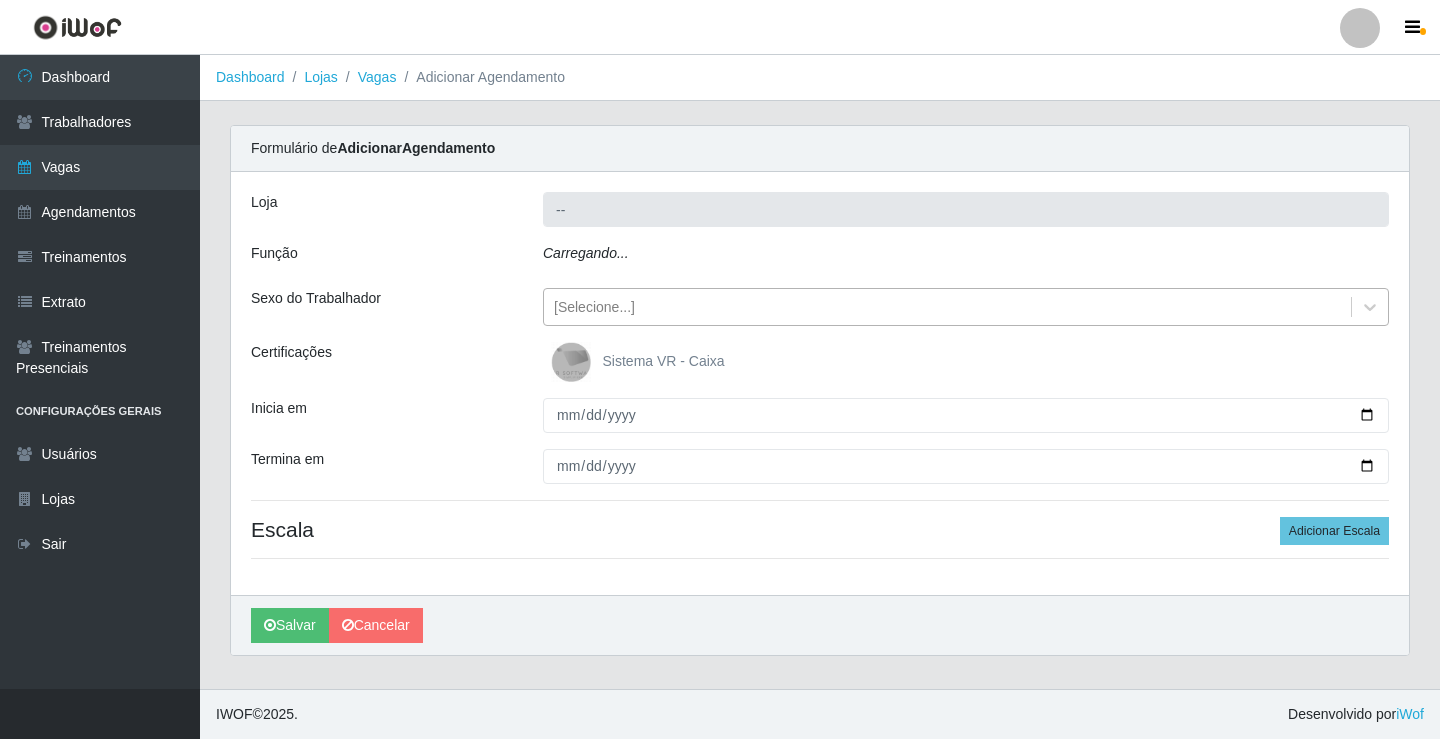 type on "[BRAND] [NUMBER] - [CITY]" 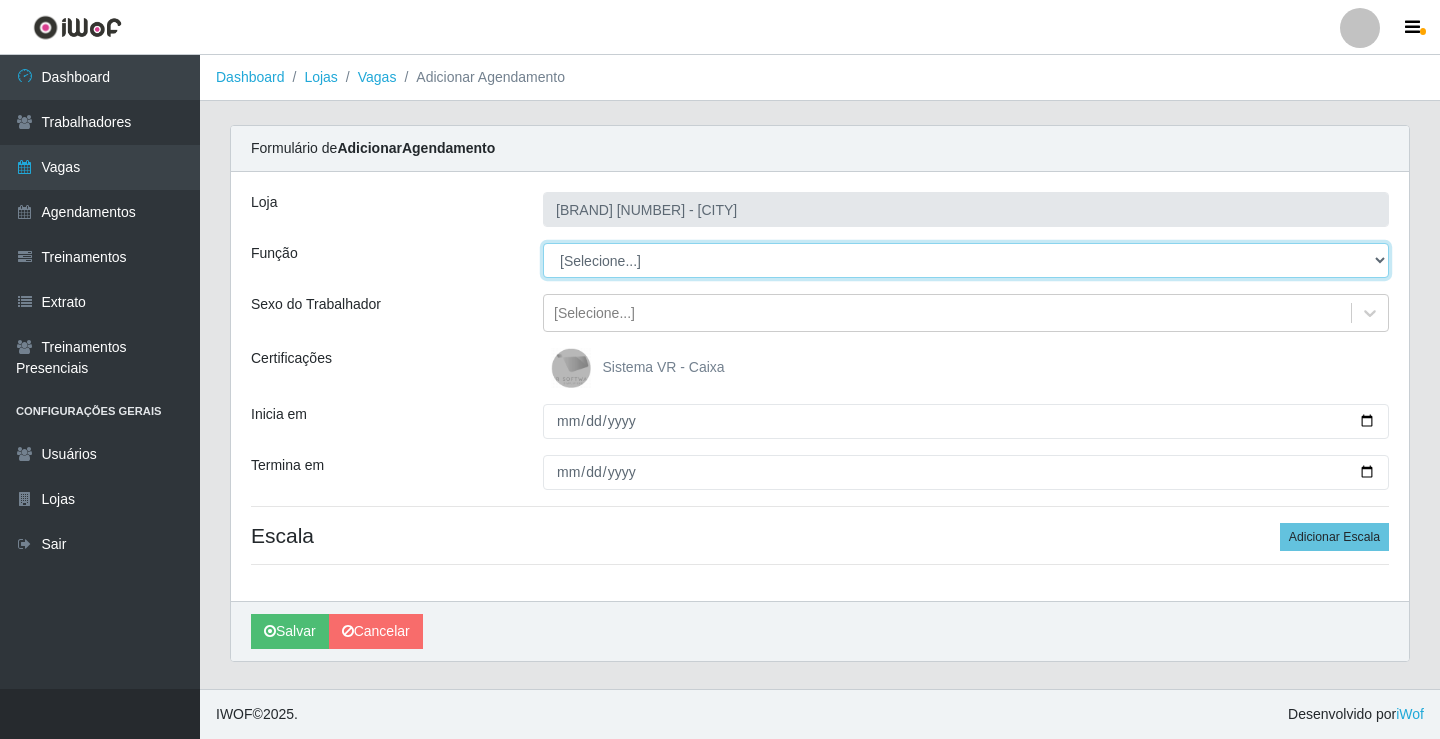 drag, startPoint x: 569, startPoint y: 279, endPoint x: 577, endPoint y: 262, distance: 18.788294 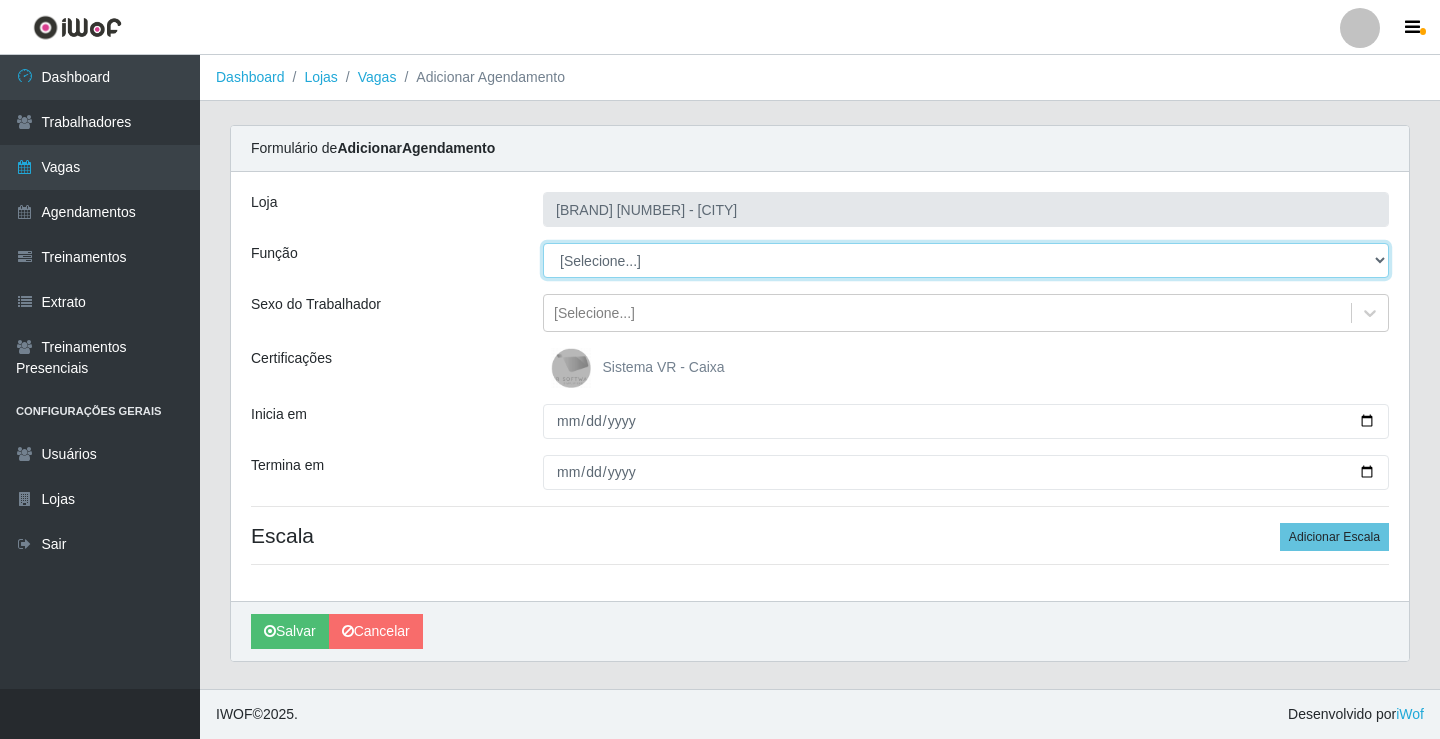 select on "1" 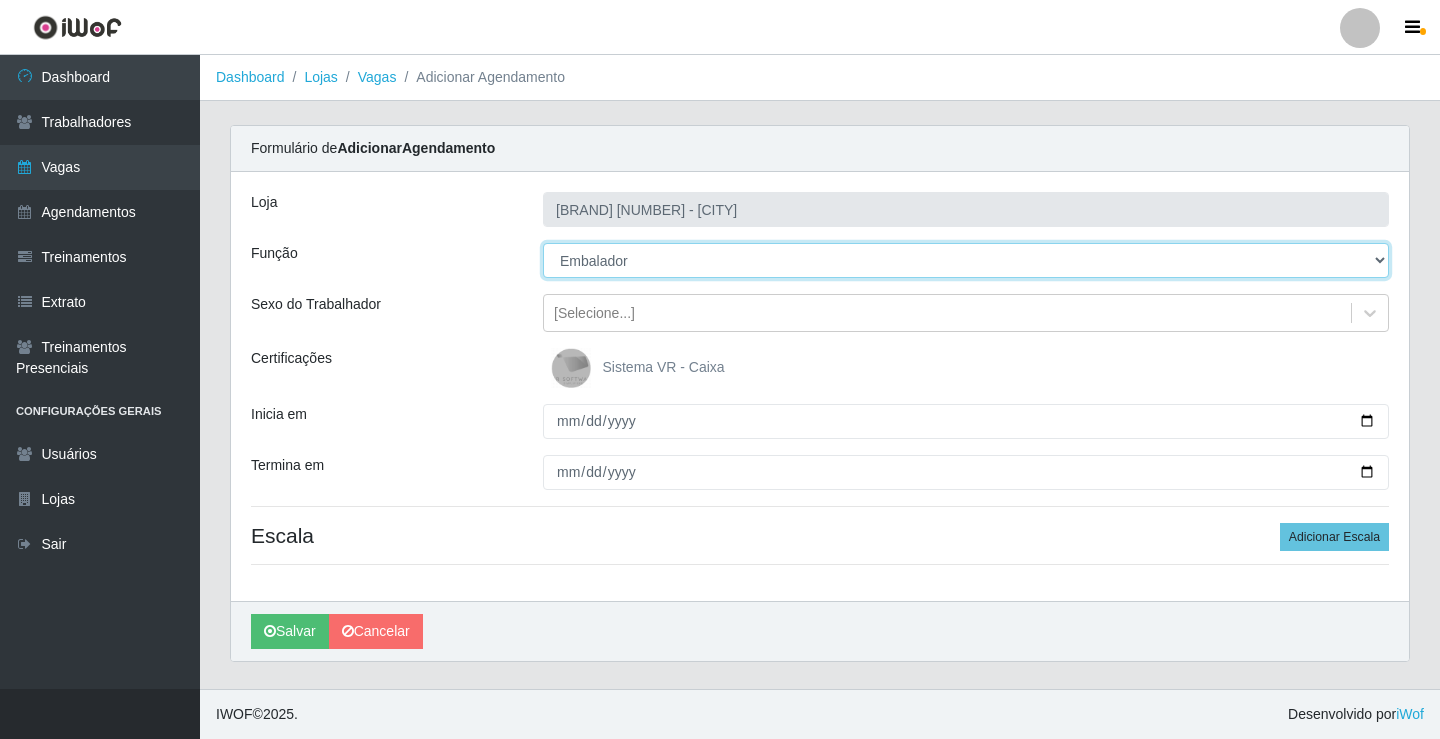 click on "[SELECT] [JOB_TITLE] [JOB_TITLE] + [JOB_TITLE] ++ [JOB_TITLE] [JOB_TITLE] [JOB_TITLE] + [JOB_TITLE] ++" at bounding box center [966, 260] 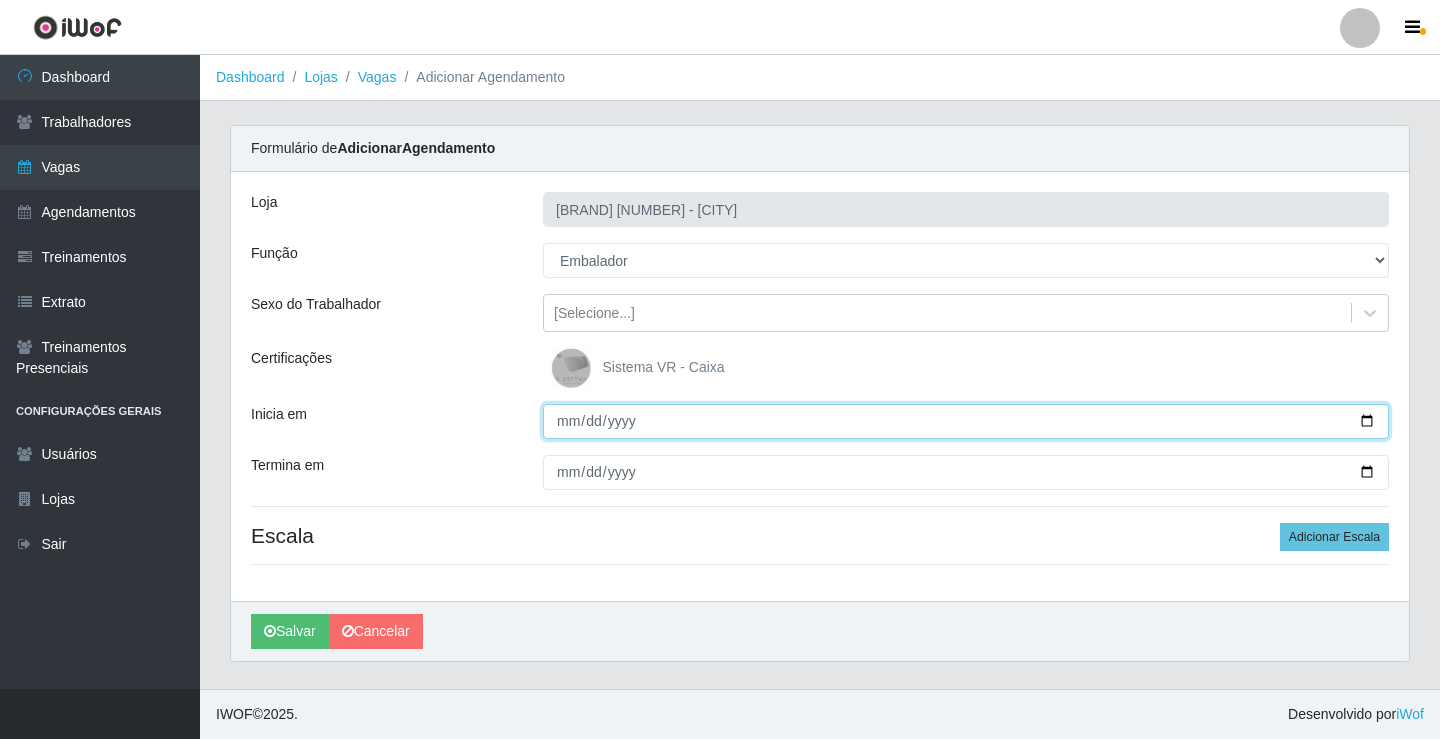 click on "Inicia em" at bounding box center (966, 421) 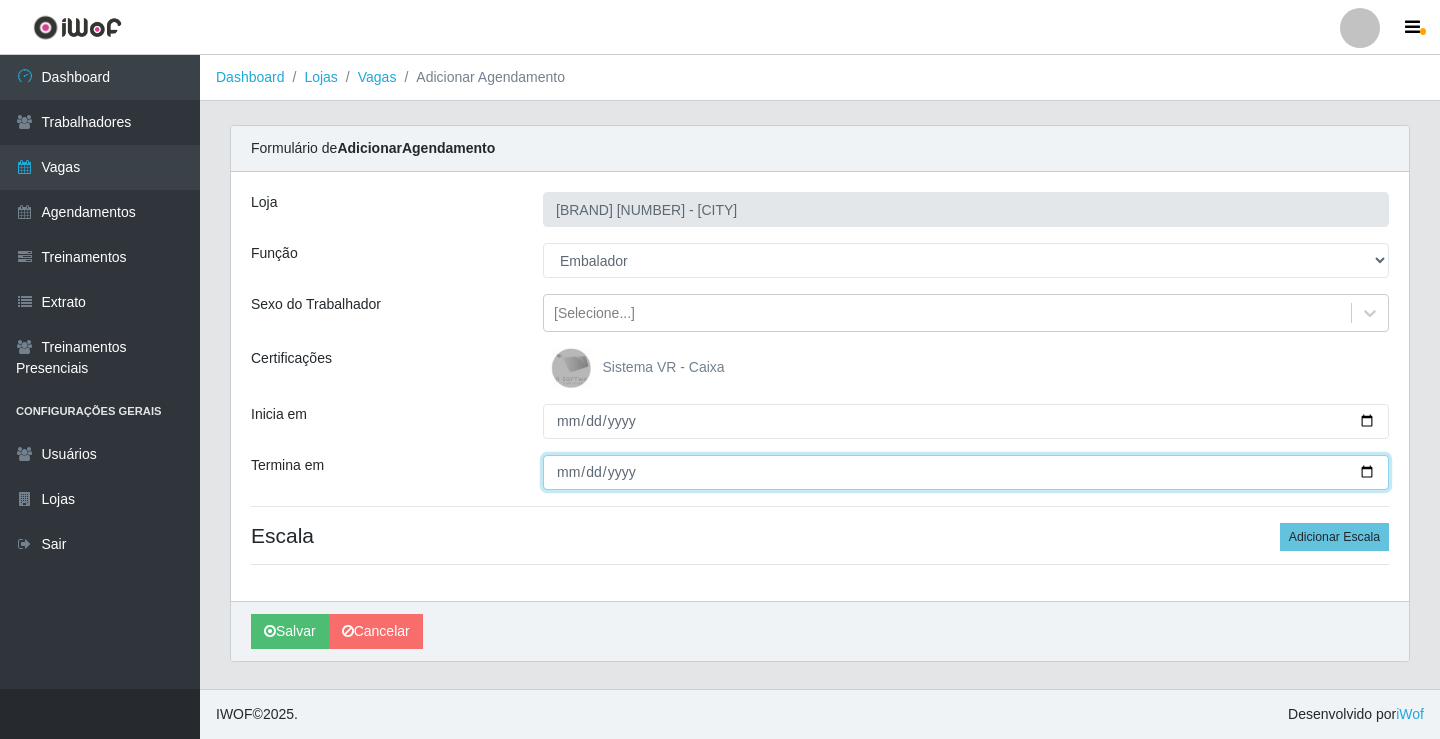 type on "[DATE]" 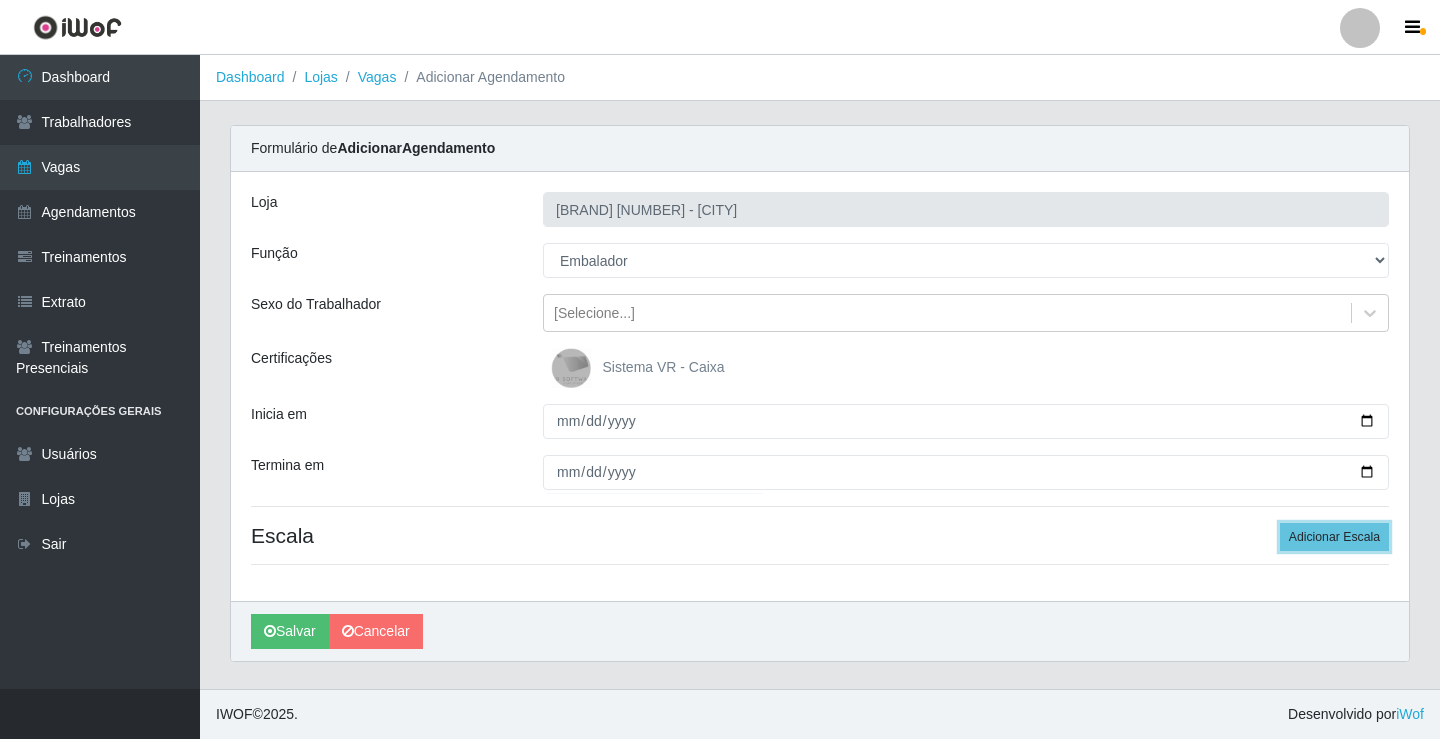 type 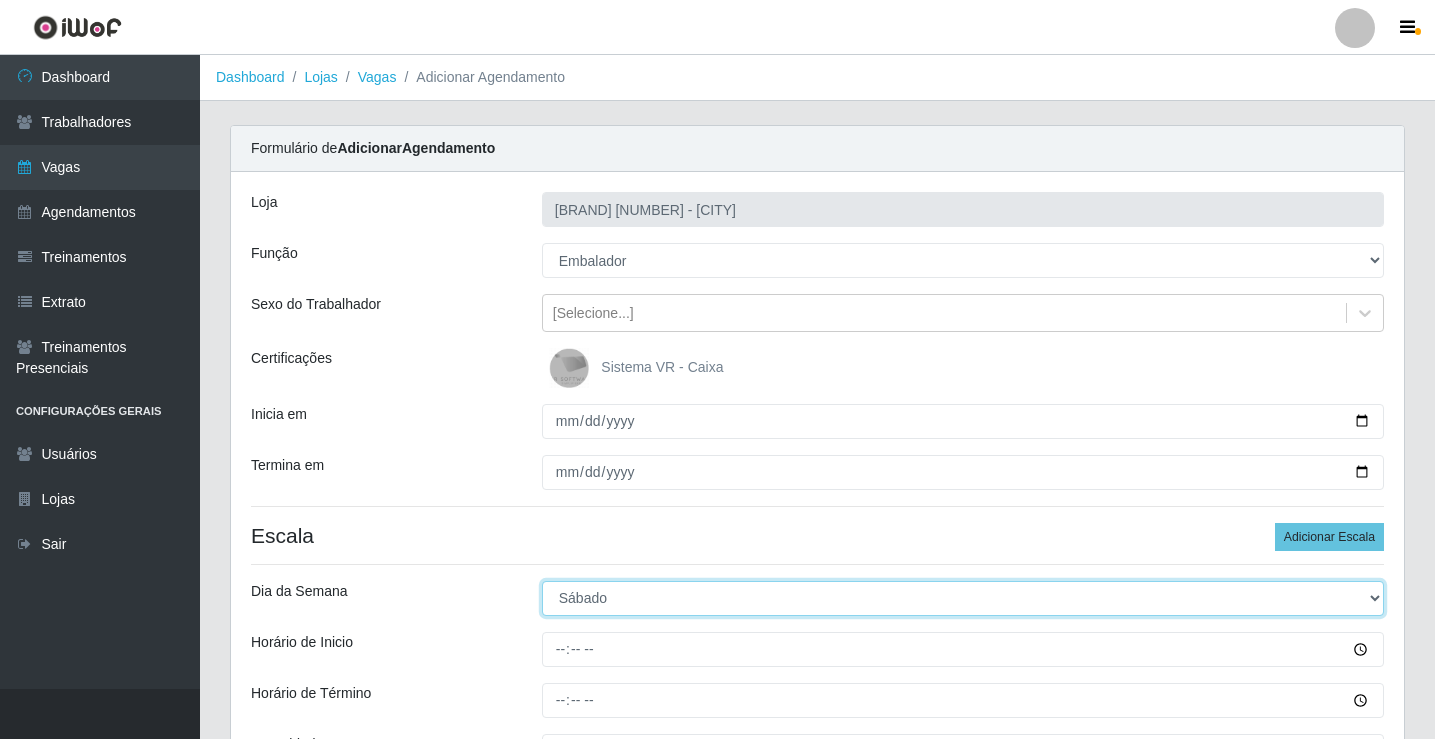 select on "0" 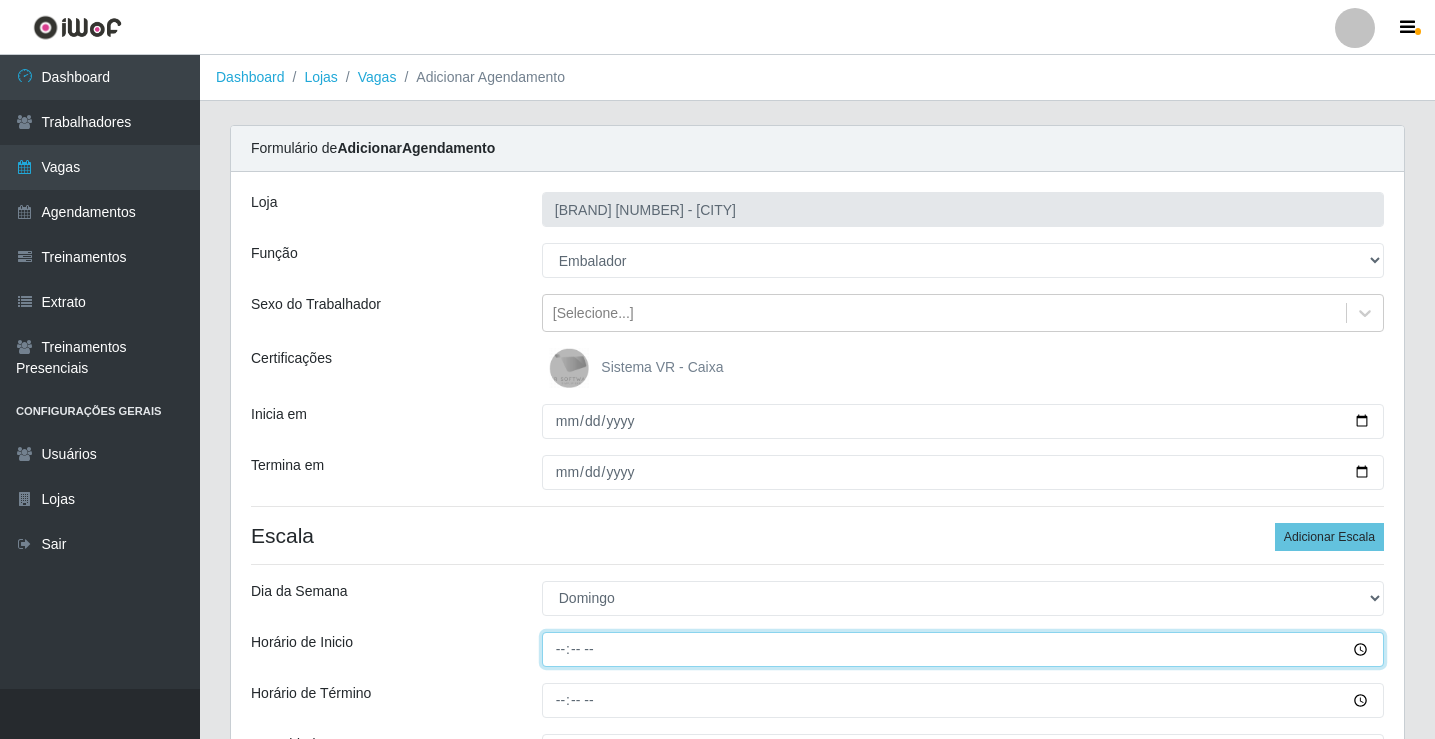 type on "07:00" 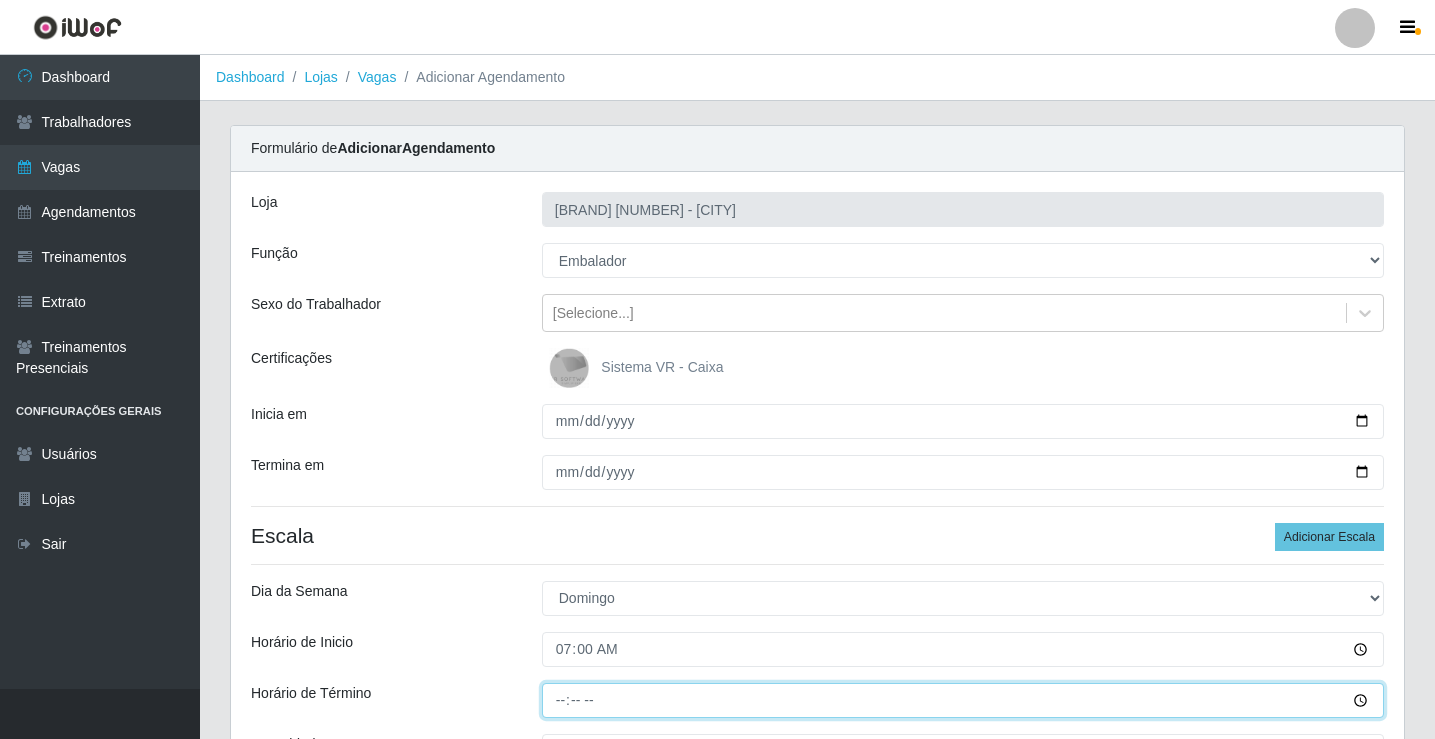 type on "13:00" 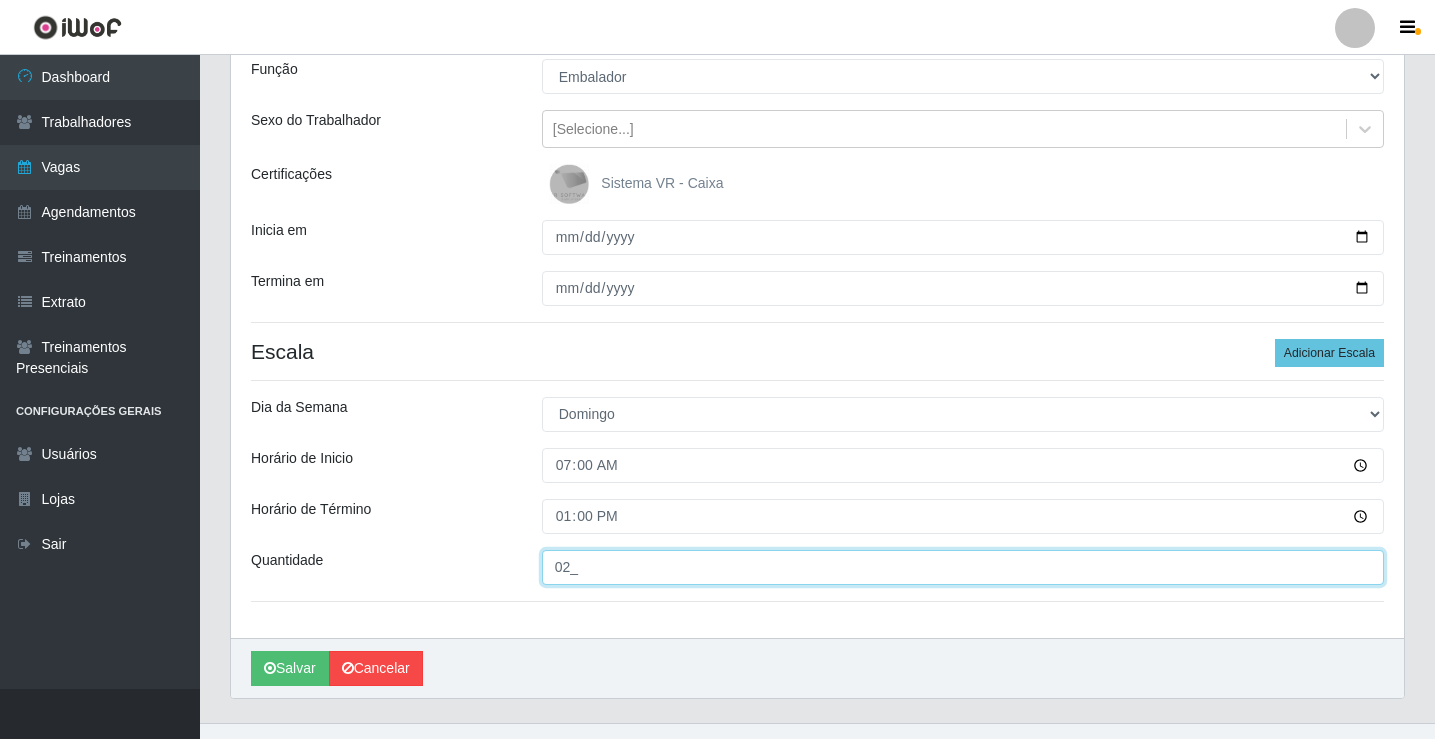 scroll, scrollTop: 218, scrollLeft: 0, axis: vertical 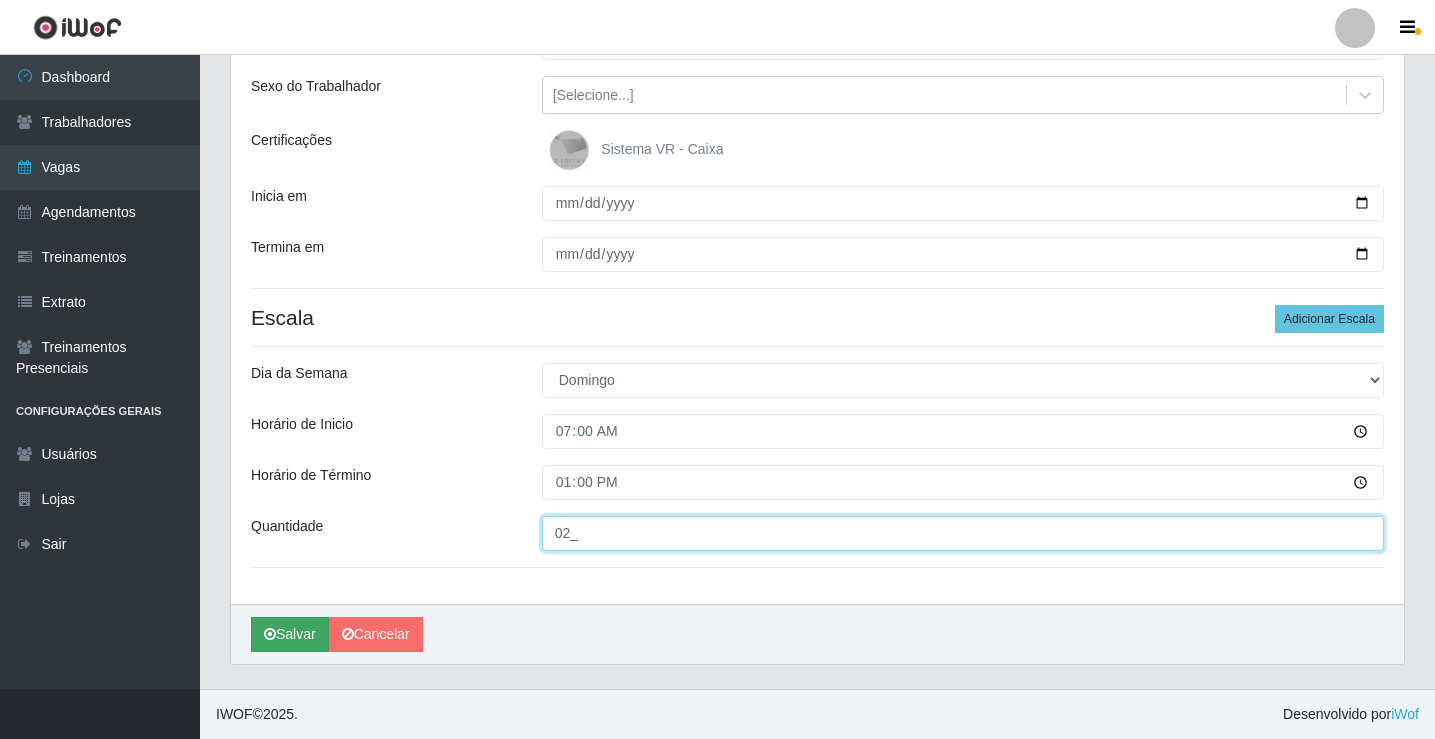 type on "02_" 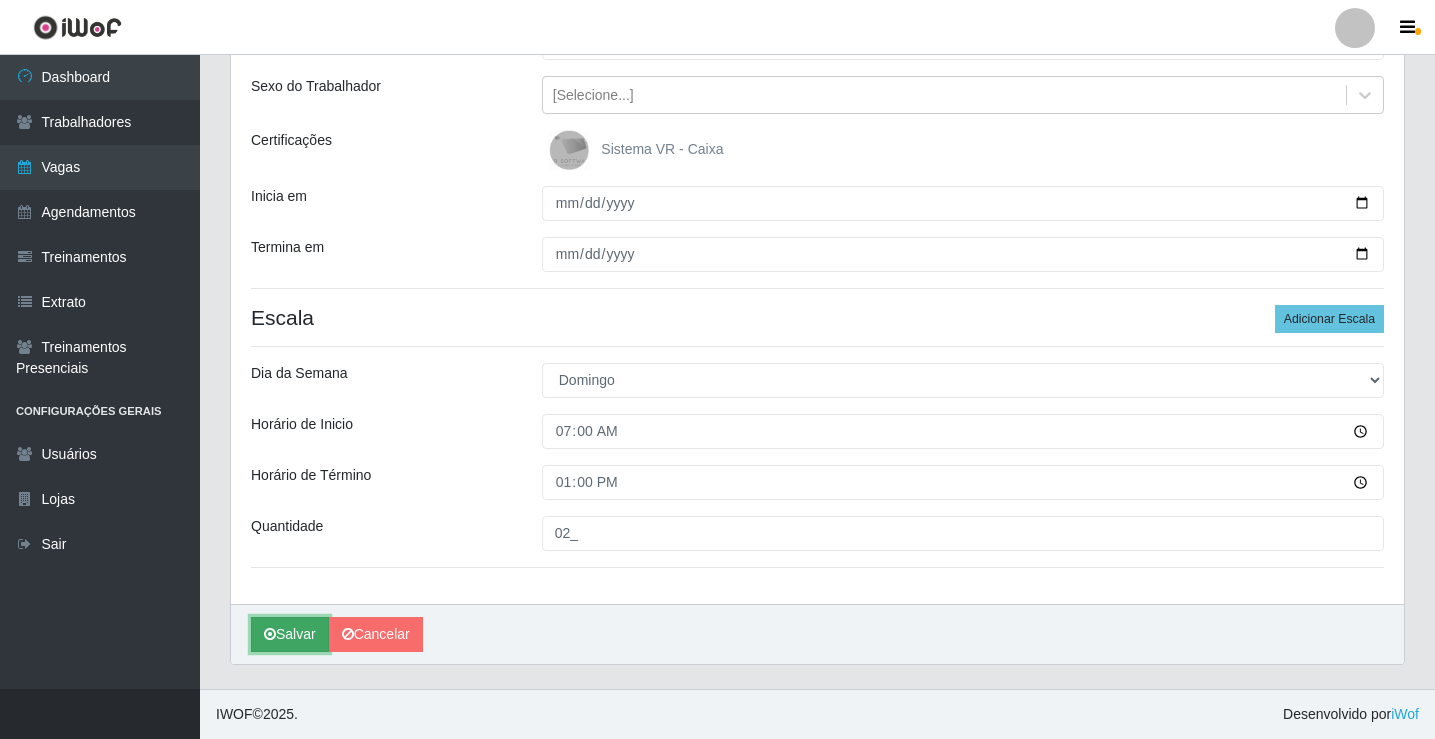 click on "Salvar" at bounding box center (290, 634) 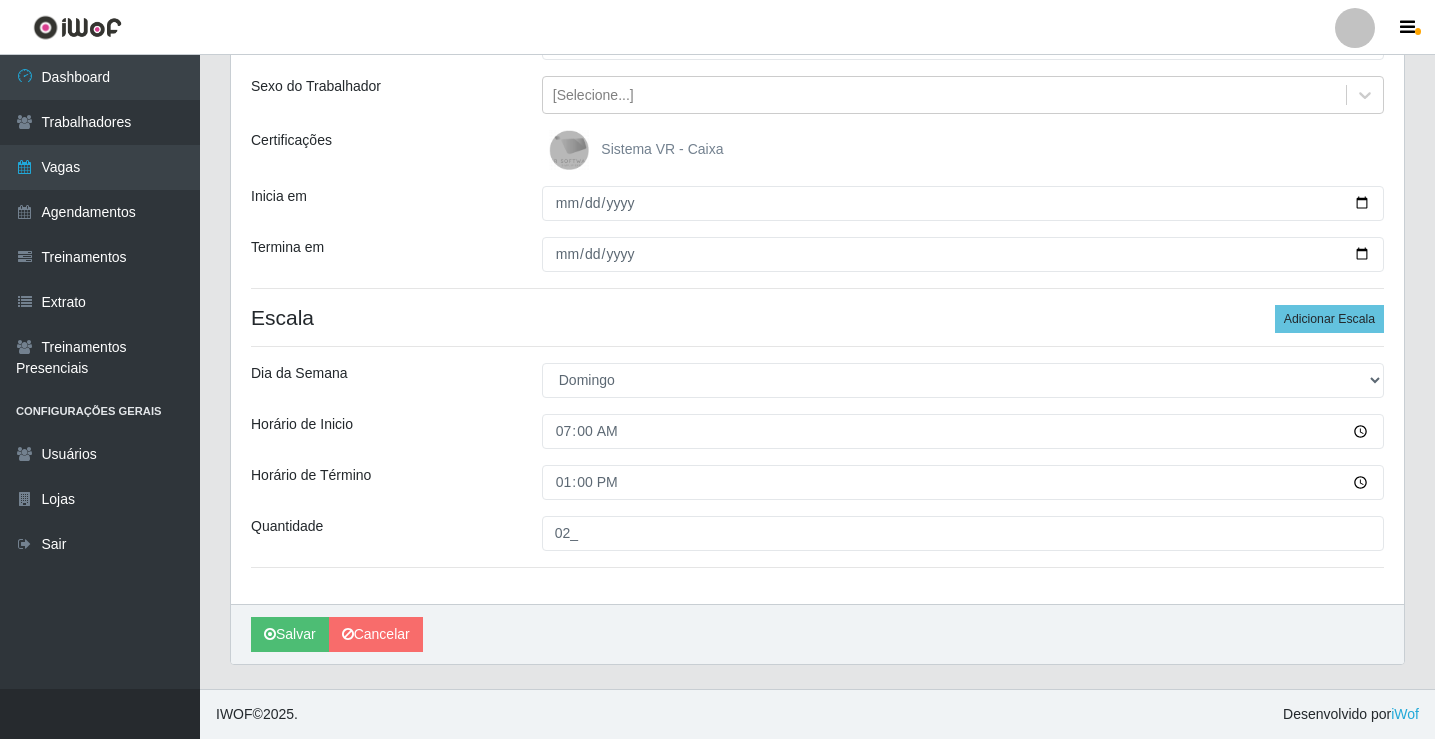 scroll, scrollTop: 0, scrollLeft: 0, axis: both 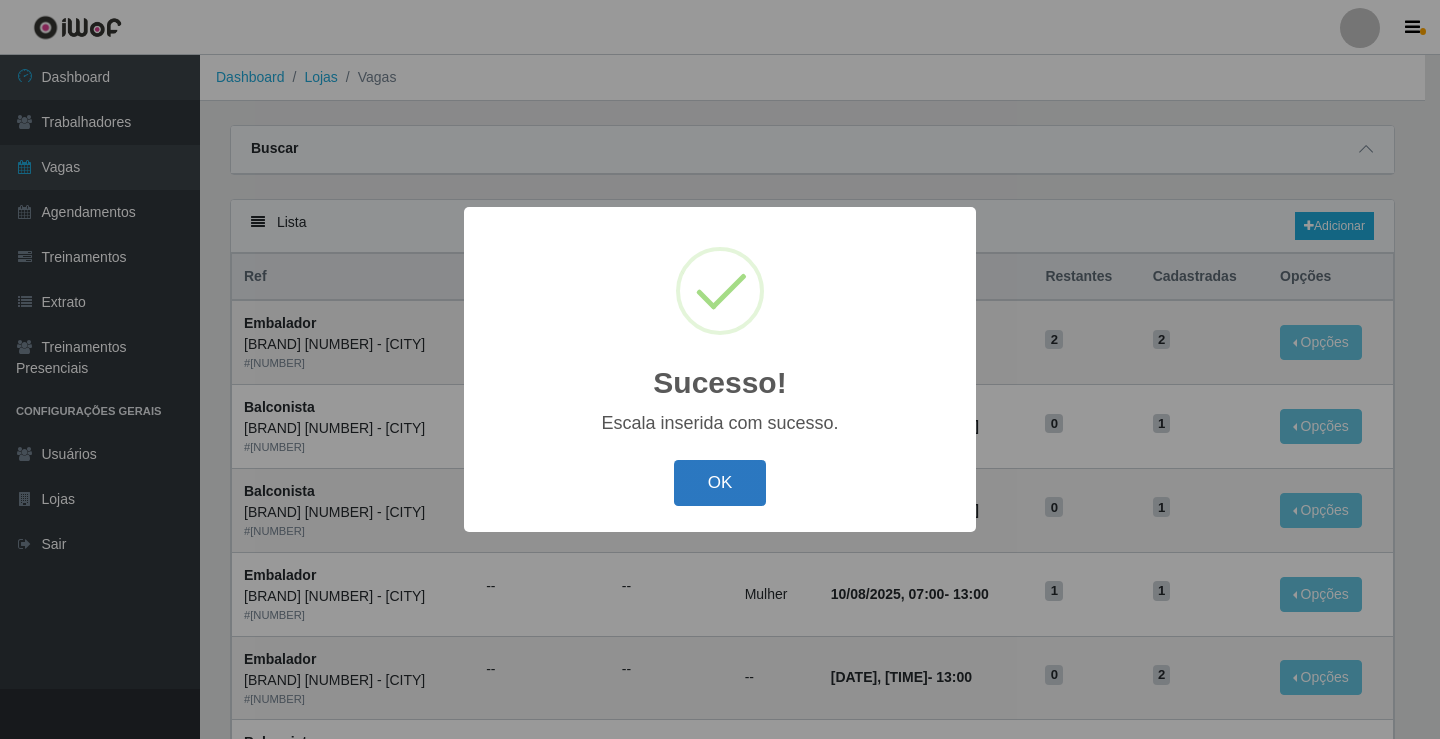 click on "OK" at bounding box center (720, 483) 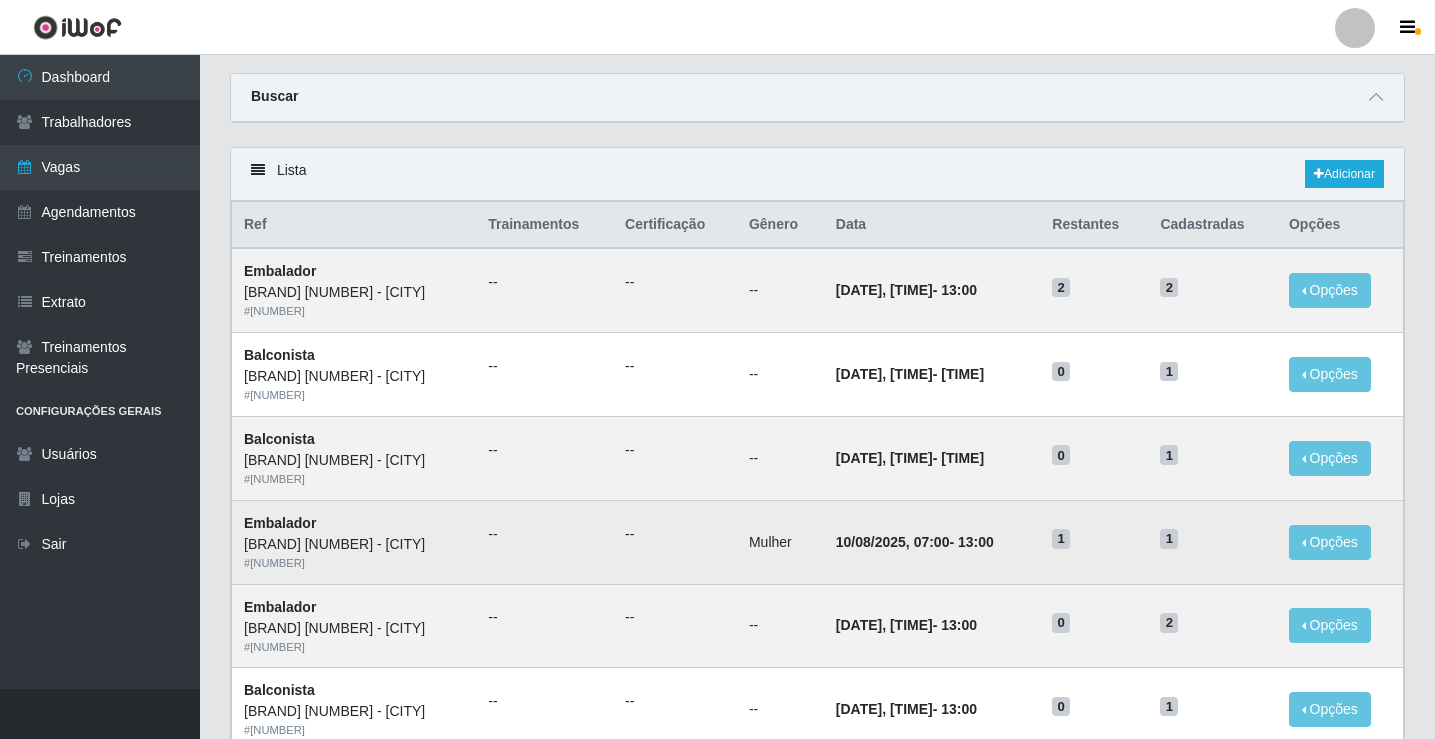scroll, scrollTop: 100, scrollLeft: 0, axis: vertical 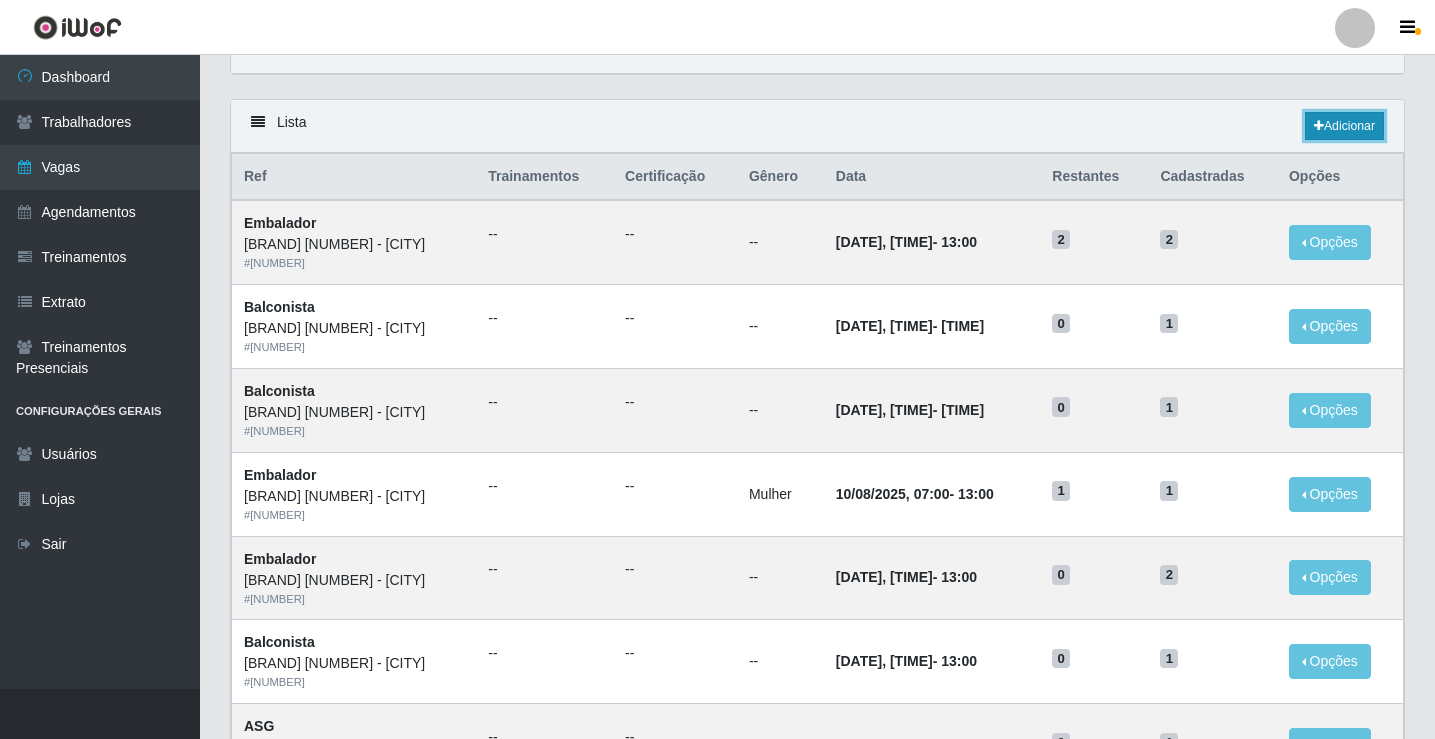 click on "Adicionar" at bounding box center (1344, 126) 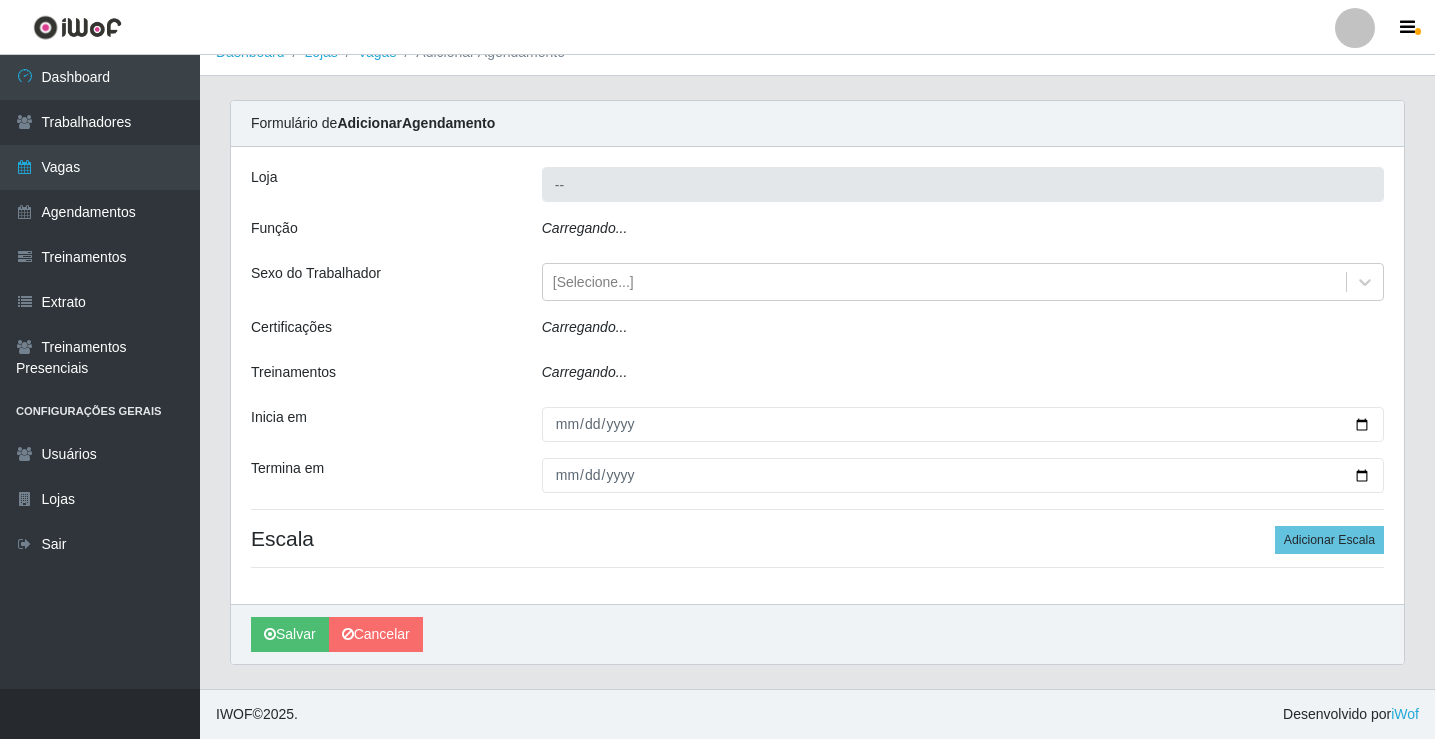 scroll, scrollTop: 0, scrollLeft: 0, axis: both 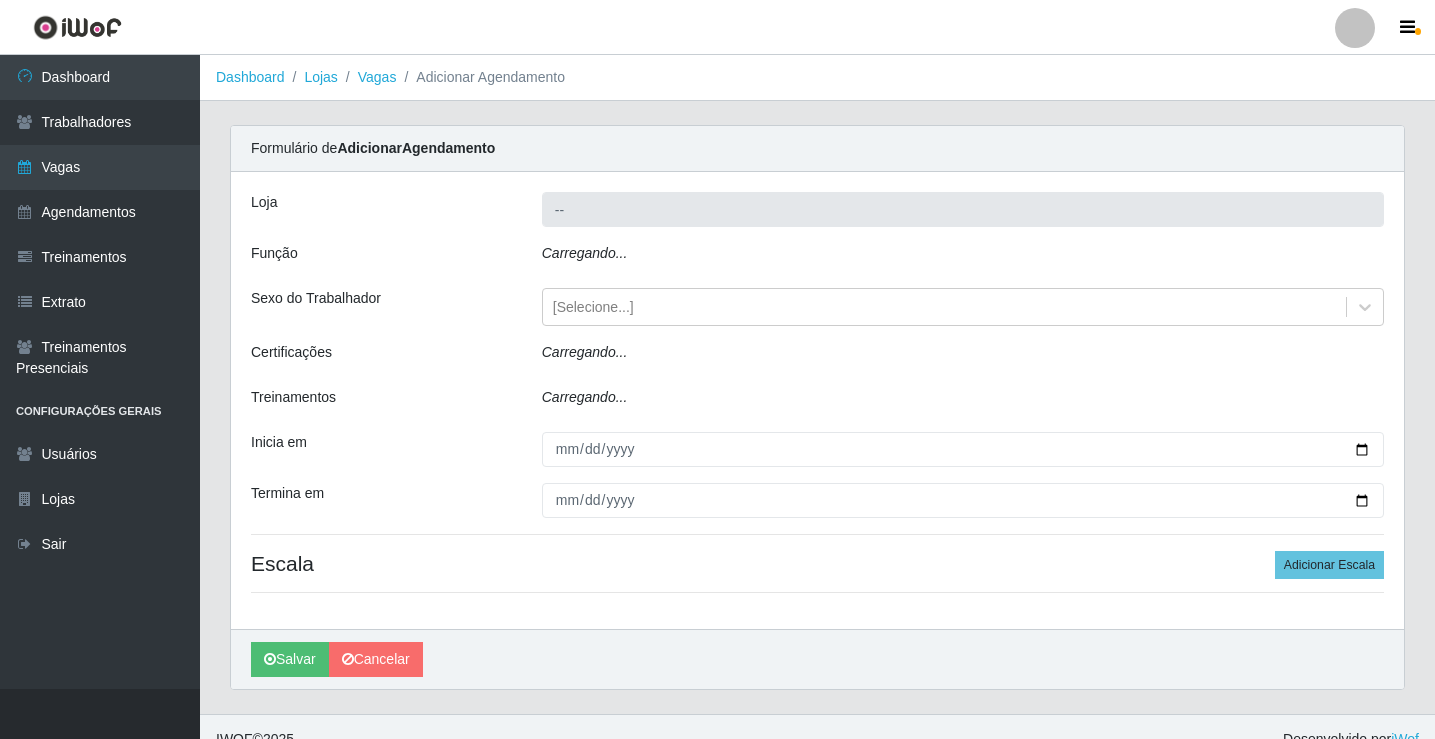 type on "[BRAND] [NUMBER] - [CITY]" 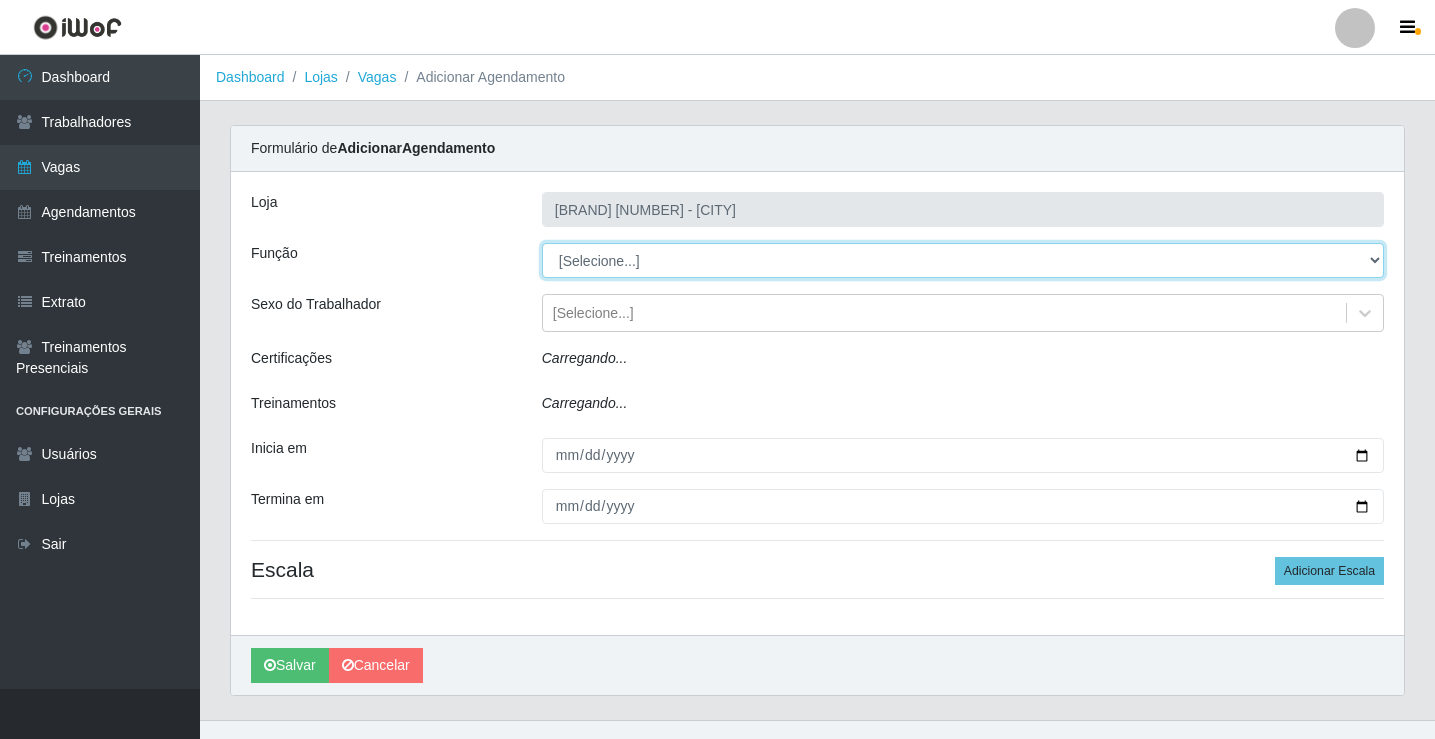 click on "[SELECT] [JOB_TITLE] [JOB_TITLE] + [JOB_TITLE] ++ [JOB_TITLE] [JOB_TITLE] [JOB_TITLE] + [JOB_TITLE] ++" at bounding box center (963, 260) 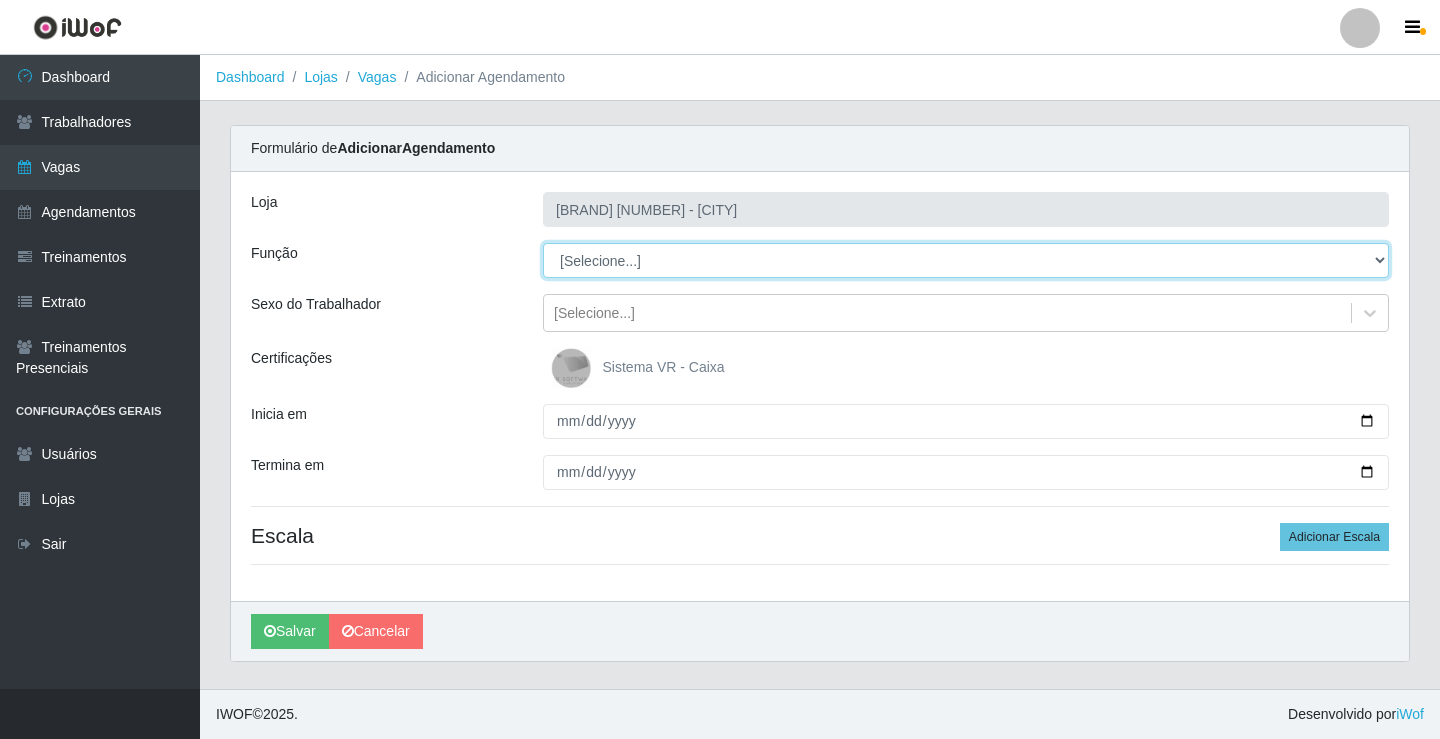 select on "1" 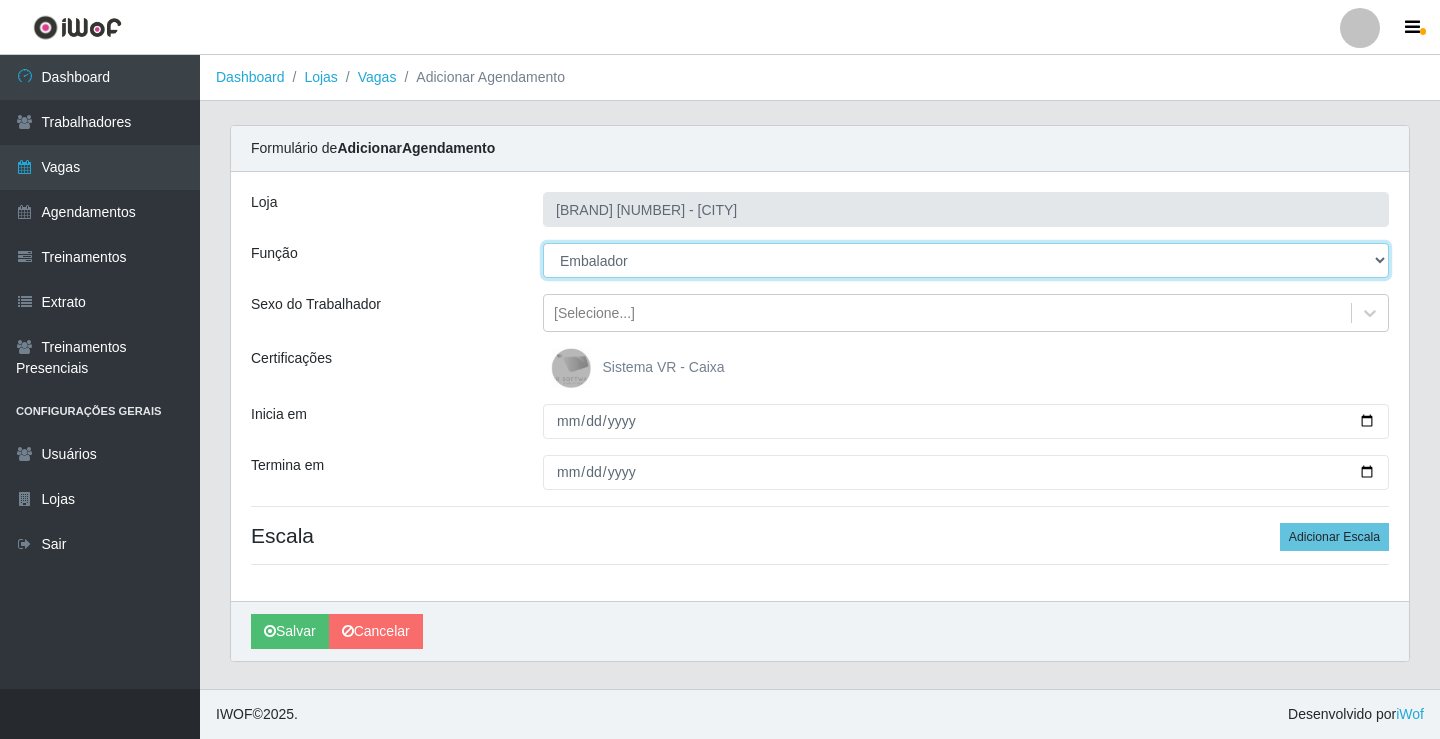 click on "[SELECT] [JOB_TITLE] [JOB_TITLE] + [JOB_TITLE] ++ [JOB_TITLE] [JOB_TITLE] [JOB_TITLE] + [JOB_TITLE] ++" at bounding box center (966, 260) 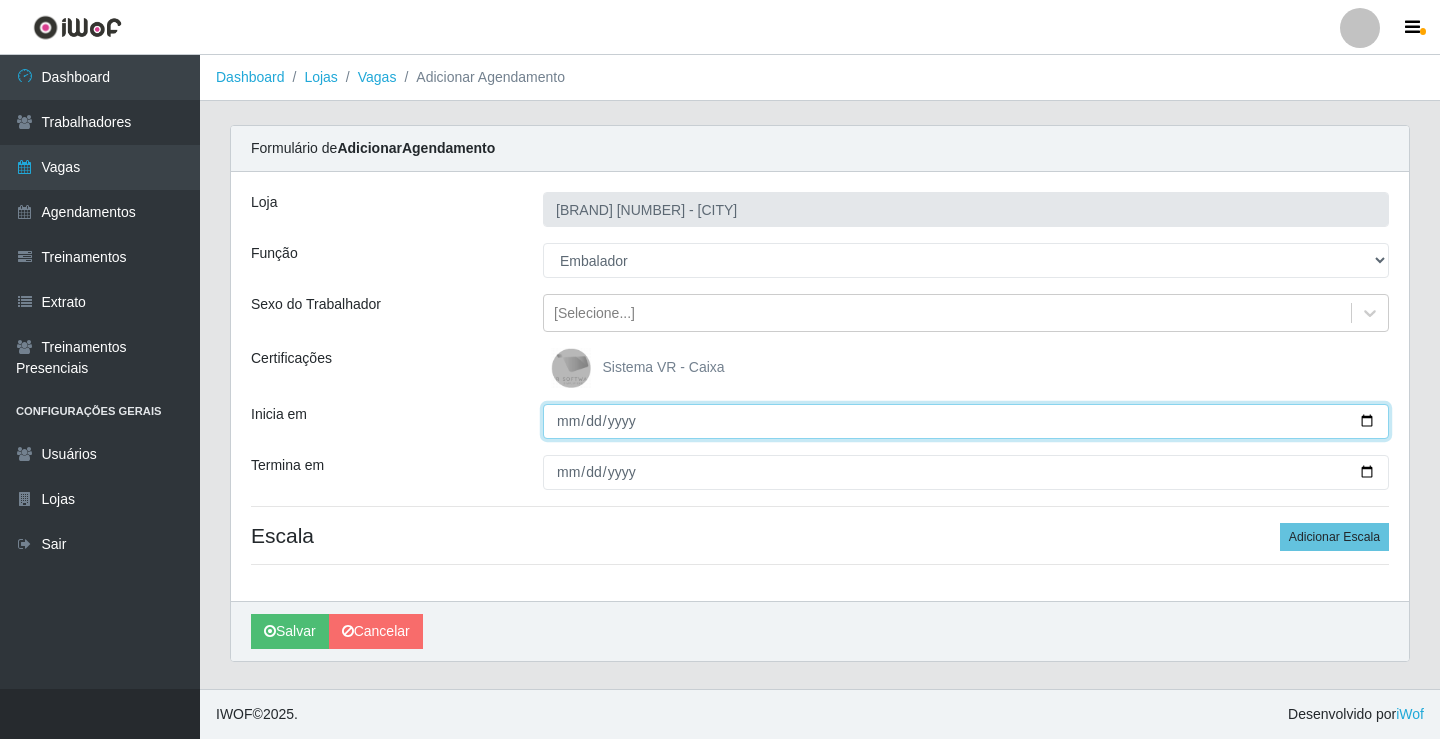 click on "Inicia em" at bounding box center [966, 421] 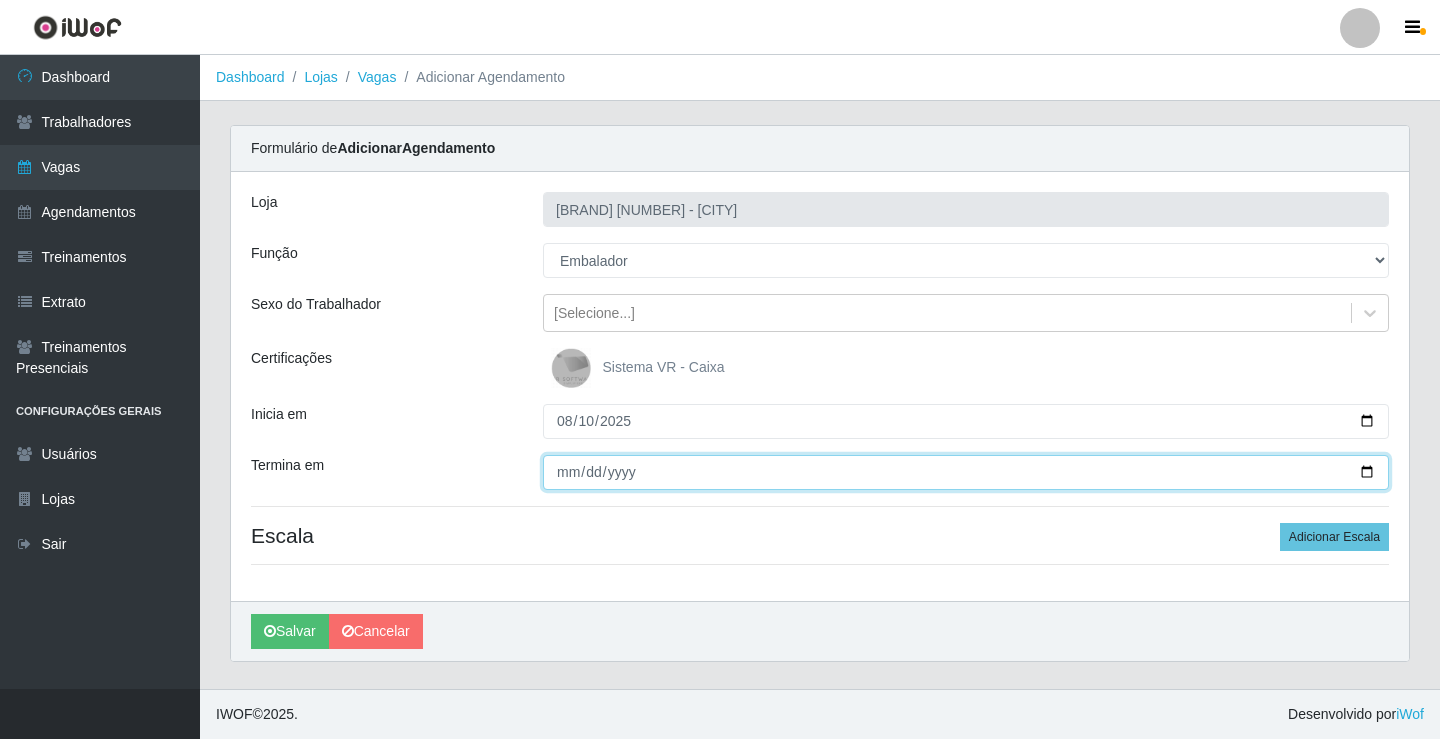 type on "2025-08-10" 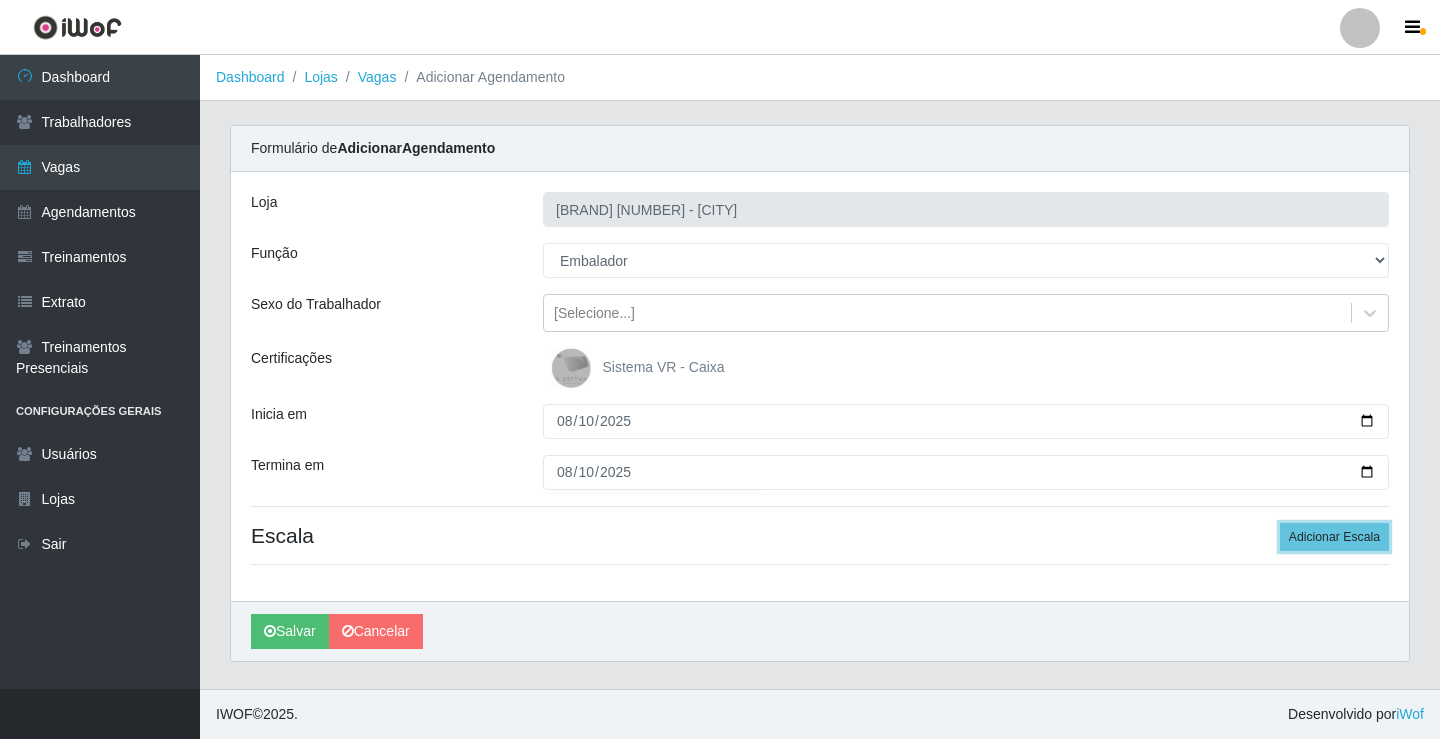 type 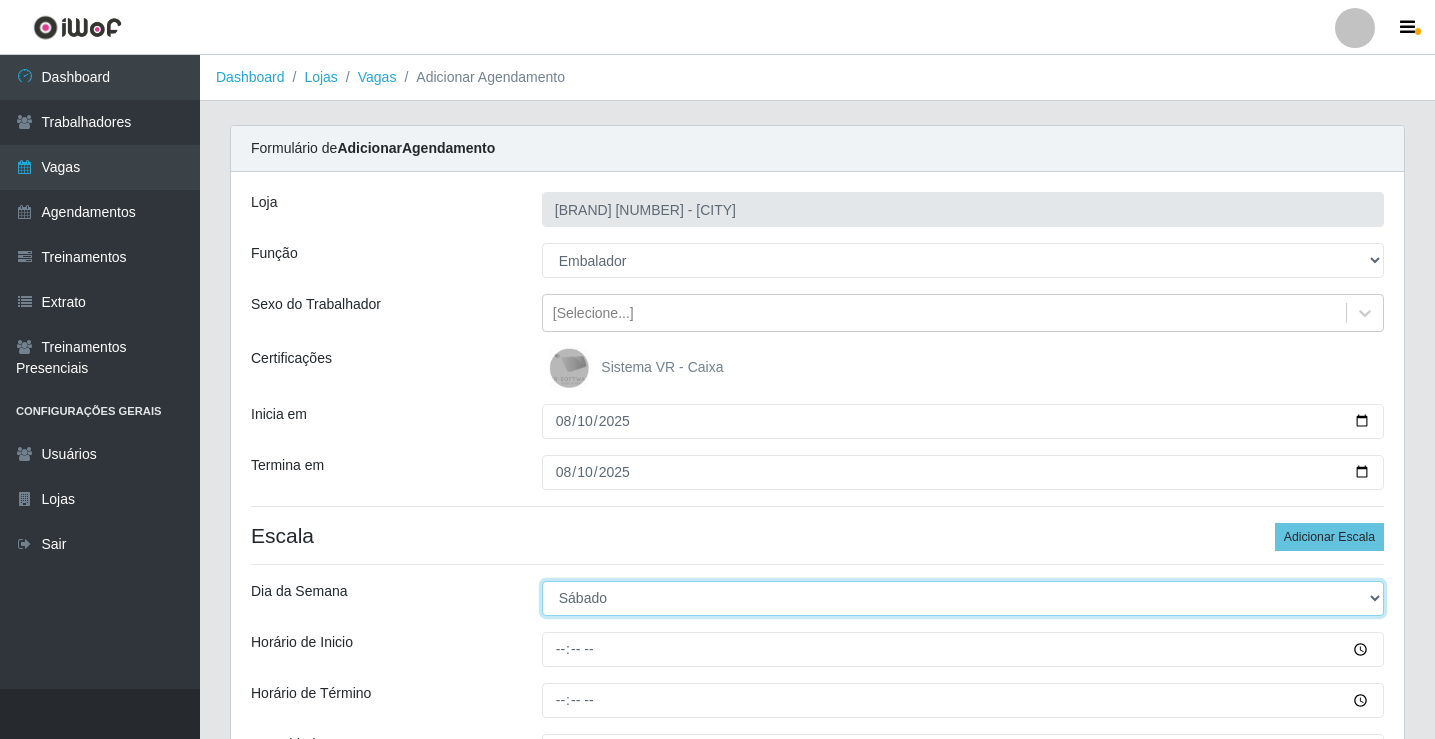 select on "0" 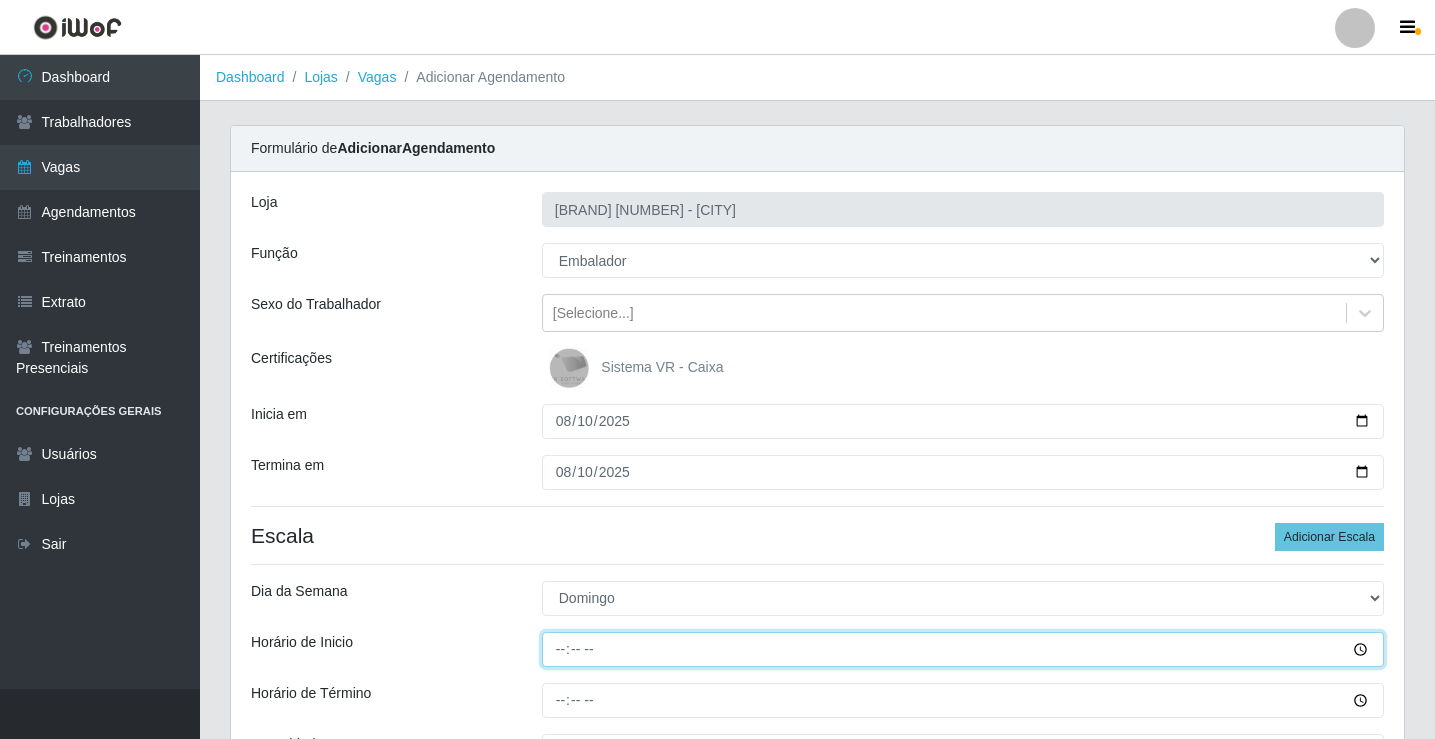 type on "07:00" 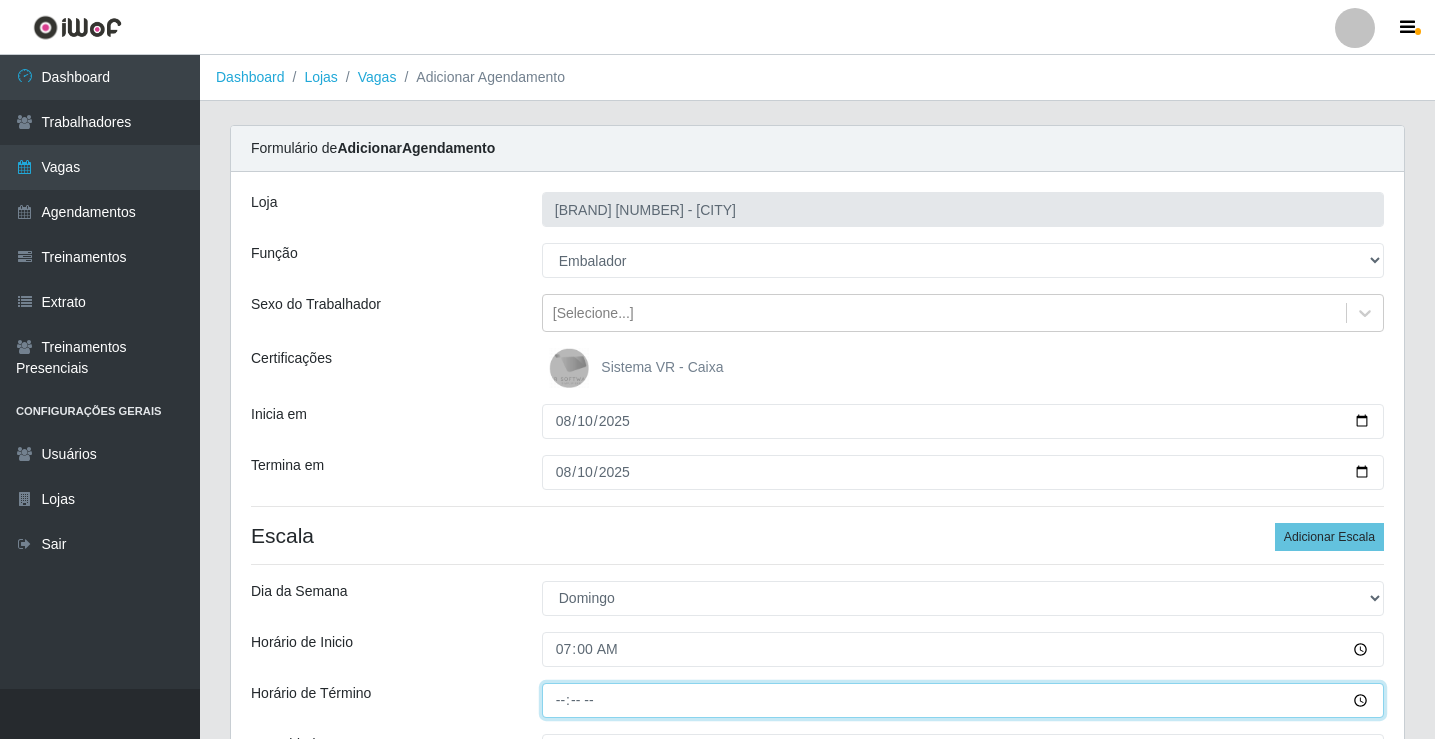 type on "13:00" 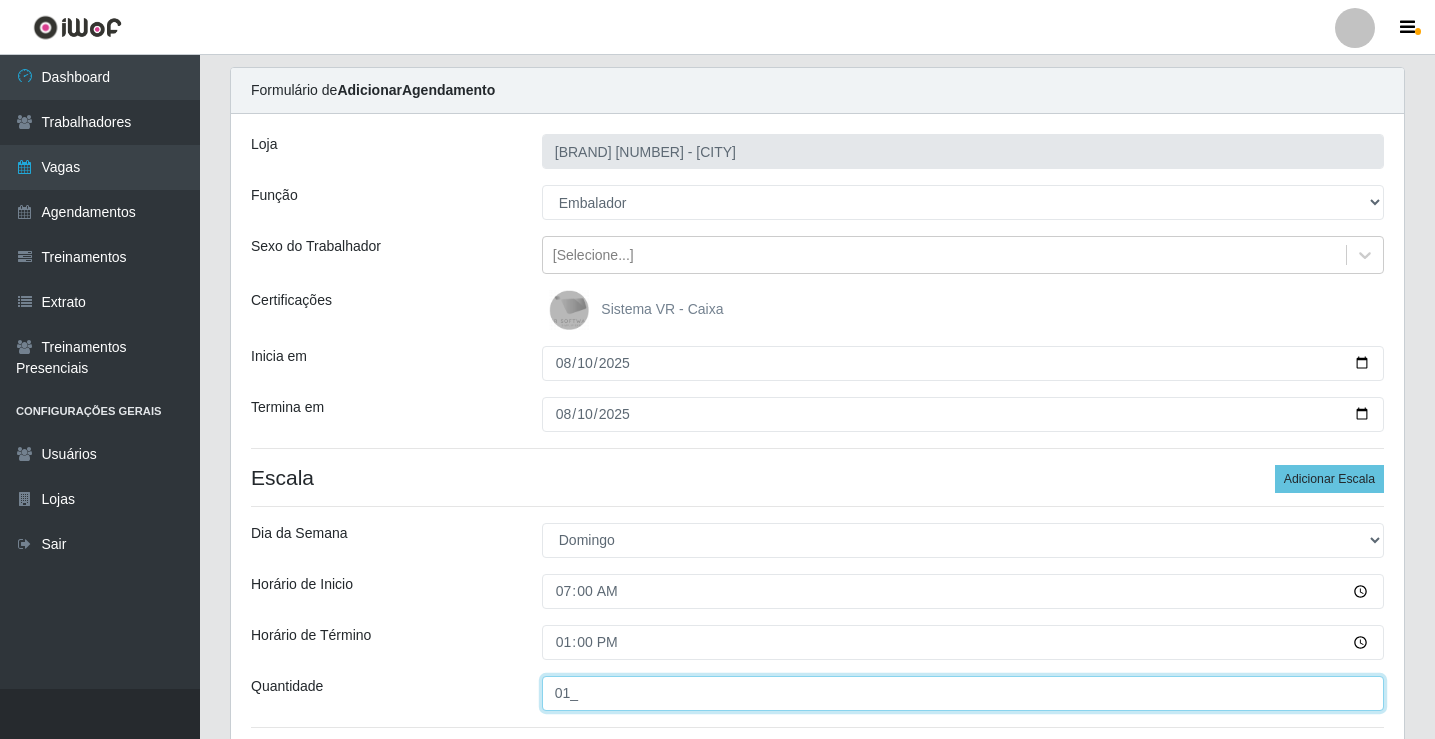 scroll, scrollTop: 218, scrollLeft: 0, axis: vertical 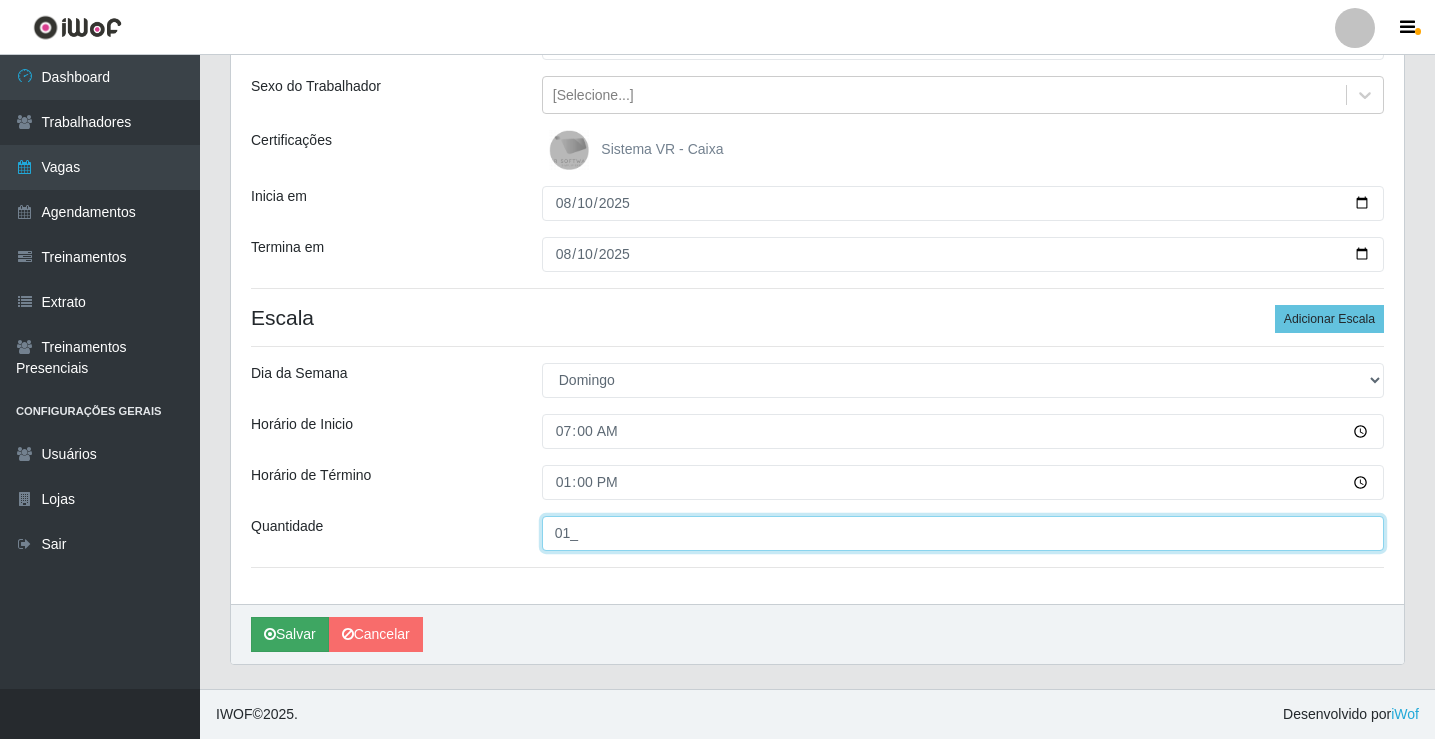 type on "01_" 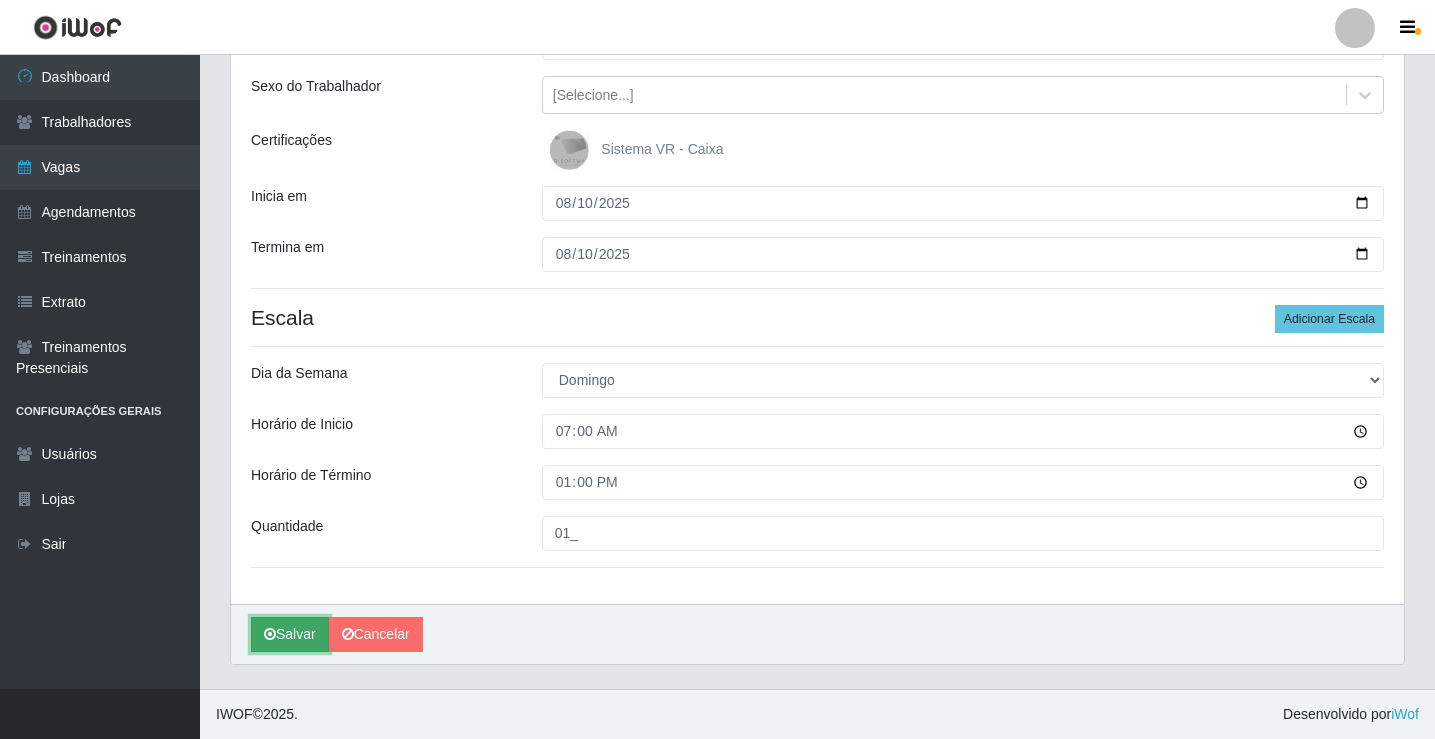 click on "Salvar" at bounding box center [290, 634] 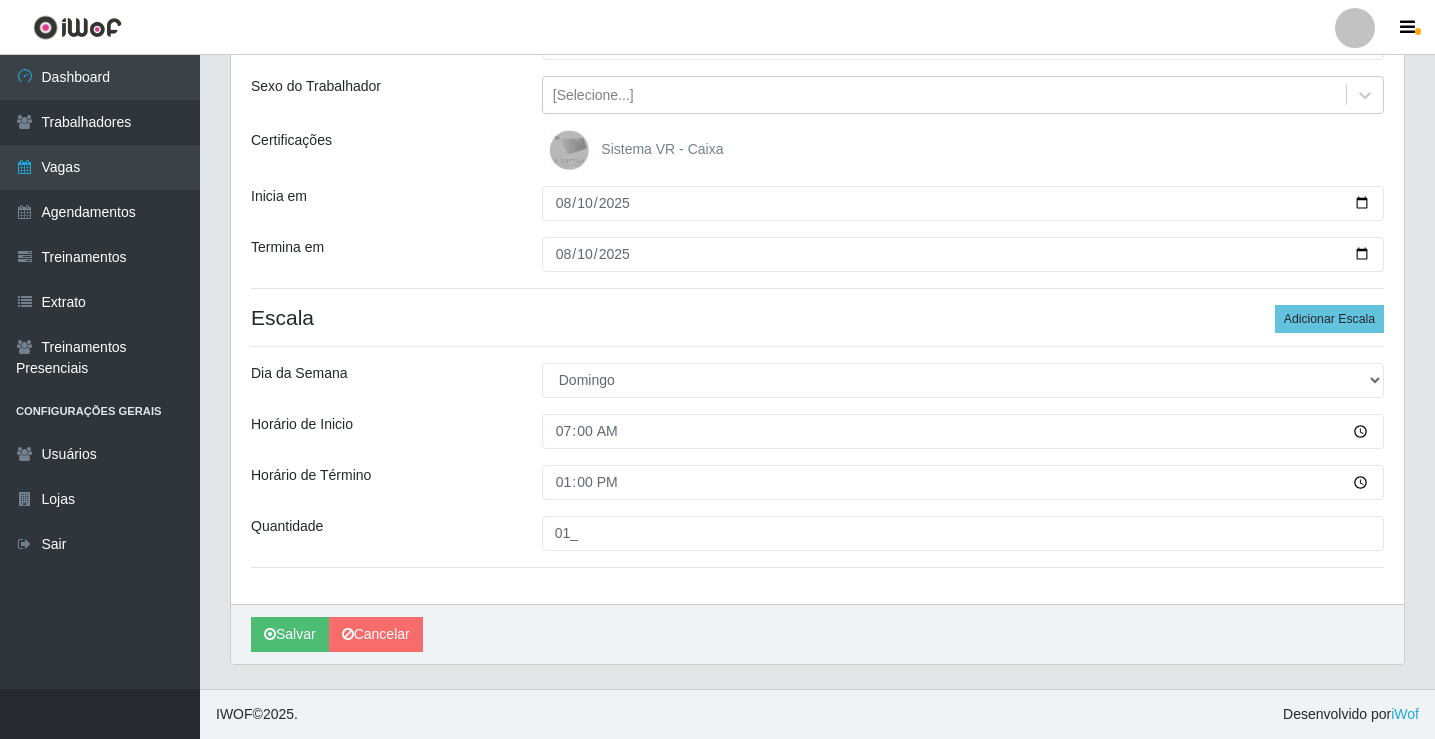 scroll, scrollTop: 0, scrollLeft: 0, axis: both 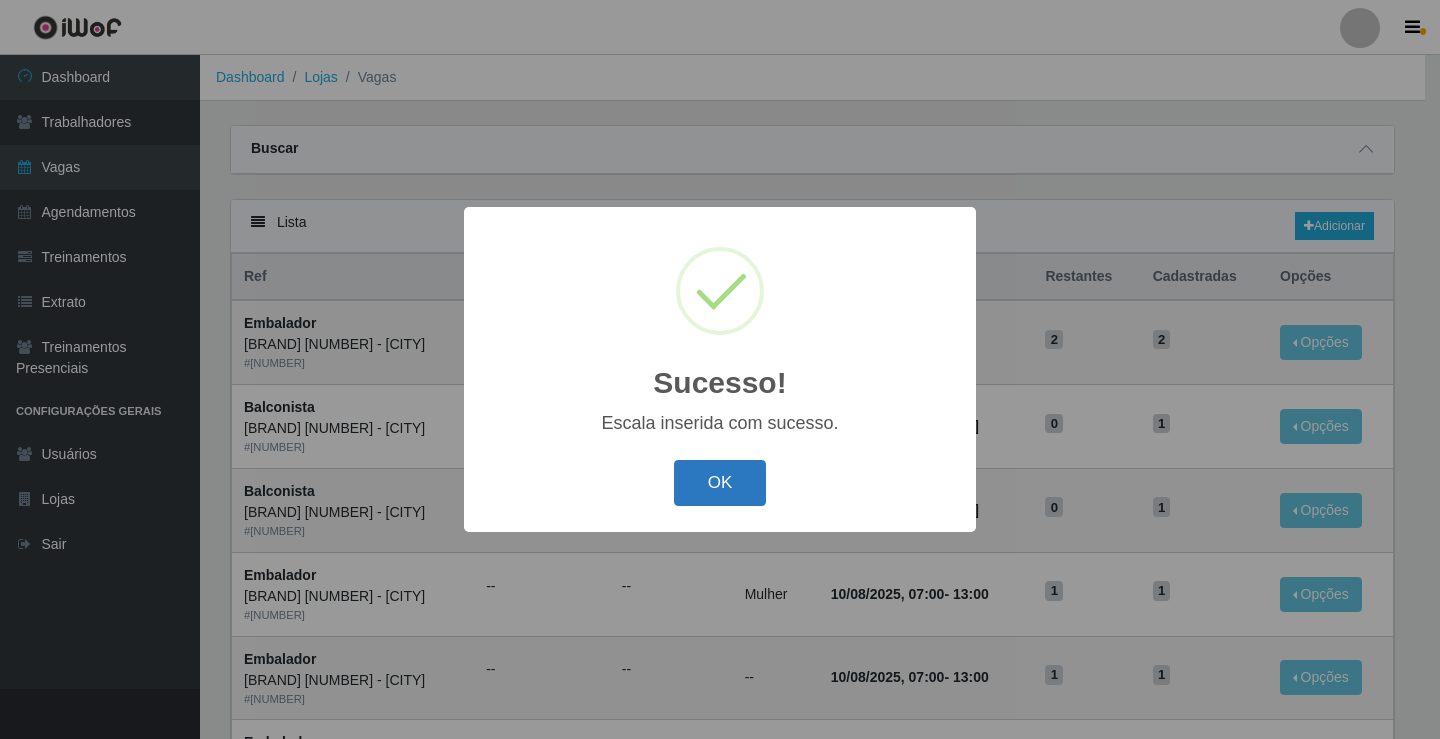 click on "OK" at bounding box center (720, 483) 